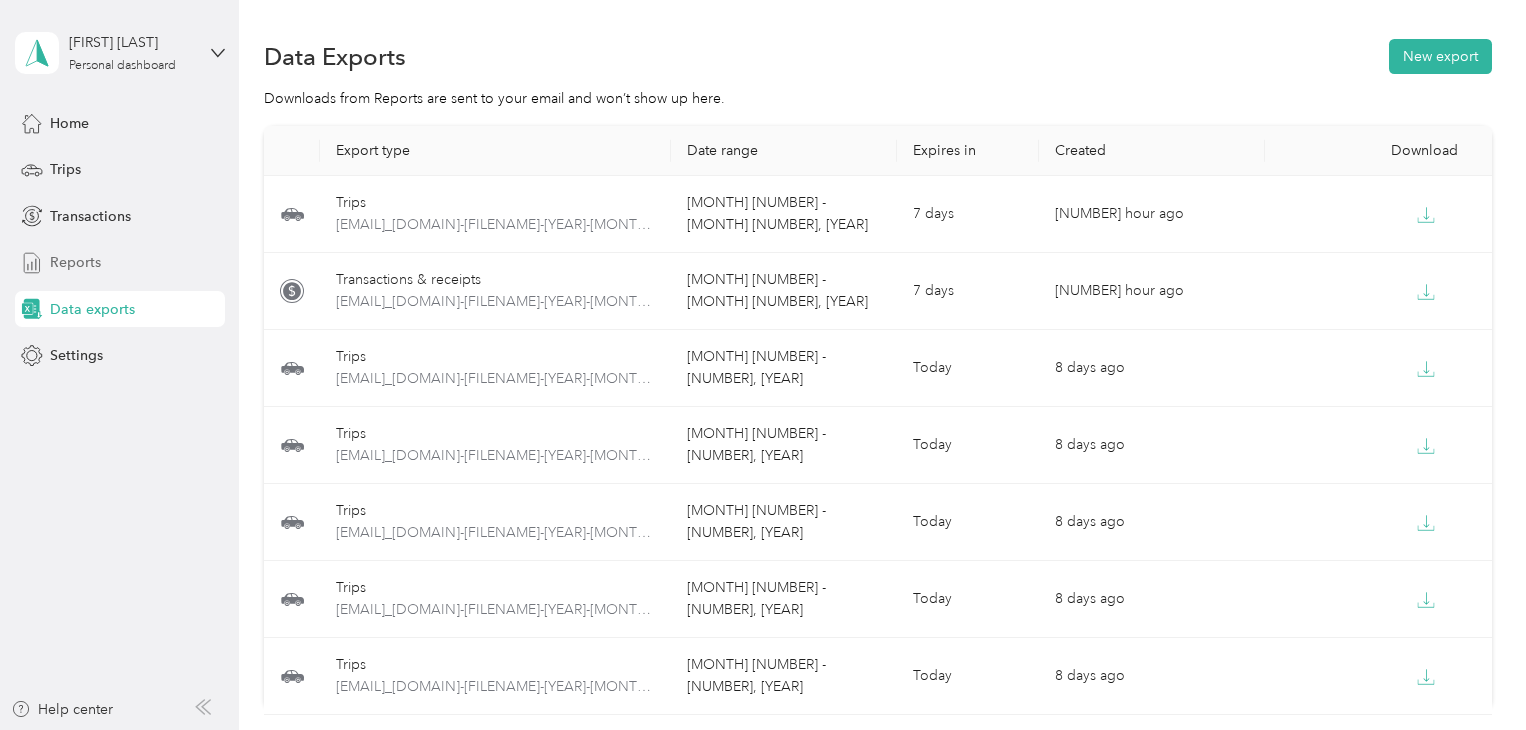 scroll, scrollTop: 0, scrollLeft: 0, axis: both 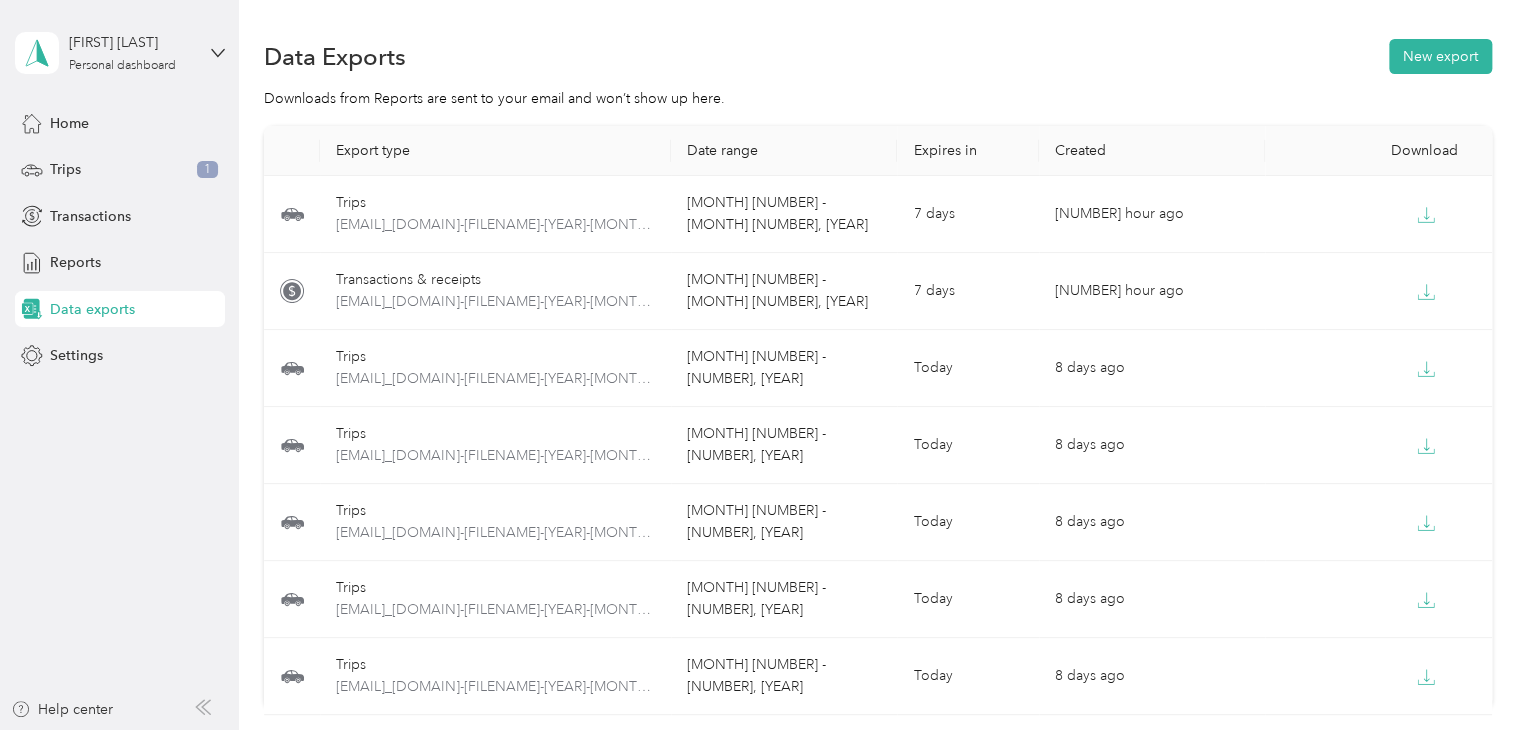 click on "Data exports" at bounding box center (92, 309) 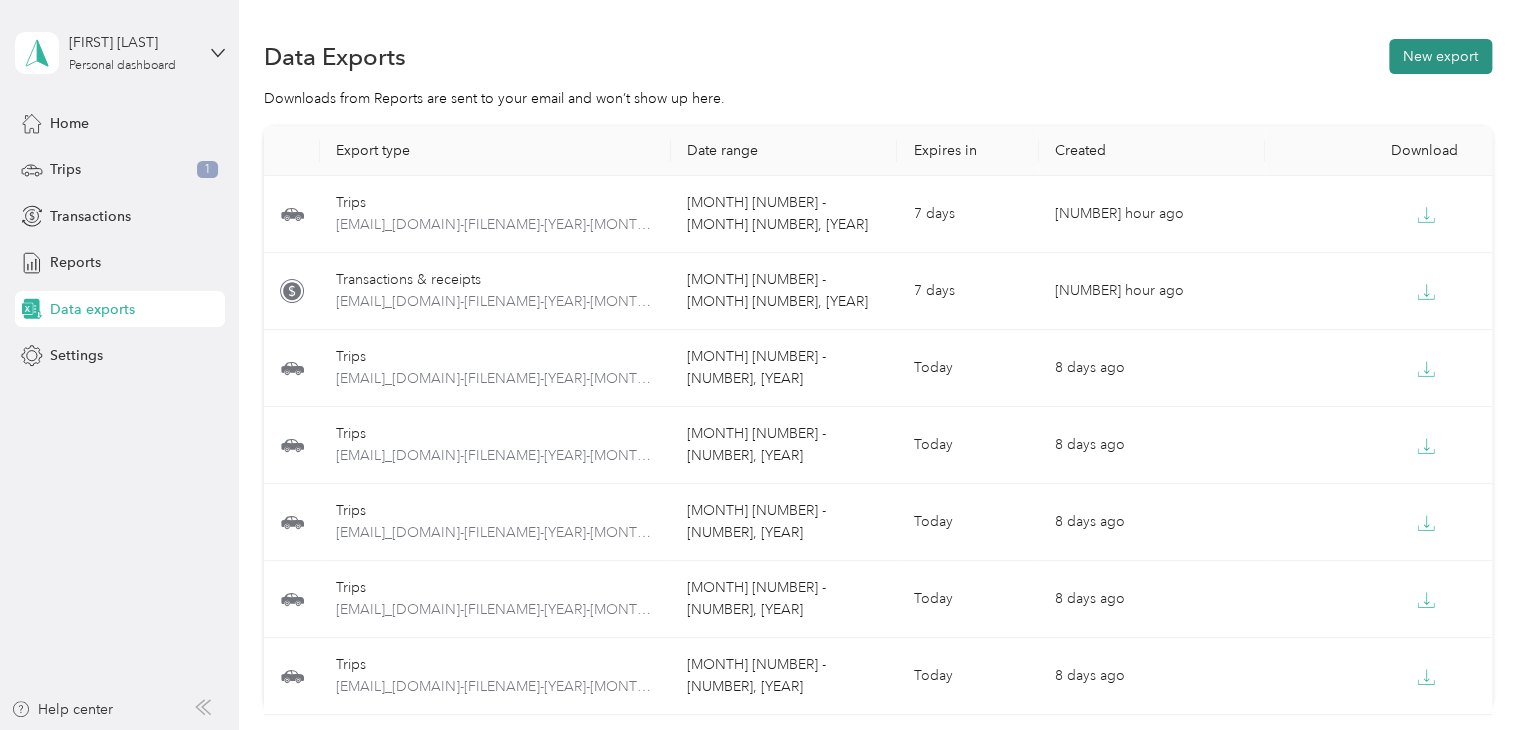 click on "New export" at bounding box center (1440, 56) 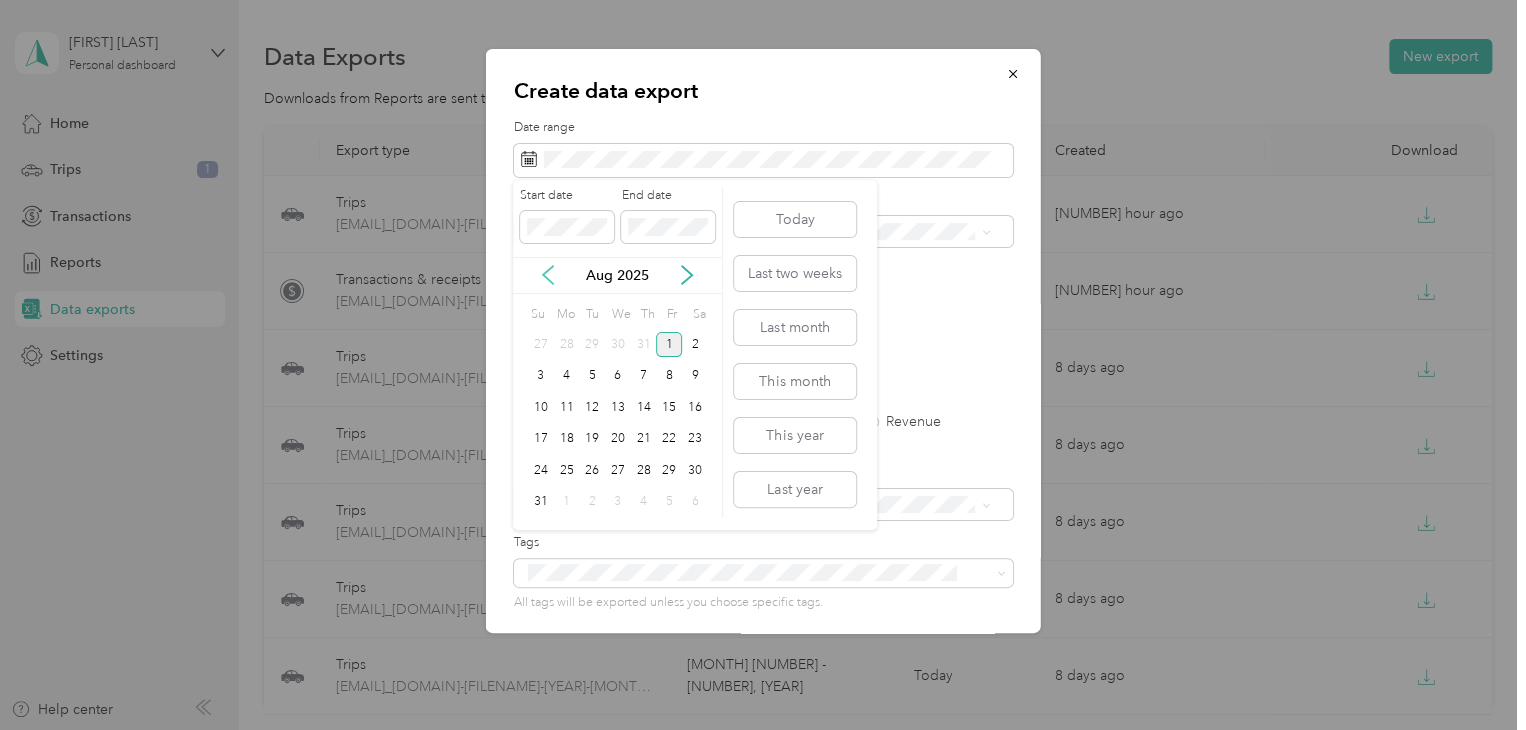 click 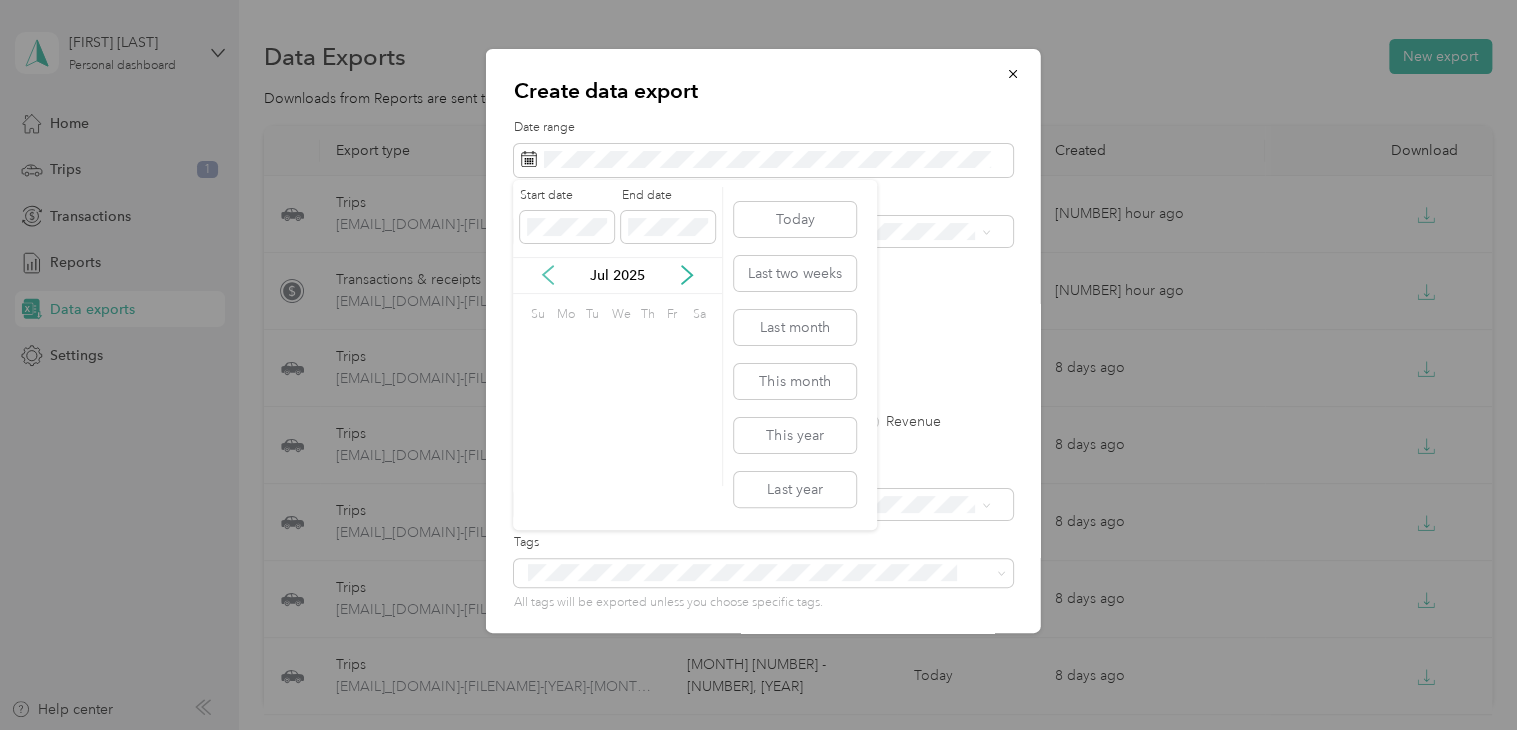 click 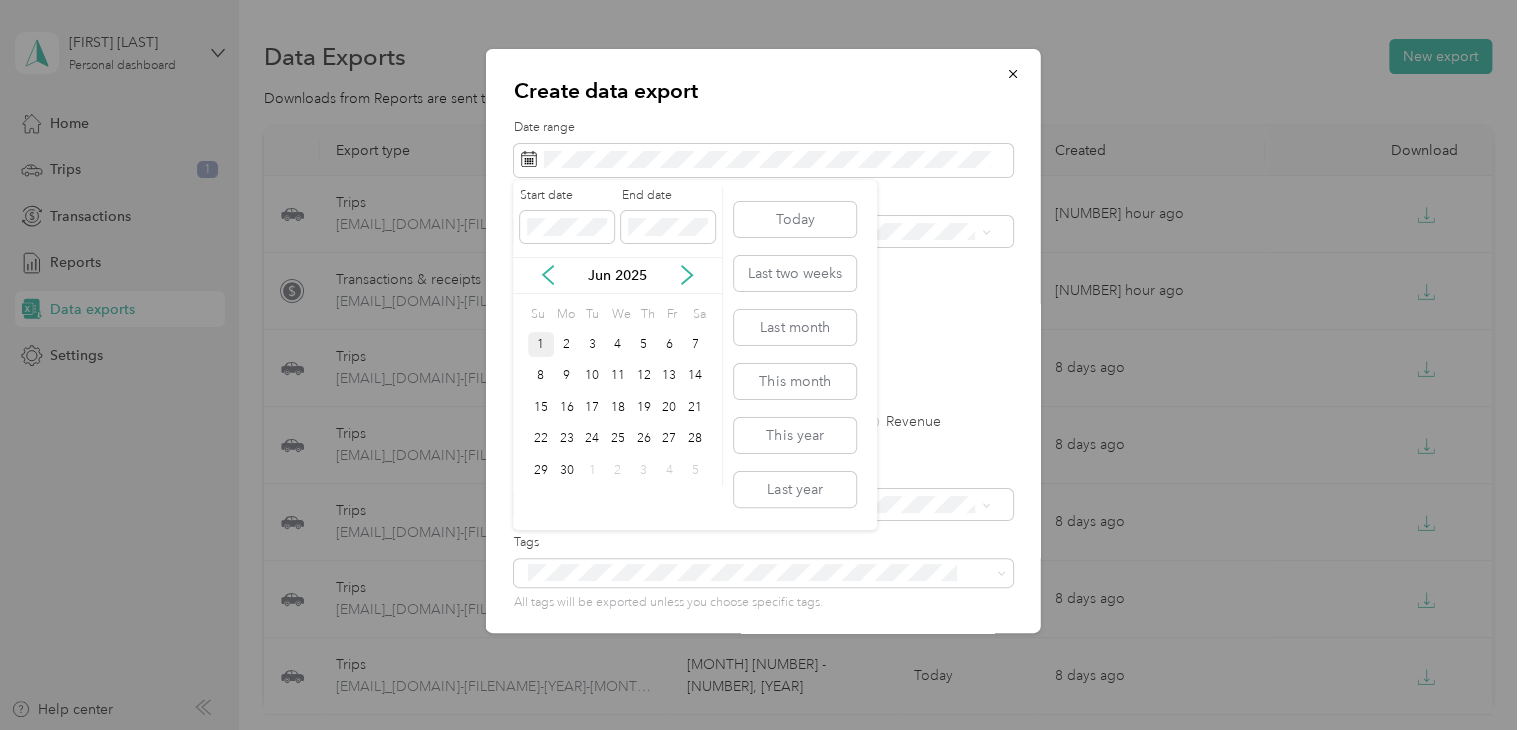 click on "1" at bounding box center (541, 344) 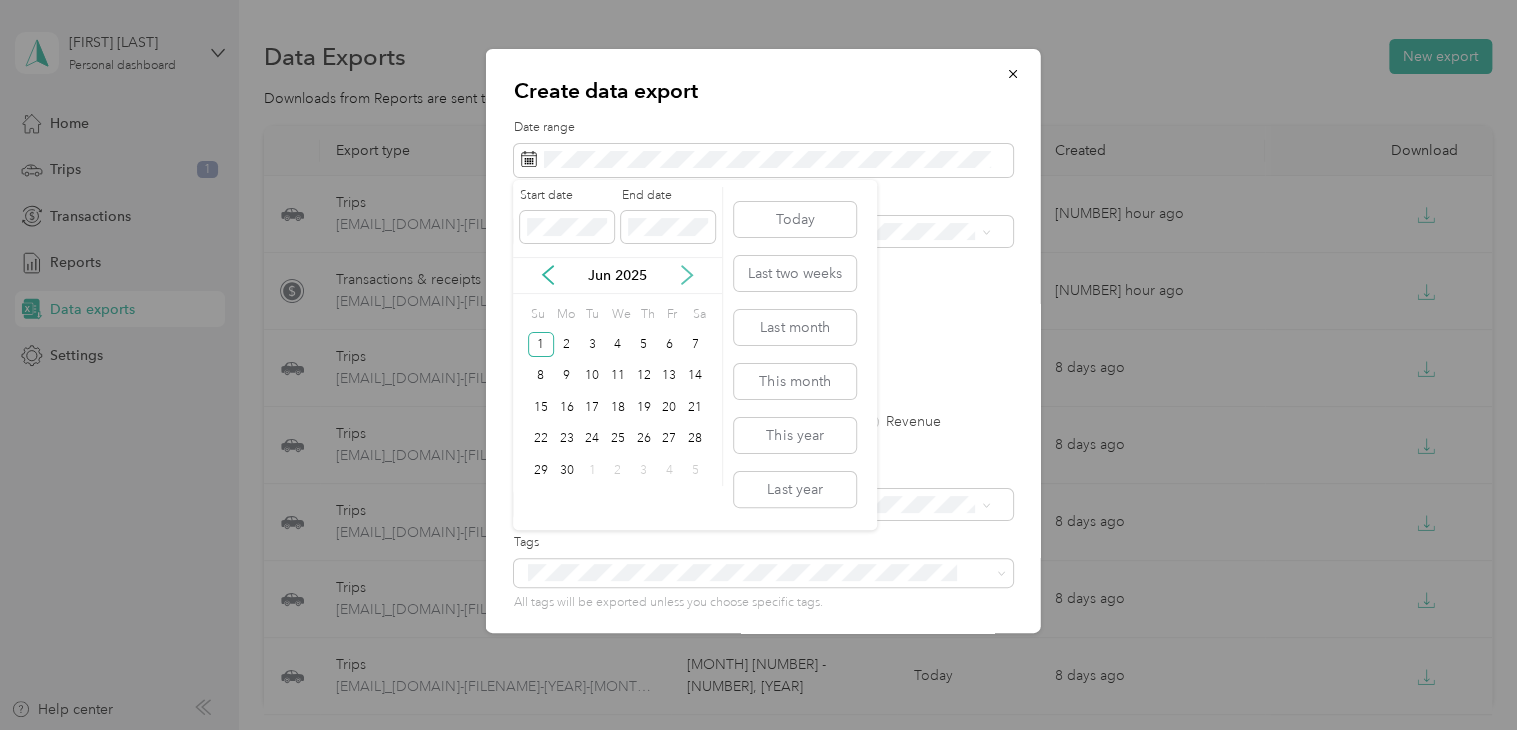 click 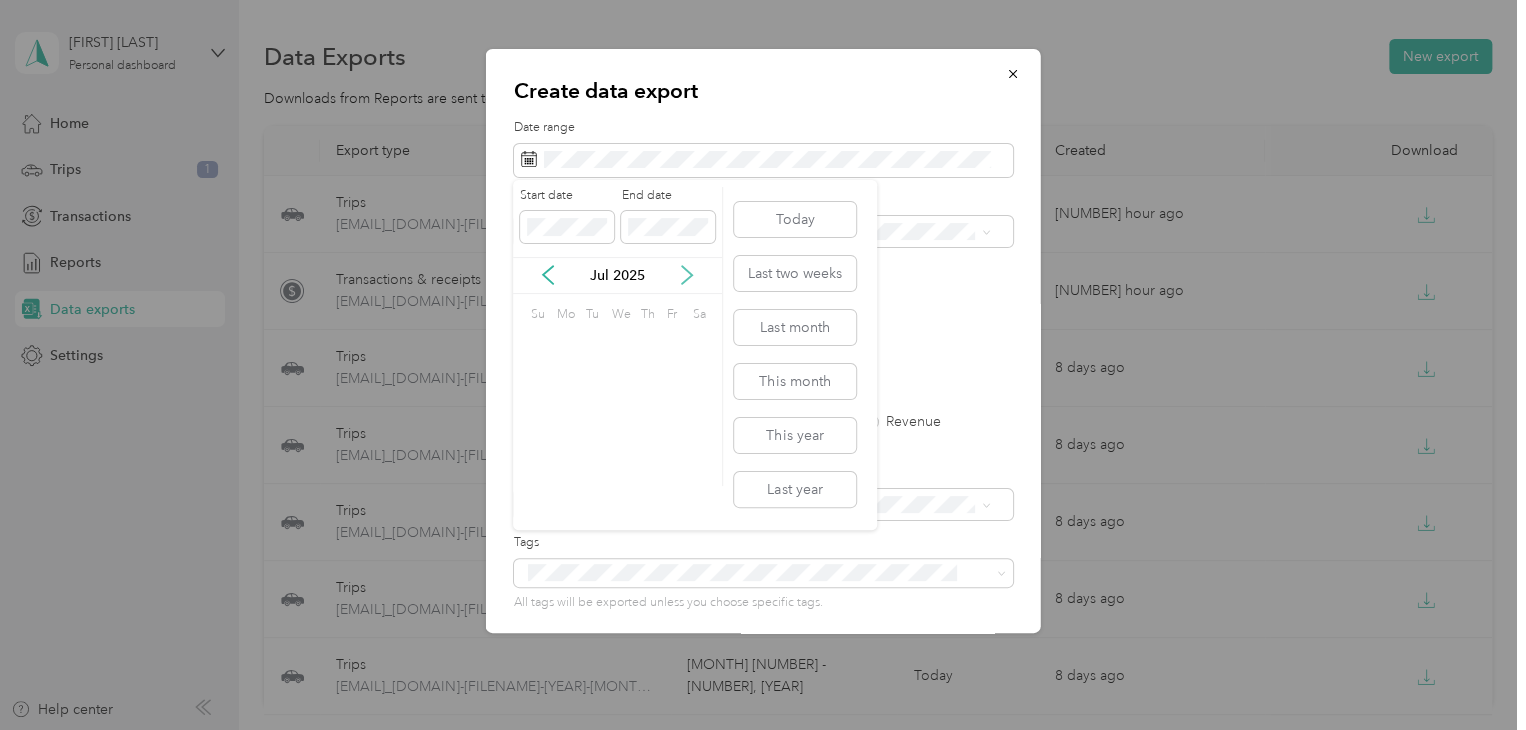 click 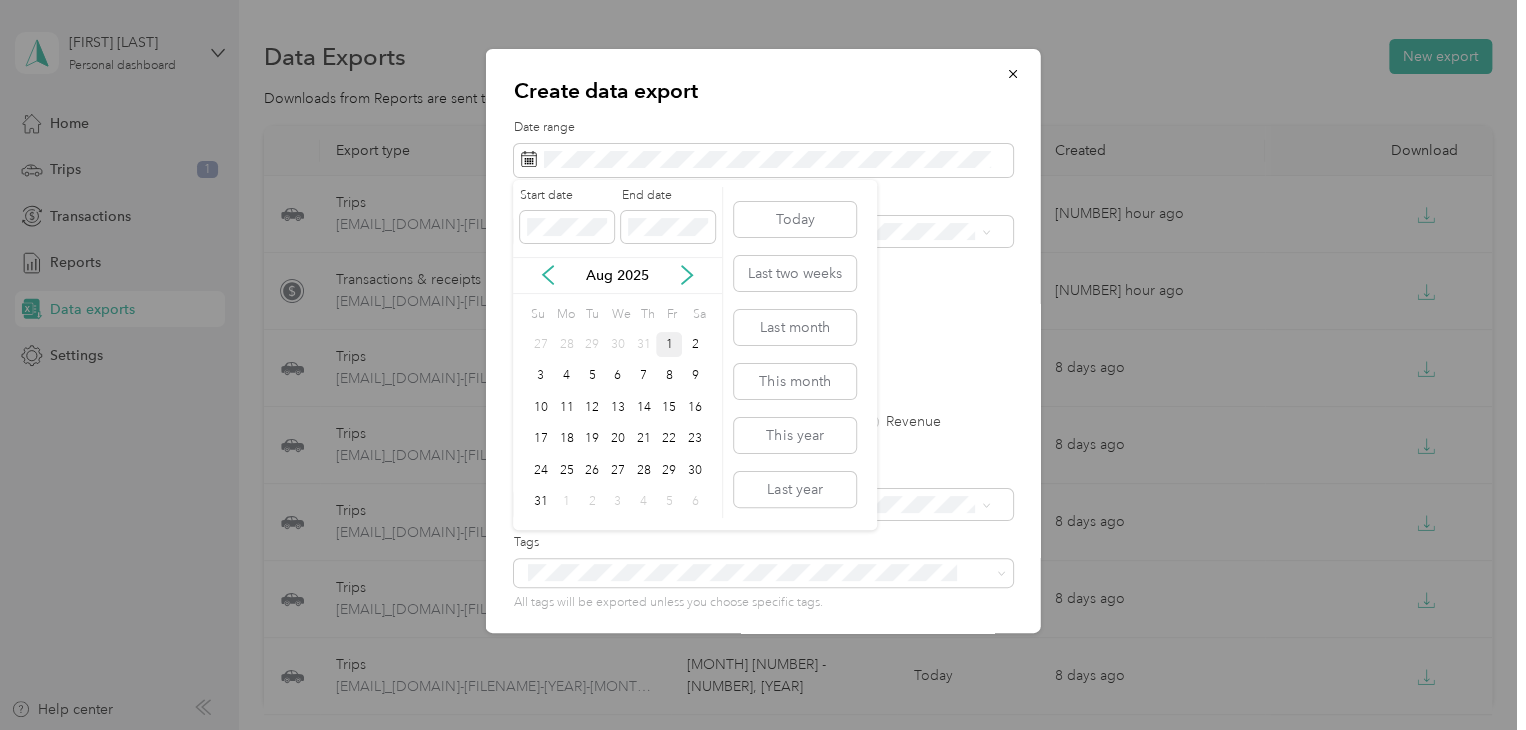 click on "1" at bounding box center (669, 344) 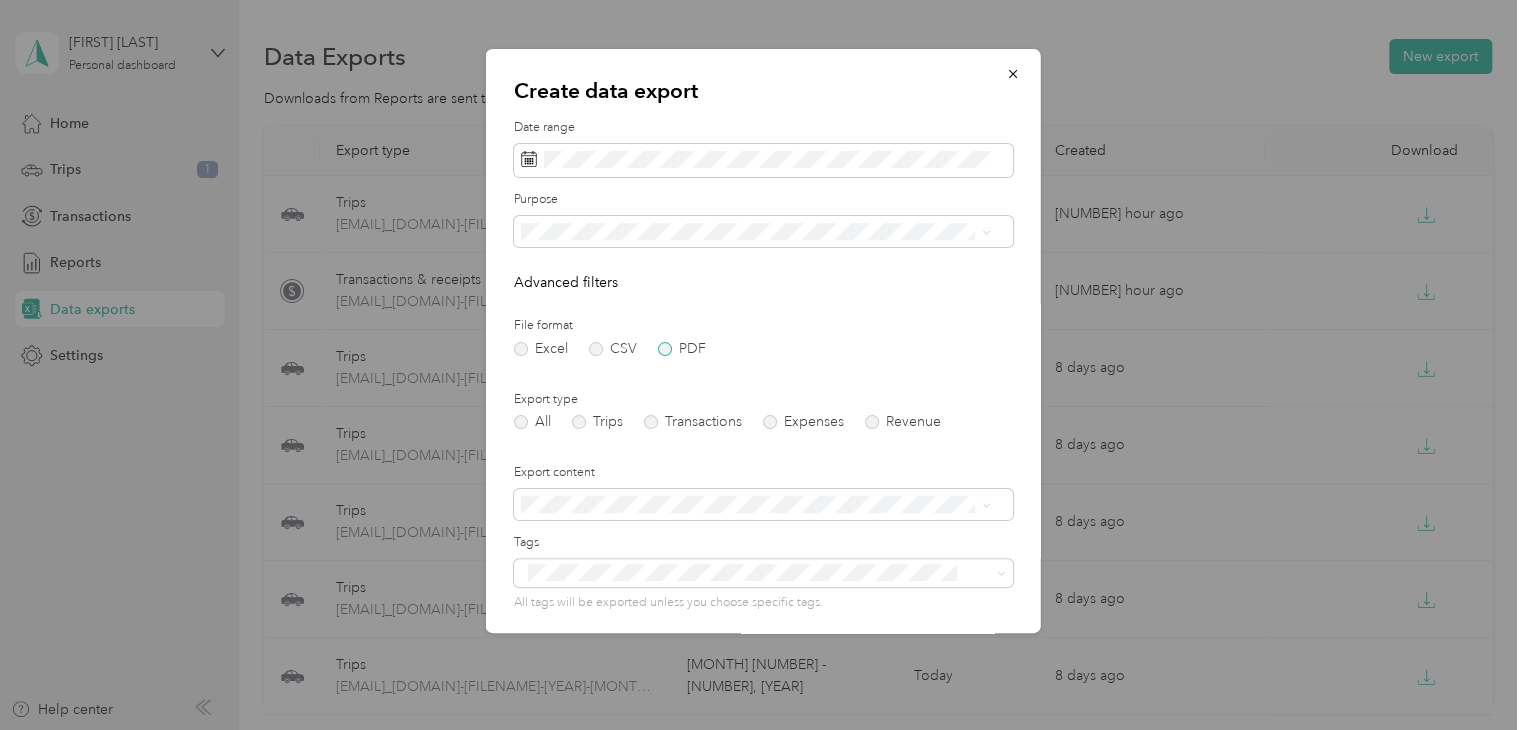 click on "PDF" at bounding box center [682, 349] 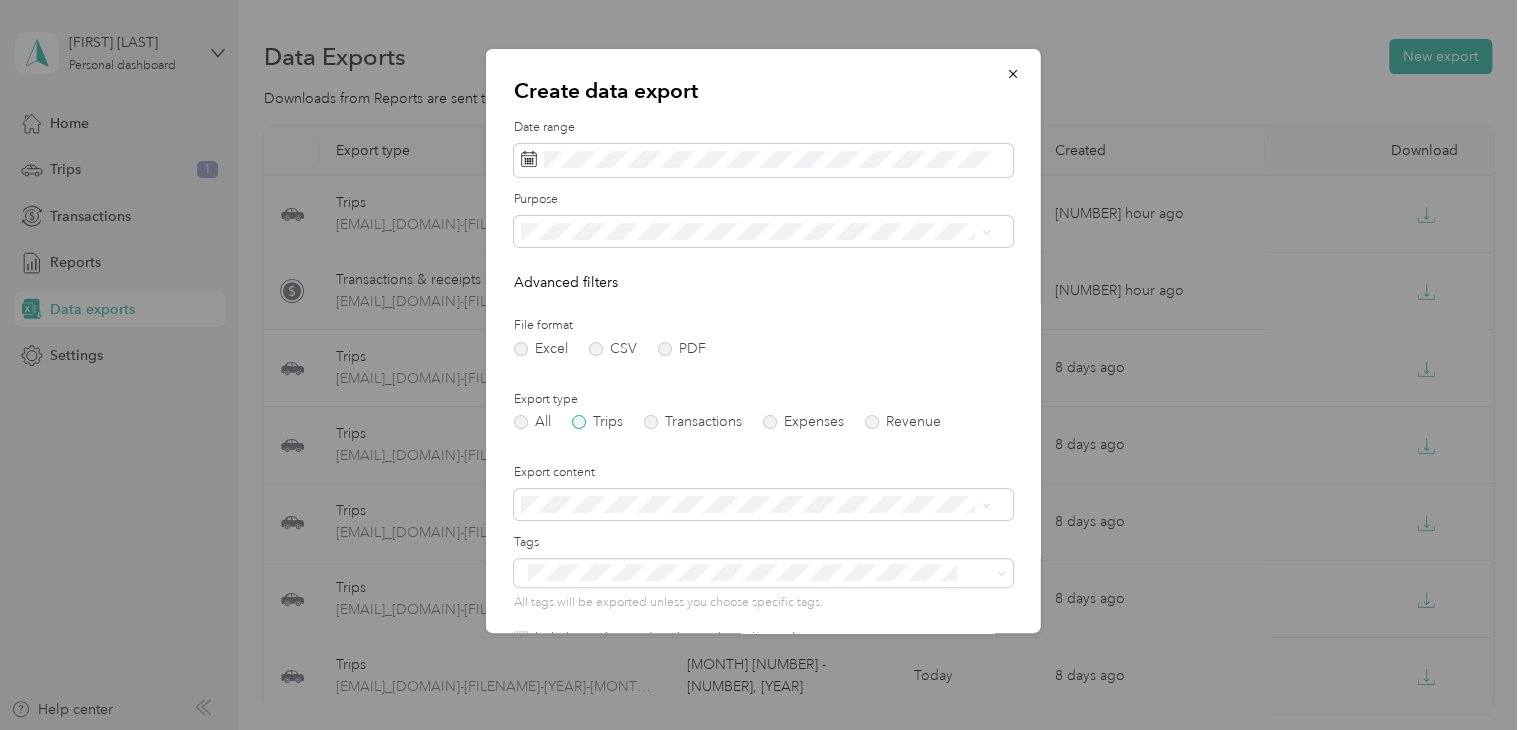 click on "Trips" at bounding box center (597, 422) 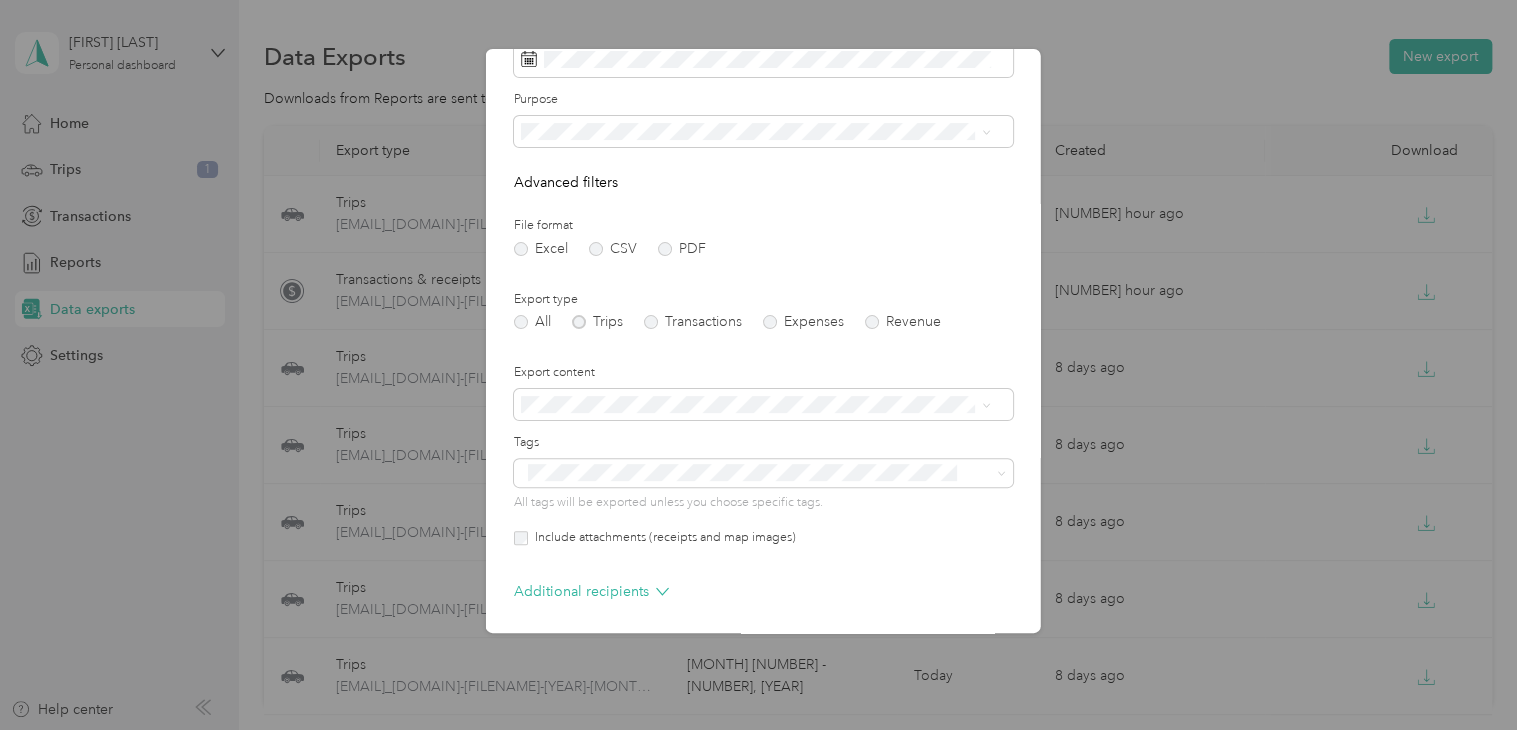 scroll, scrollTop: 178, scrollLeft: 0, axis: vertical 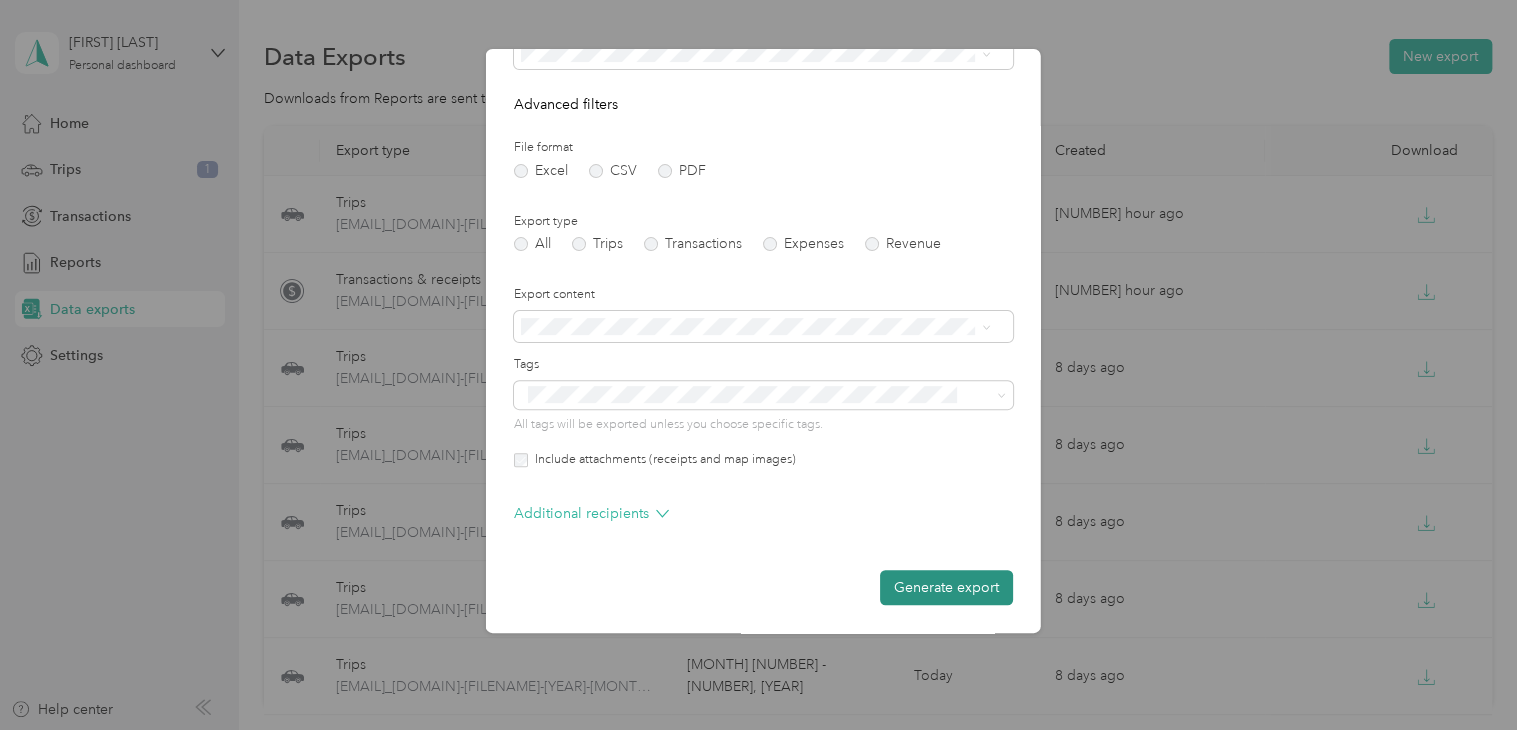 click on "Generate export" at bounding box center [946, 587] 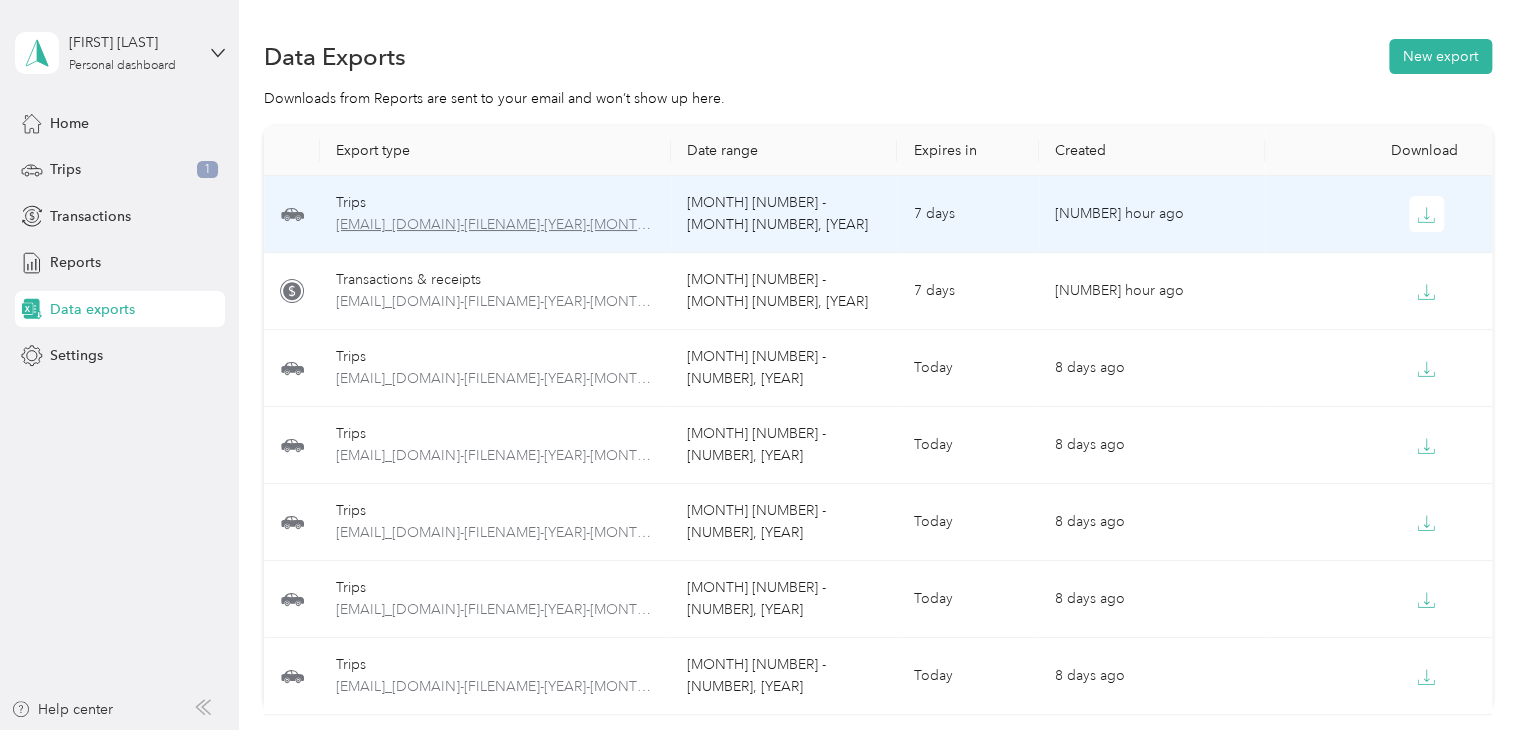 click on "[EMAIL]_[DOMAIN]-[FILENAME]-[YEAR]-[MONTH]-[DAY]-[YEAR]-[MONTH]-[DAY].pdf" at bounding box center [495, 225] 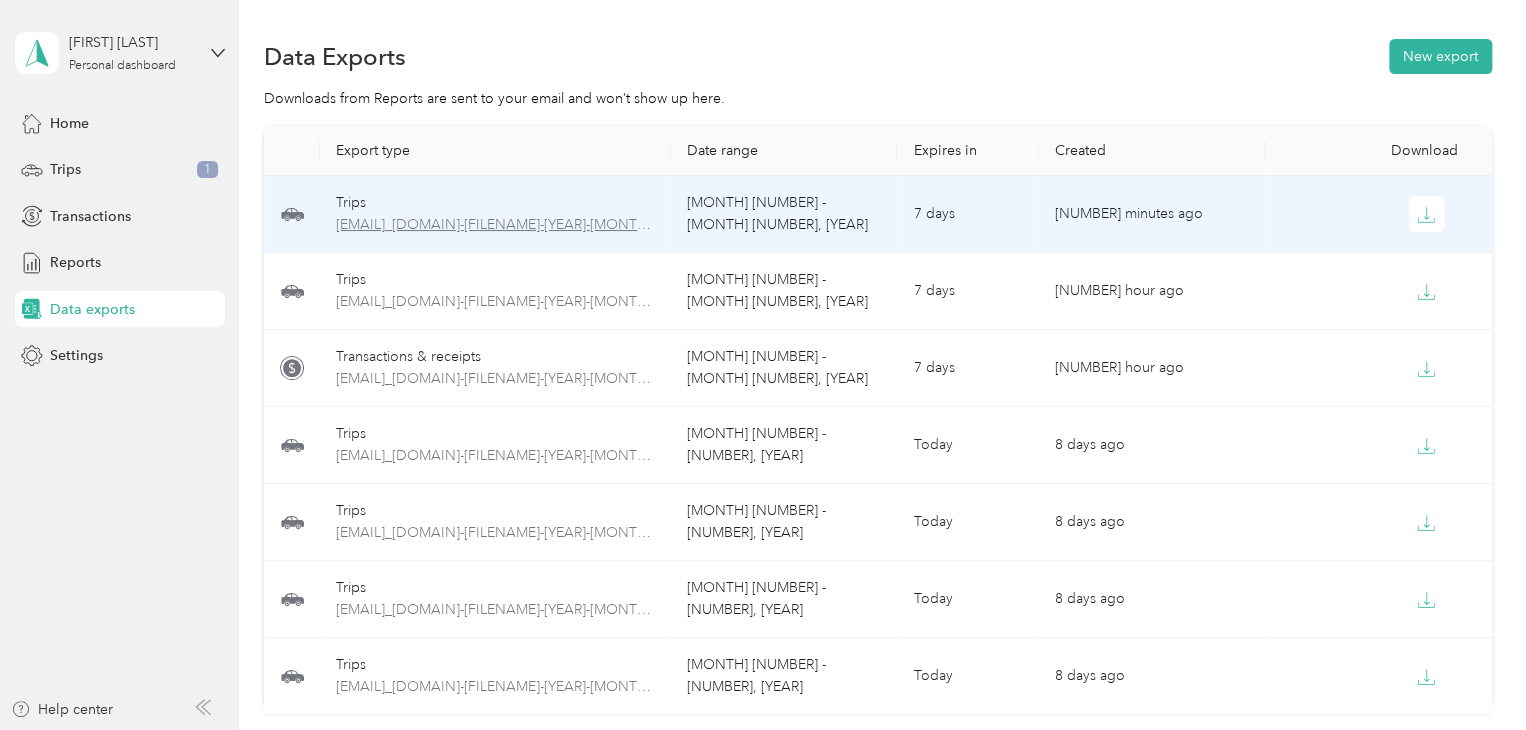 click on "[EMAIL]_[DOMAIN]-[FILENAME]-[YEAR]-[MONTH]-[DAY]-[YEAR]-[MONTH]-[DAY].pdf" at bounding box center [495, 225] 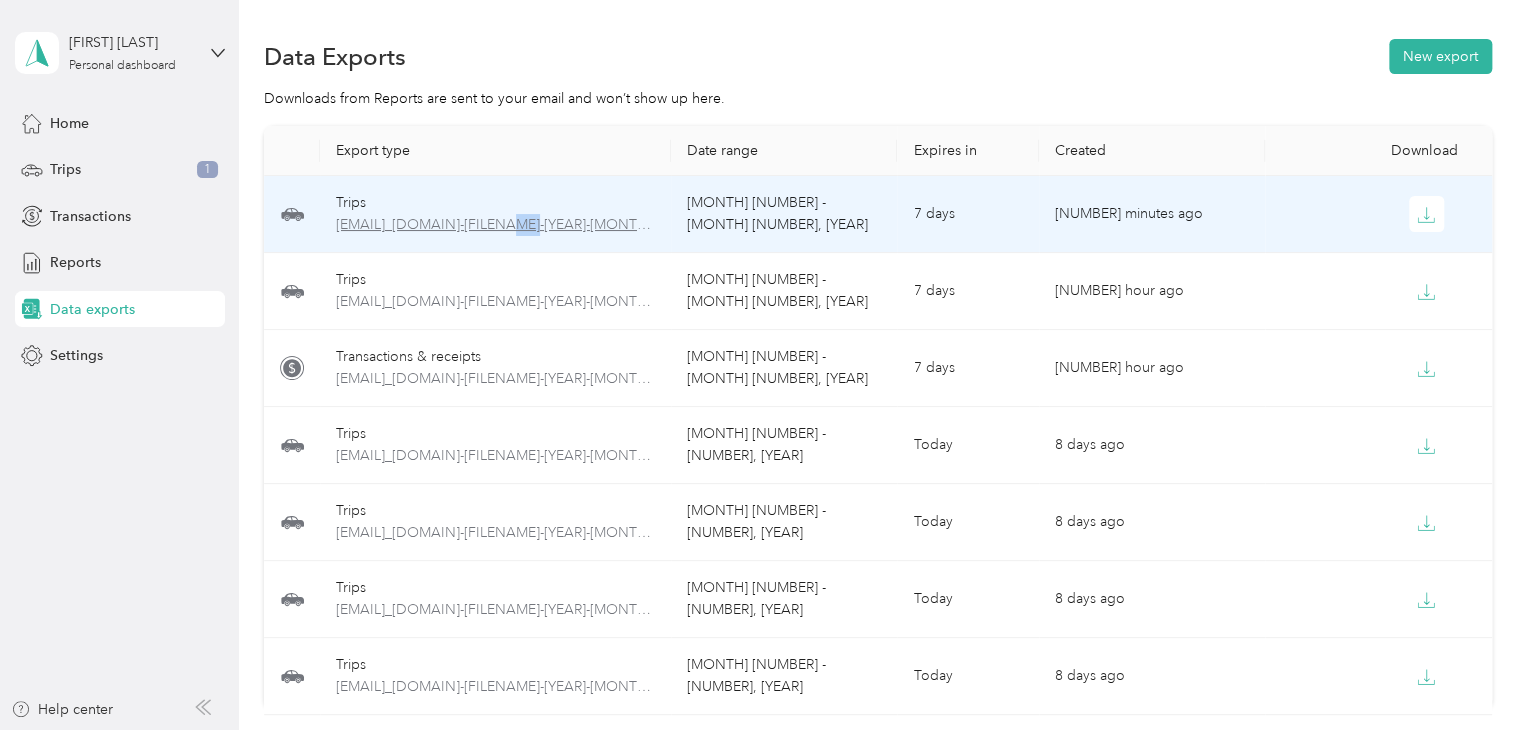 click on "[EMAIL]_[DOMAIN]-[FILENAME]-[YEAR]-[MONTH]-[DAY]-[YEAR]-[MONTH]-[DAY].pdf" at bounding box center [495, 225] 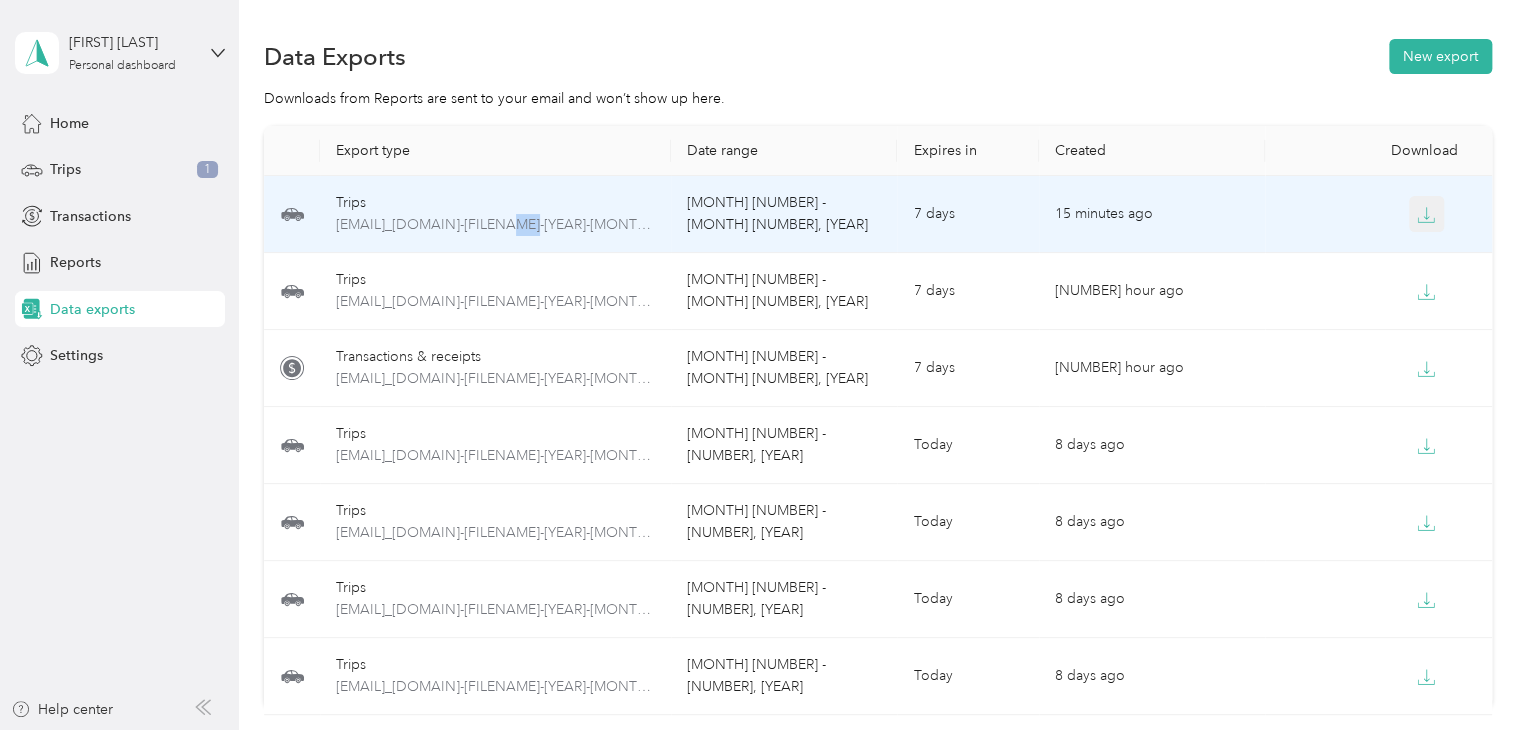 click 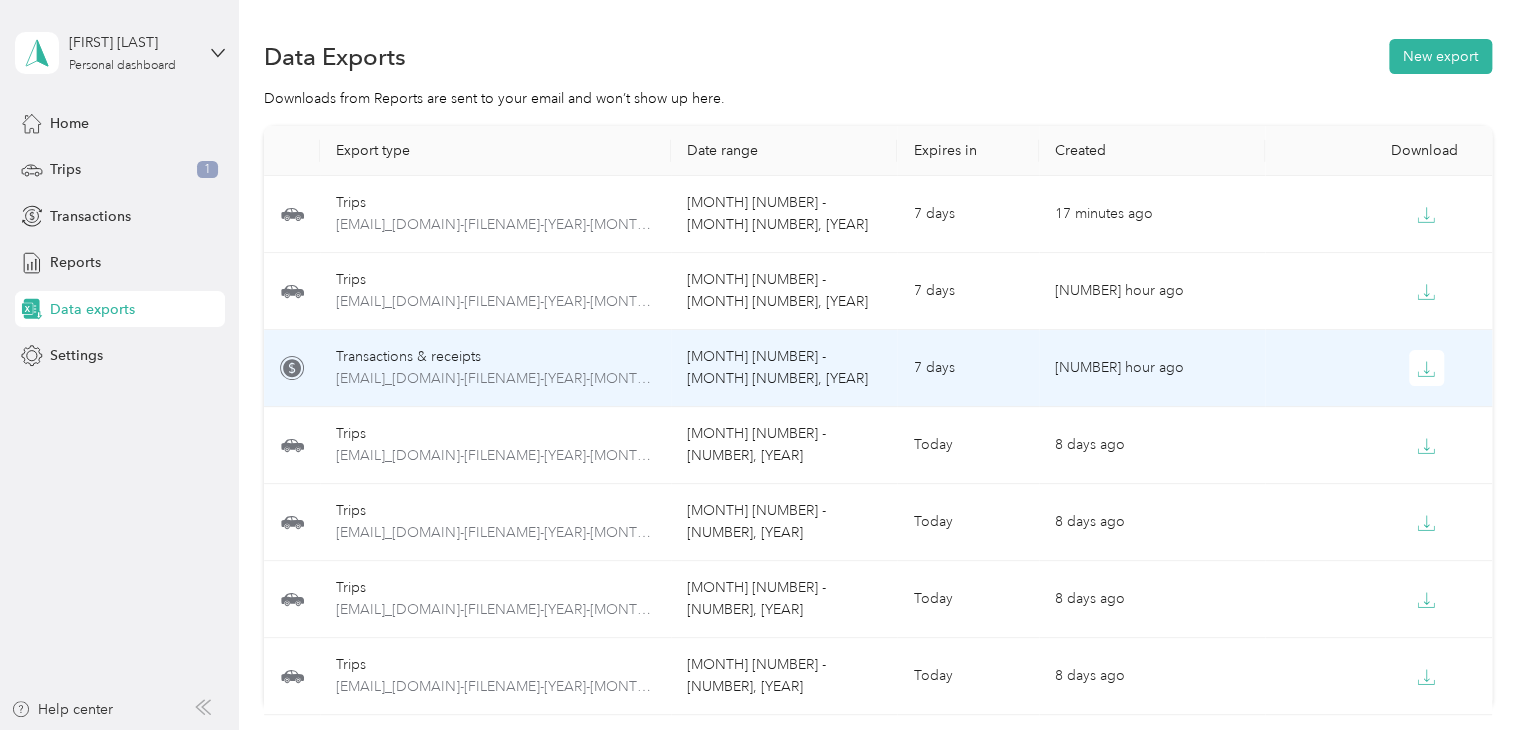 click on "[MONTH] [NUMBER] - [MONTH] [NUMBER], [YEAR]" at bounding box center (784, 368) 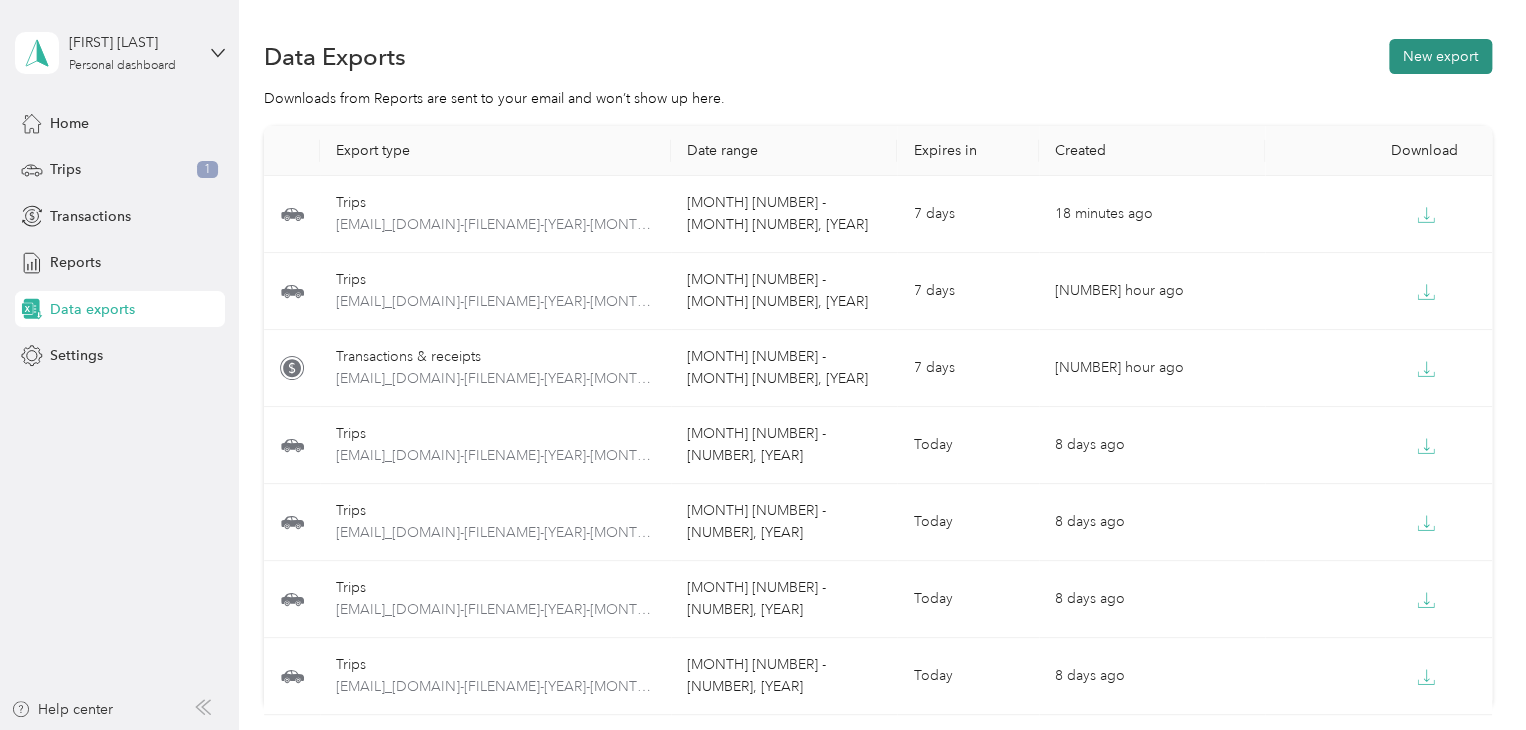 click on "New export" at bounding box center (1440, 56) 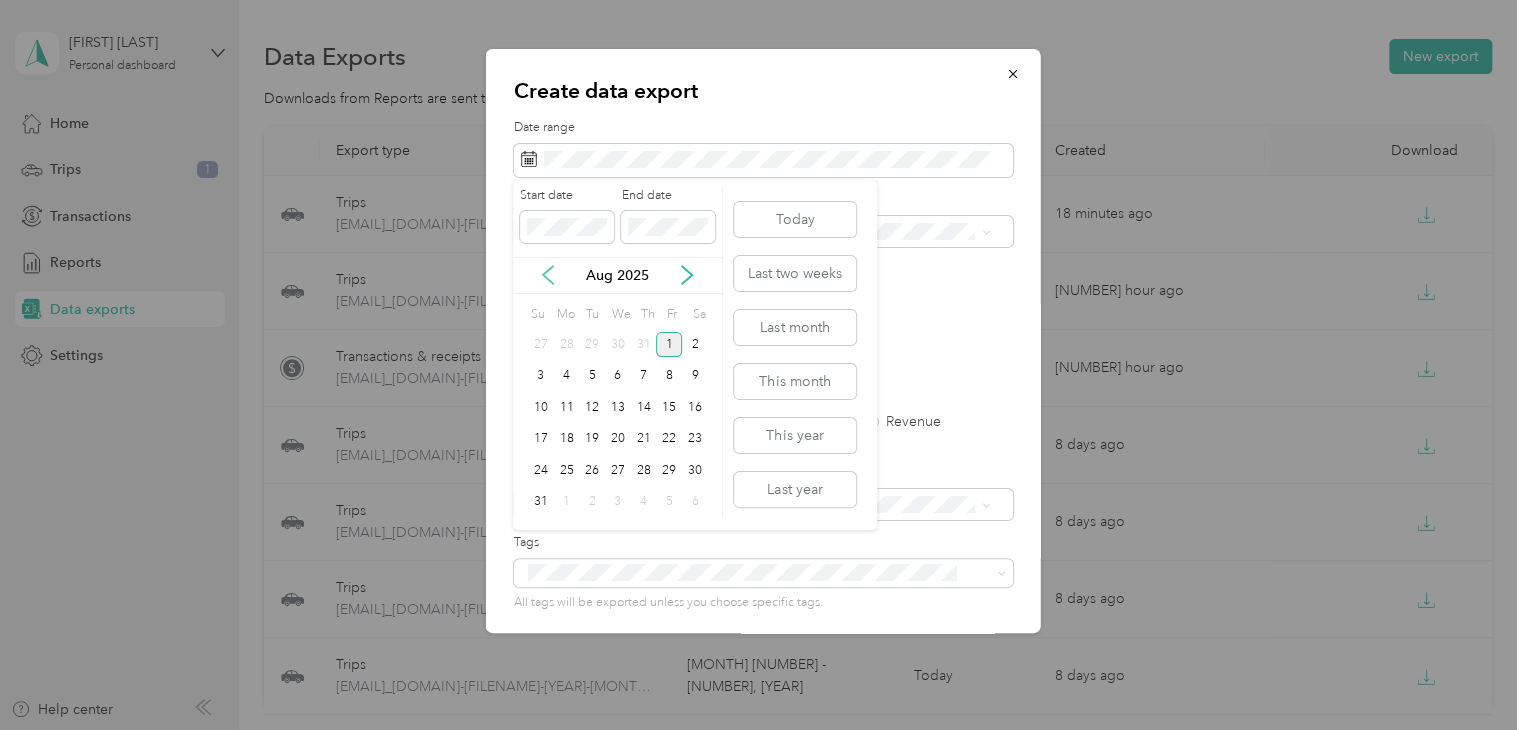 click 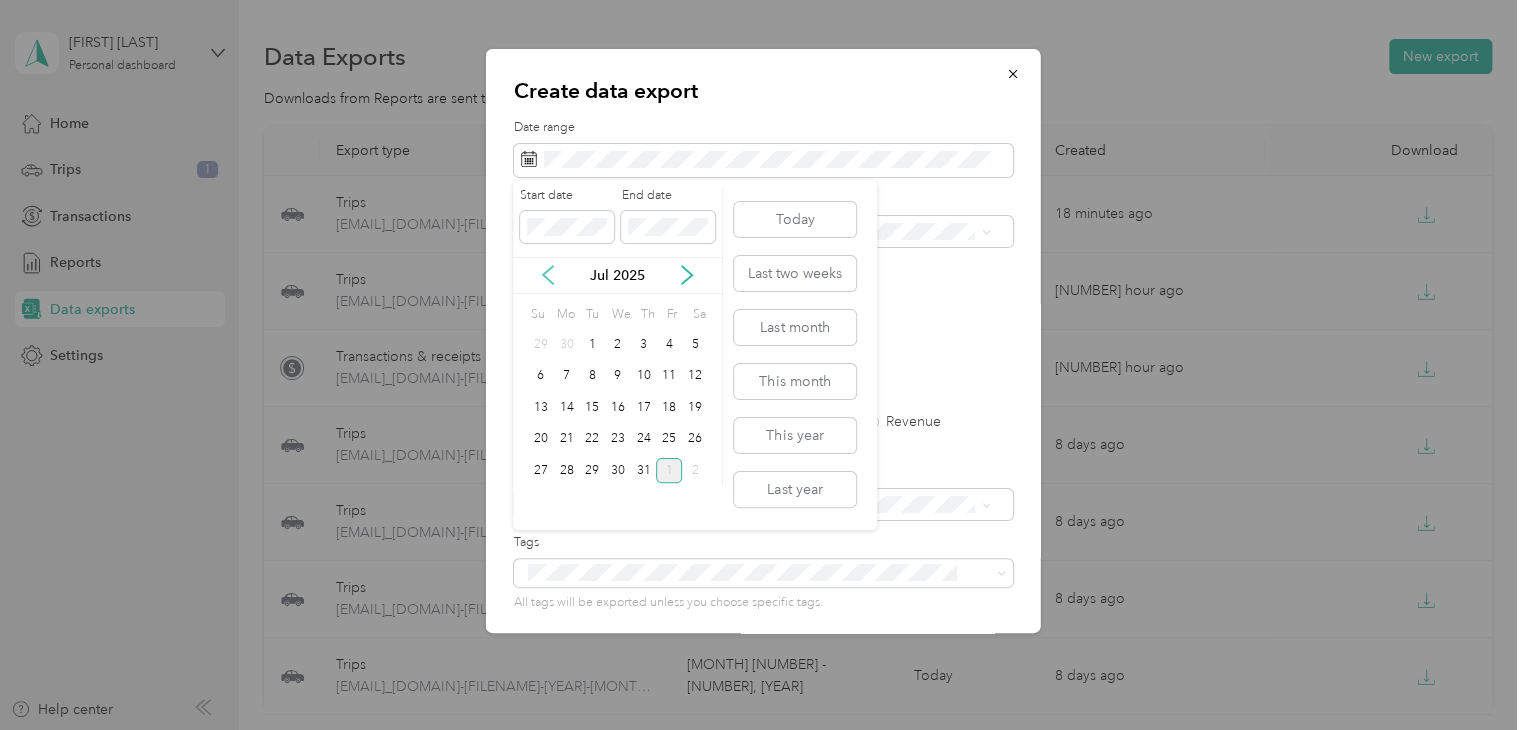 click 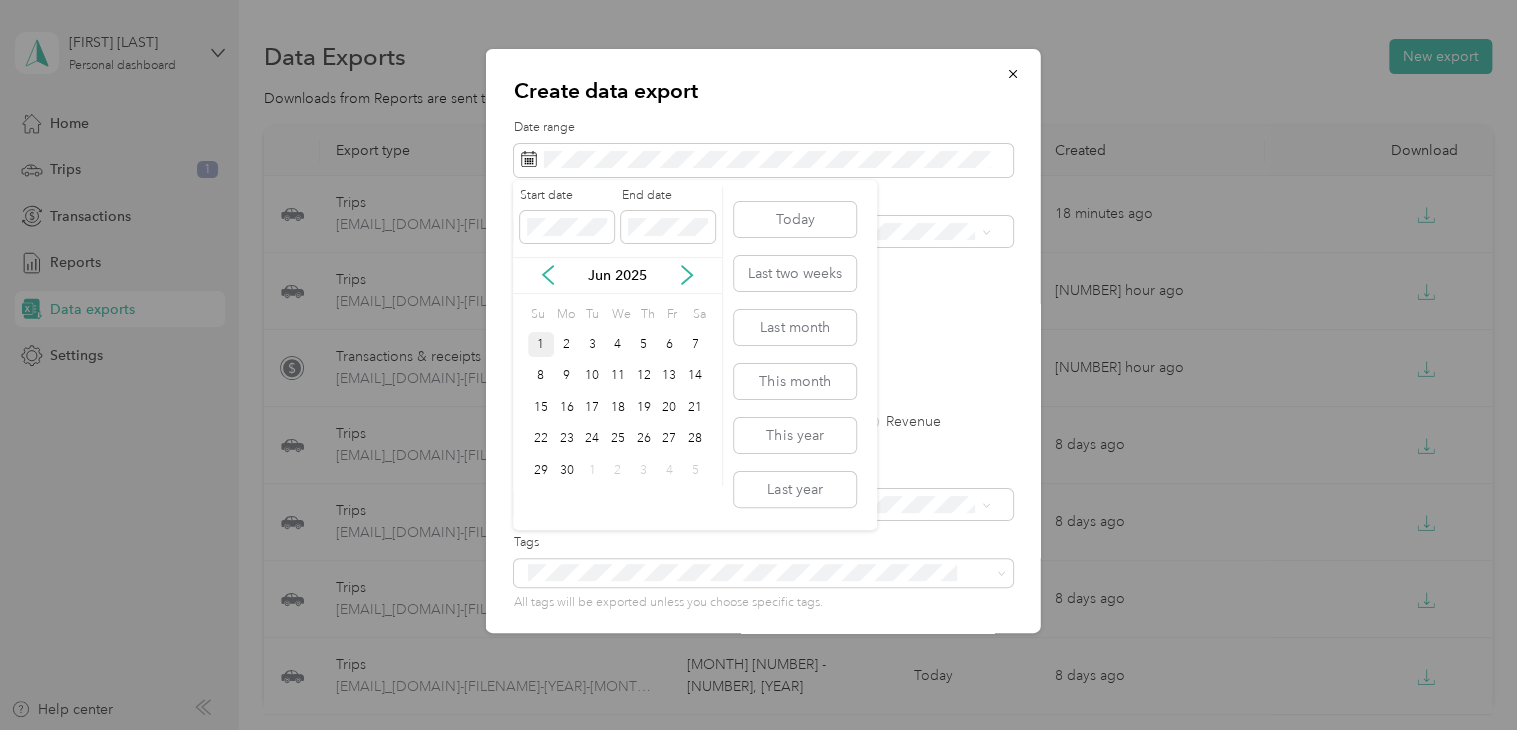 click on "1" at bounding box center (541, 344) 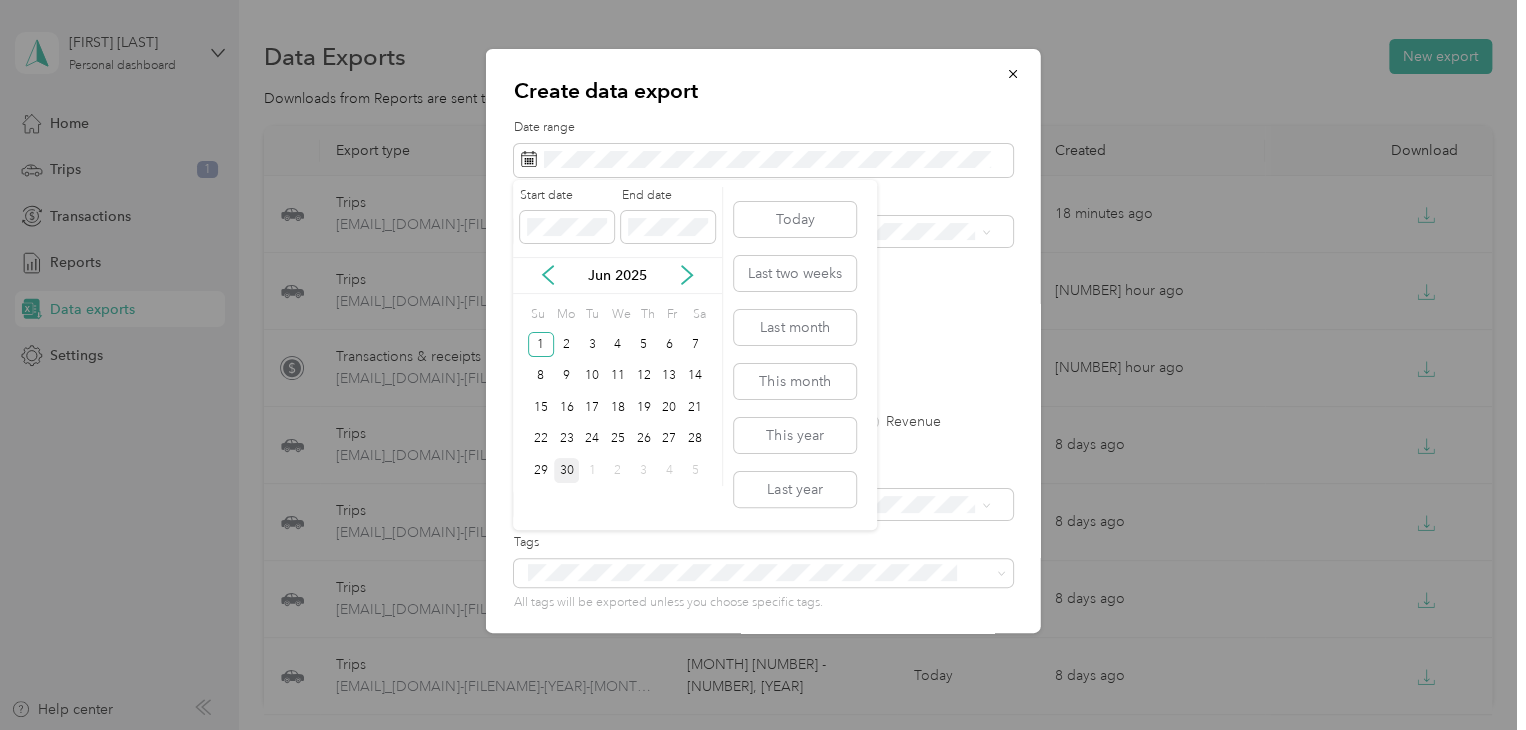 click on "30" at bounding box center [567, 470] 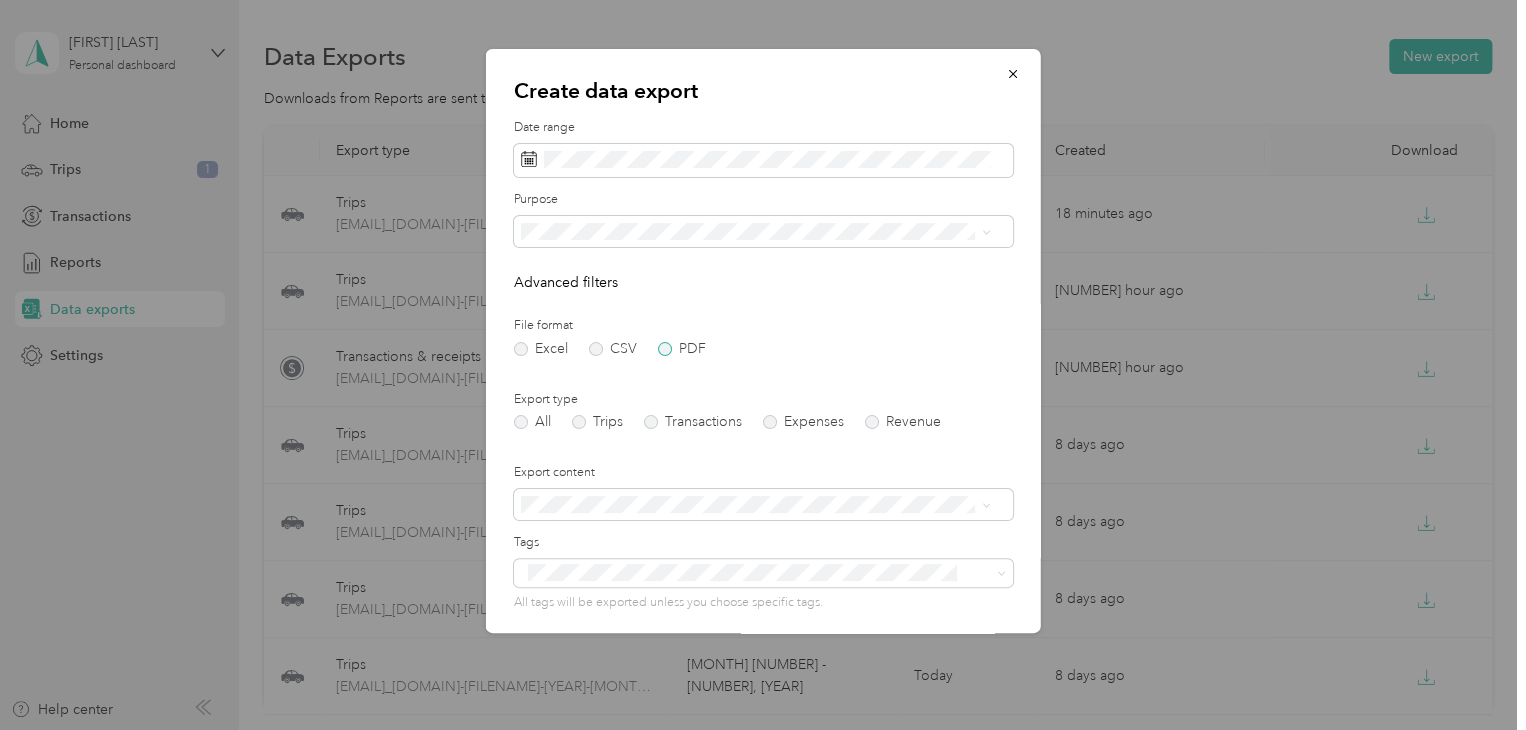 click on "PDF" at bounding box center [682, 349] 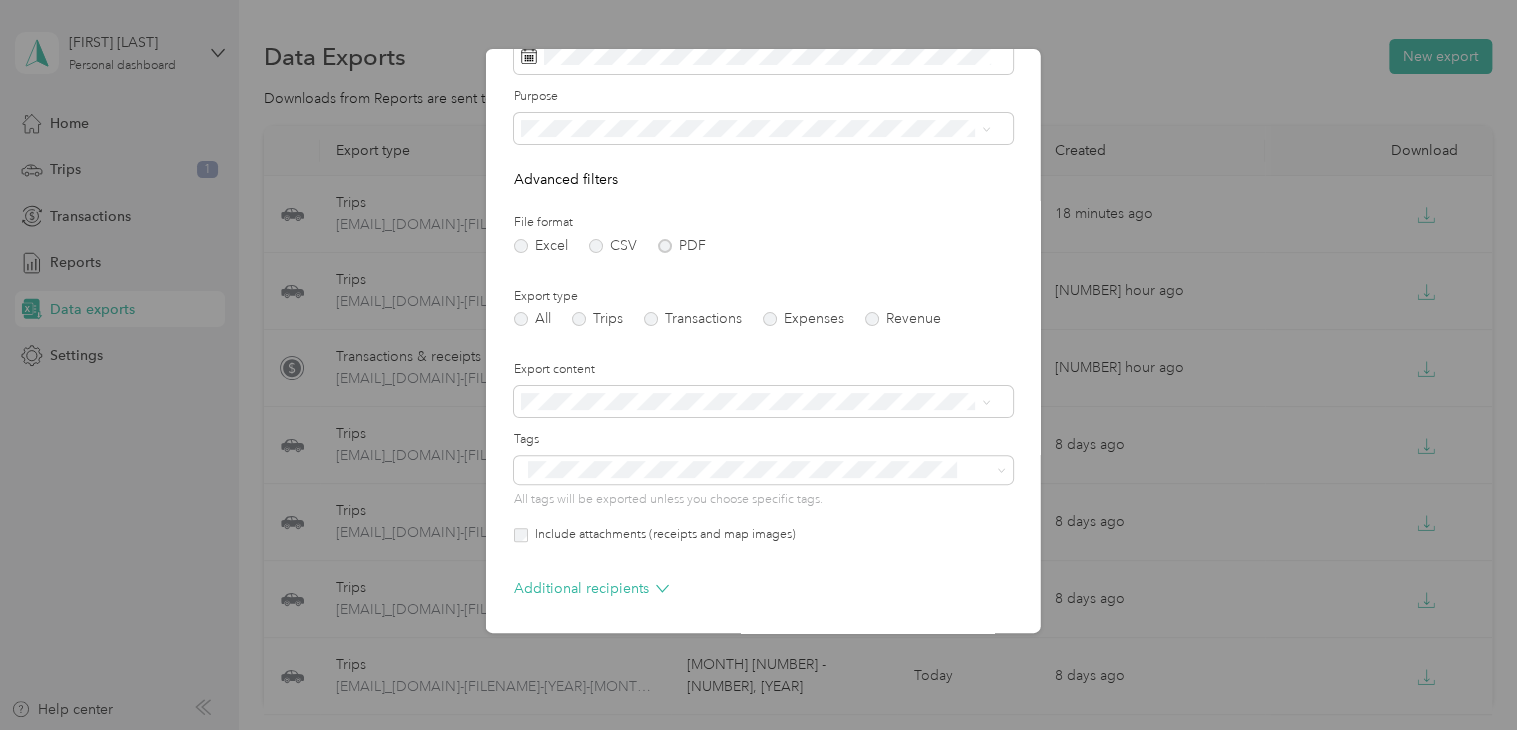 scroll, scrollTop: 178, scrollLeft: 0, axis: vertical 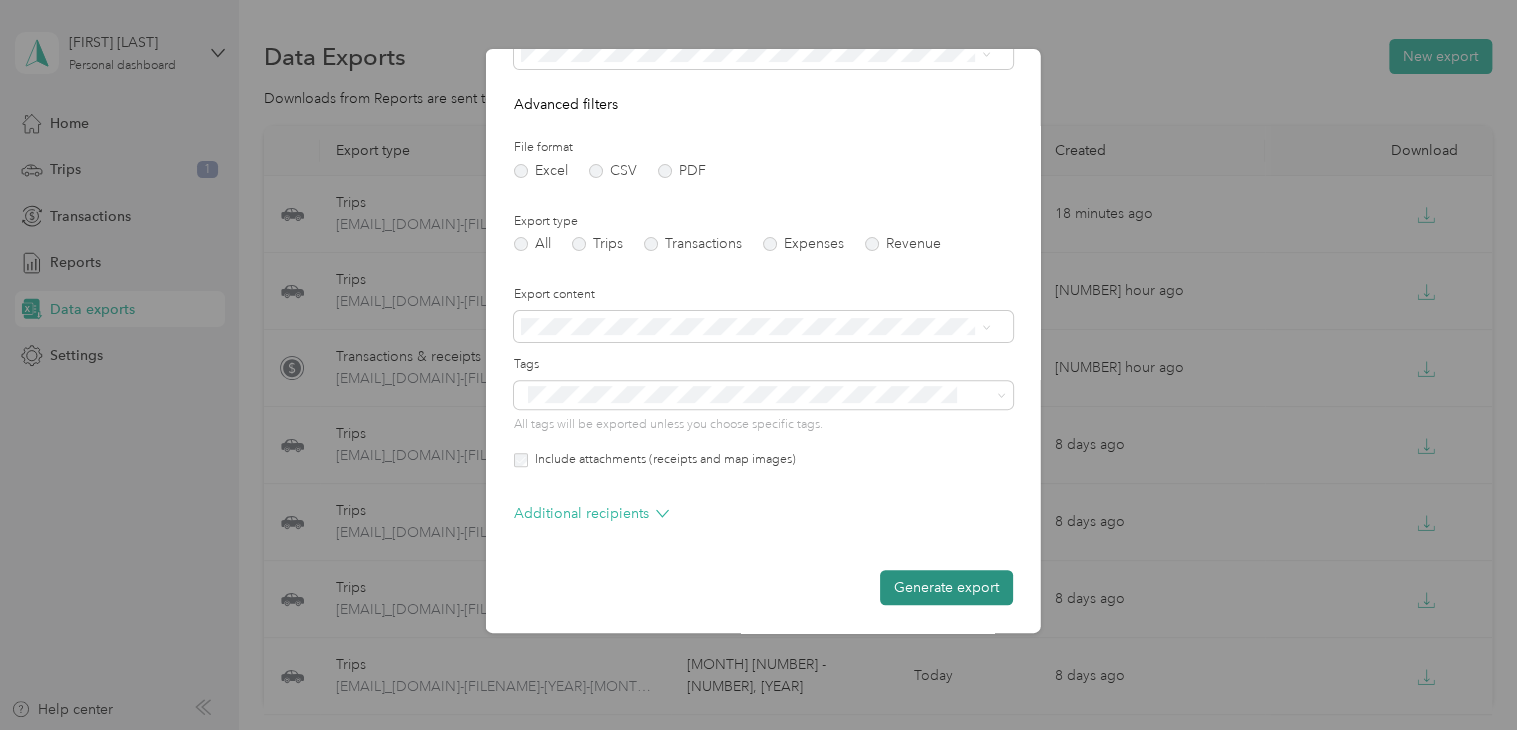 click on "Generate export" at bounding box center [946, 587] 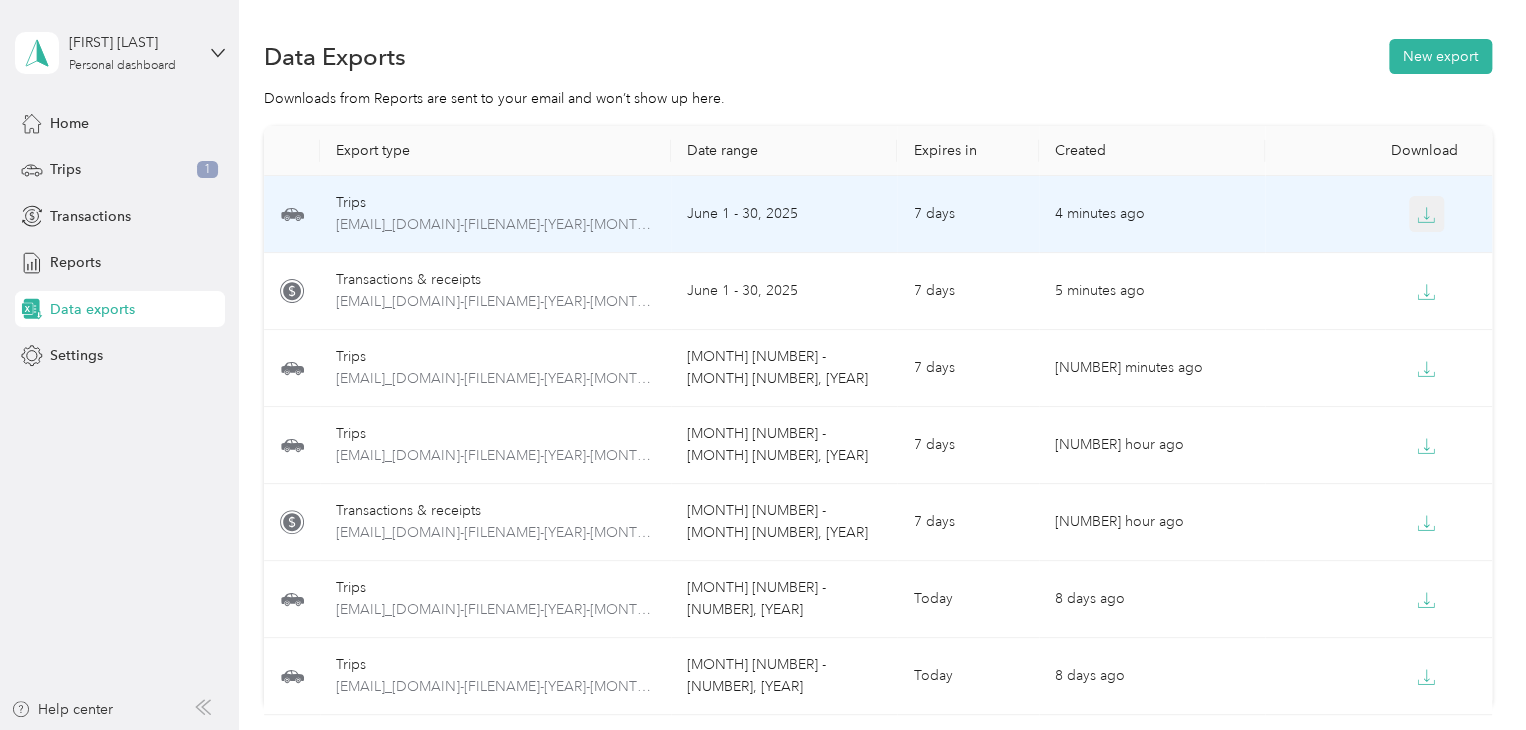 click 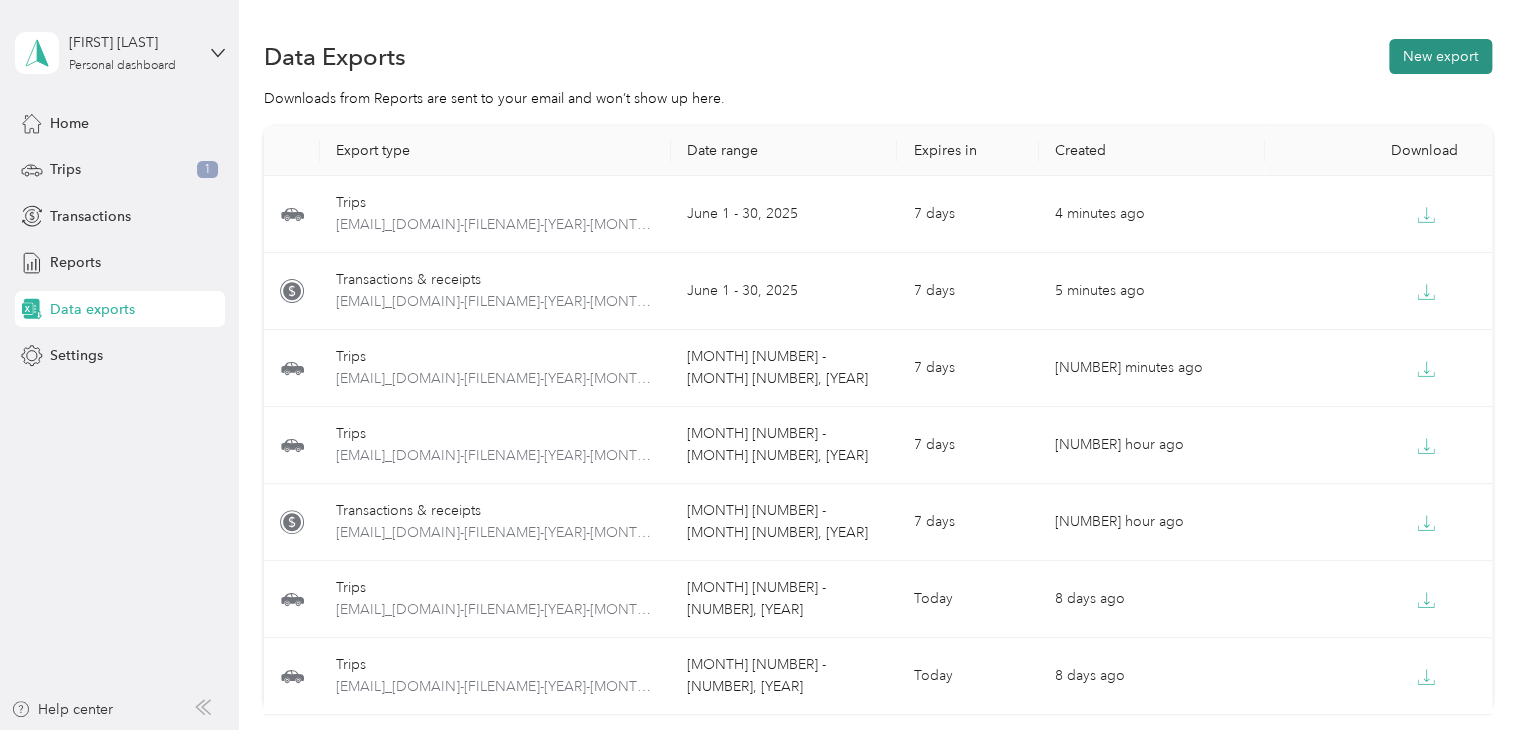 click on "New export" at bounding box center (1440, 56) 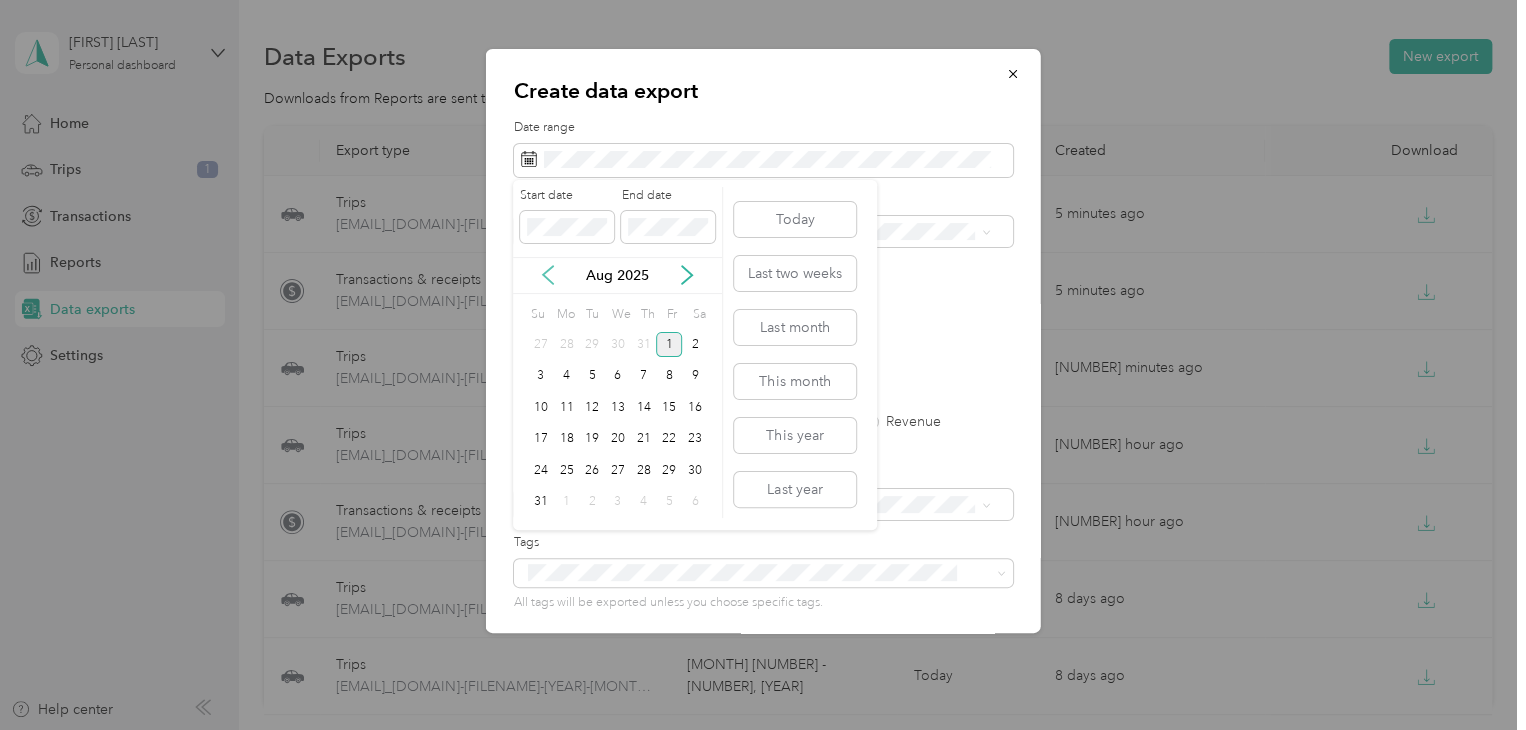 click 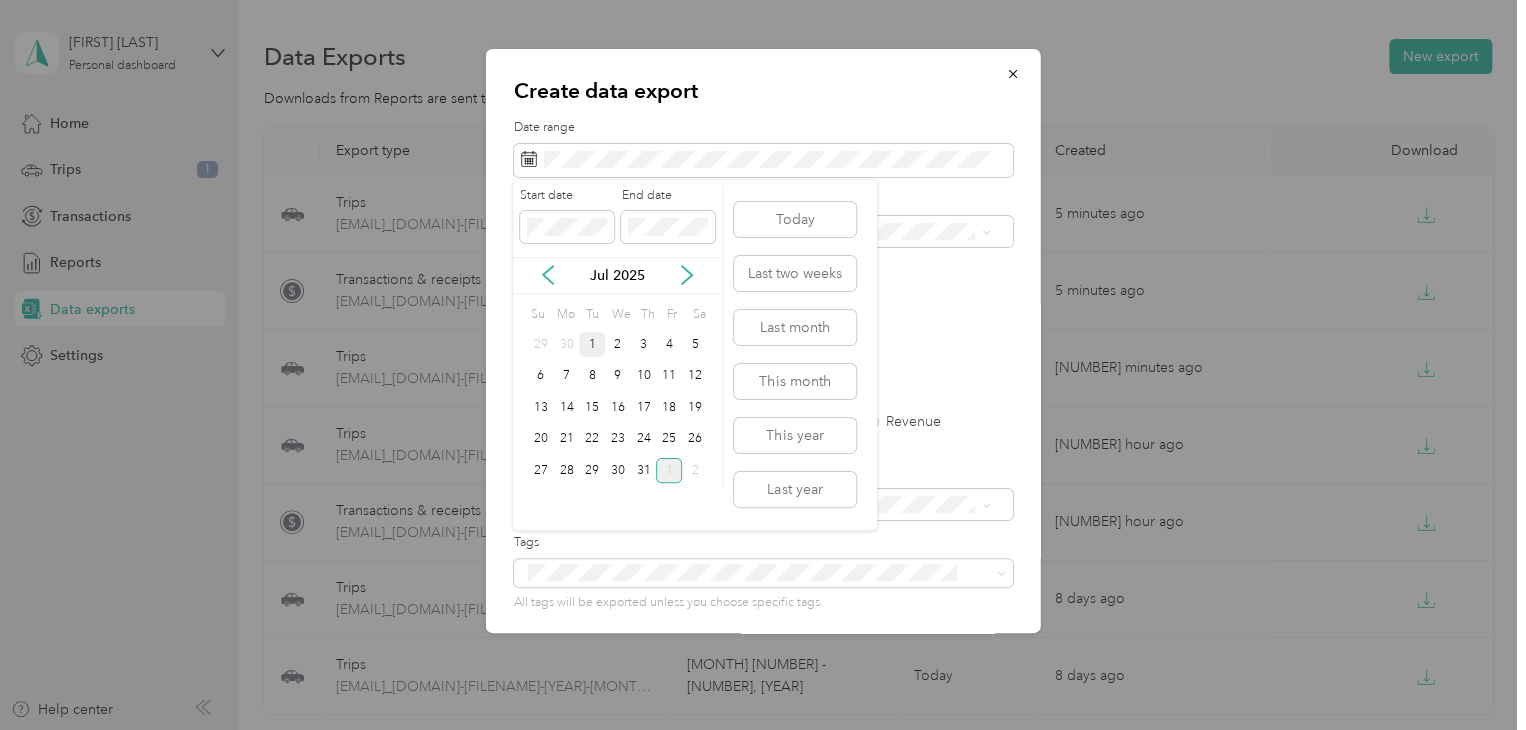 click on "1" at bounding box center [592, 344] 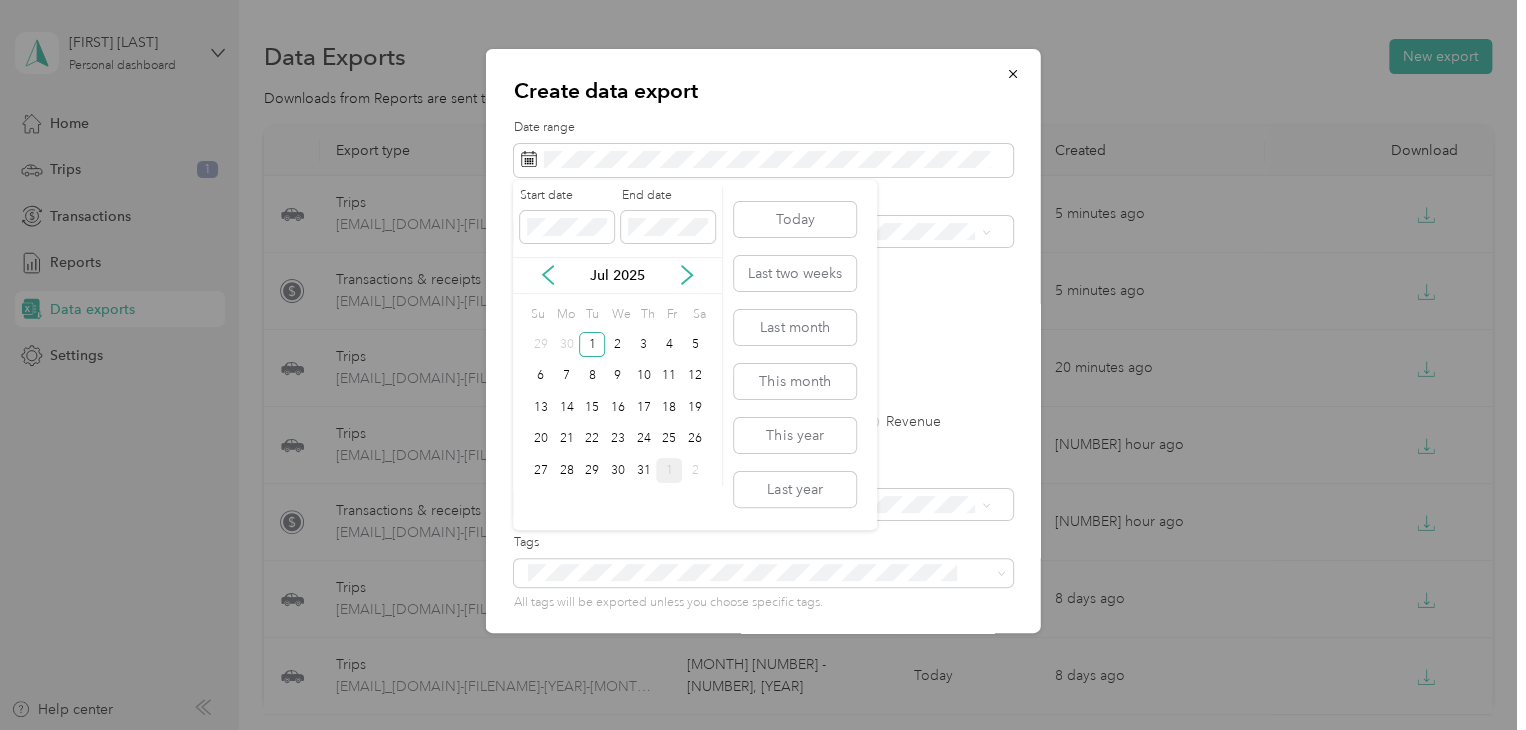 click on "1" at bounding box center [669, 470] 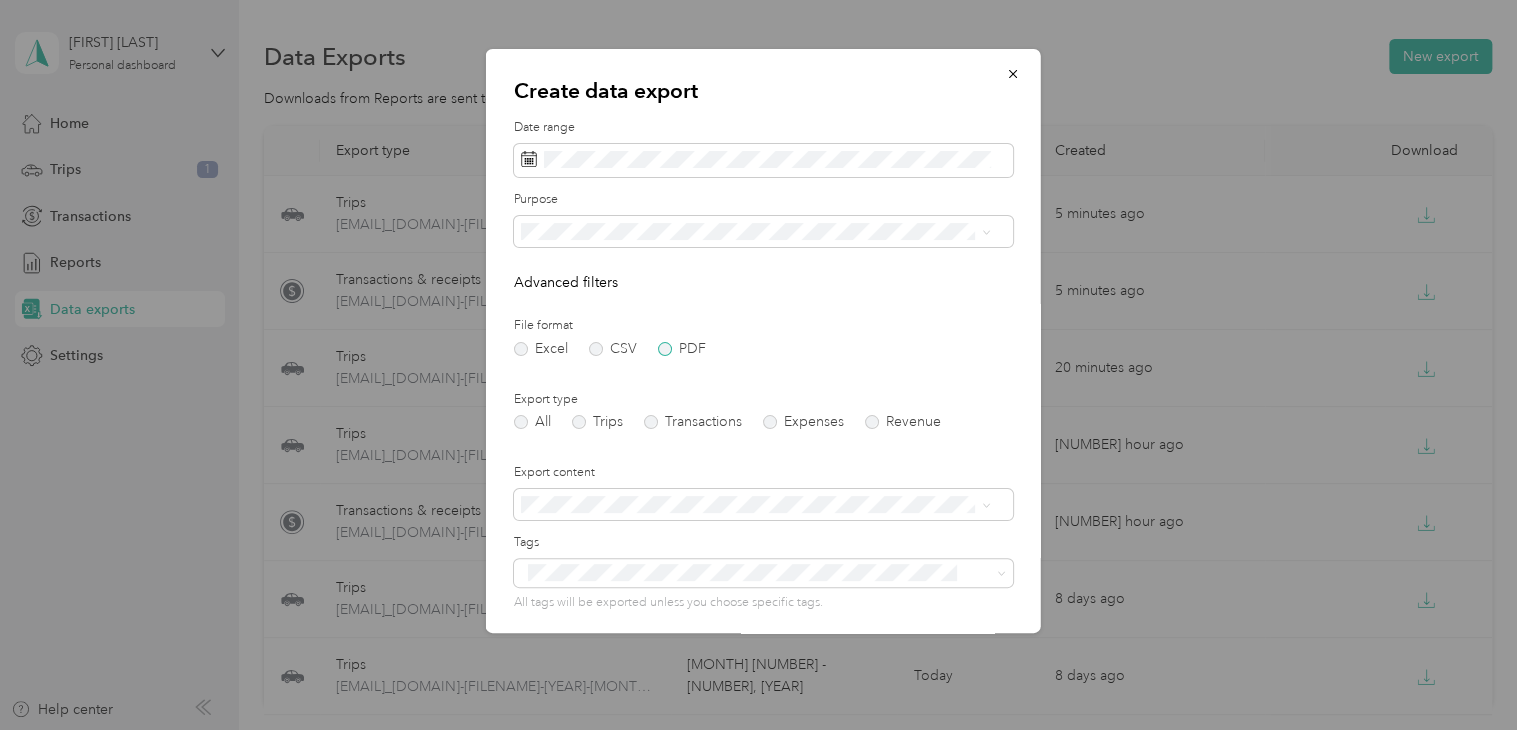 click on "PDF" at bounding box center (682, 349) 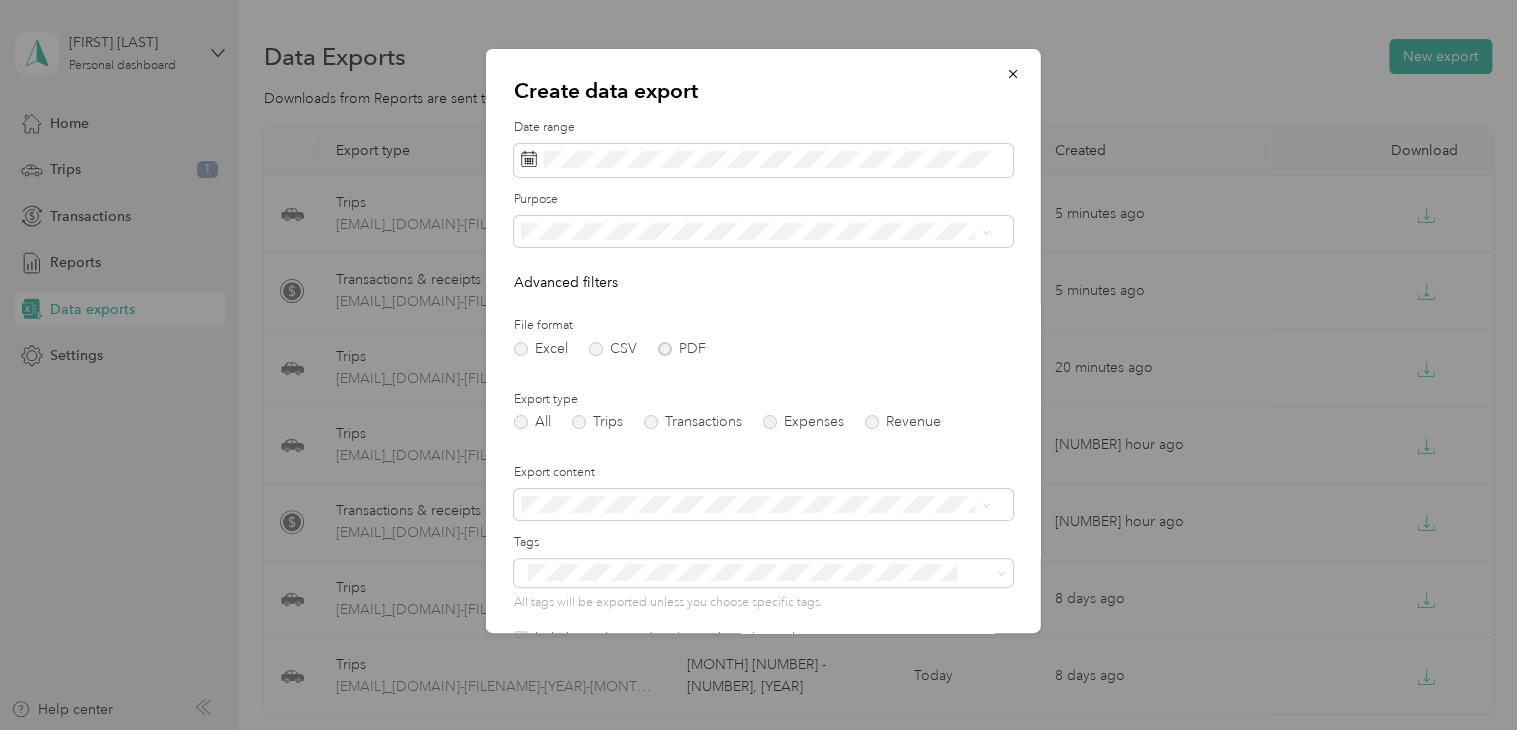 scroll, scrollTop: 178, scrollLeft: 0, axis: vertical 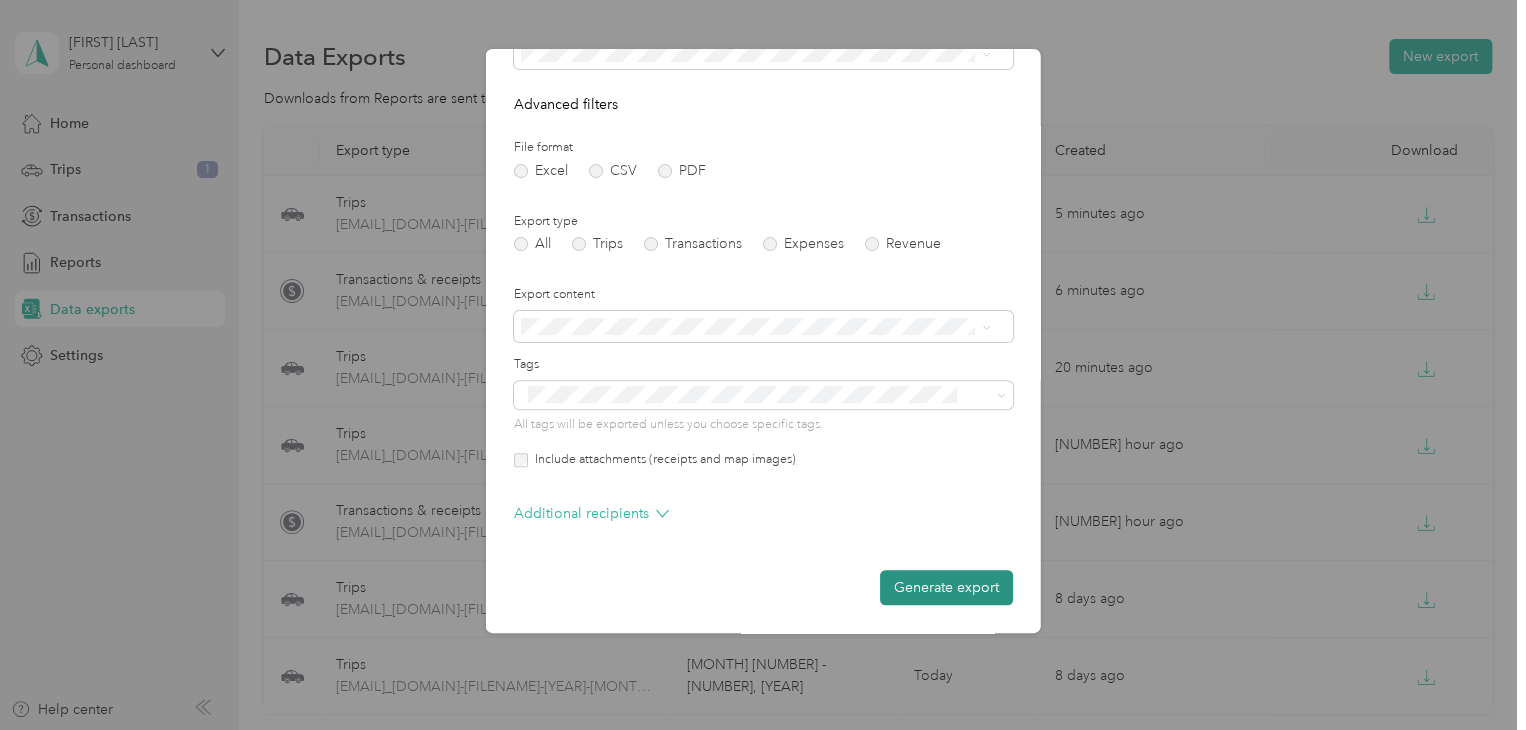 click on "Generate export" at bounding box center (946, 587) 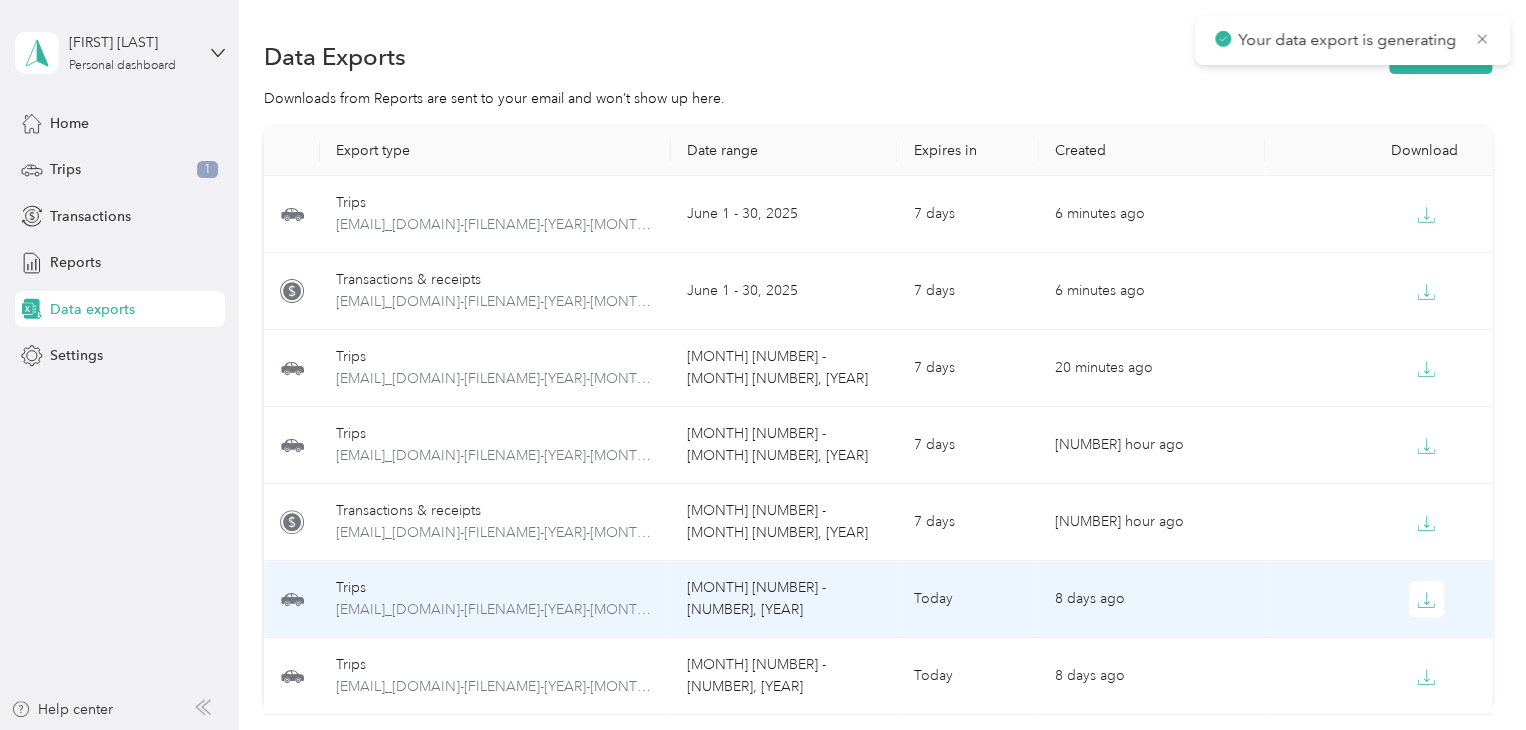 click on "Today" at bounding box center (967, 599) 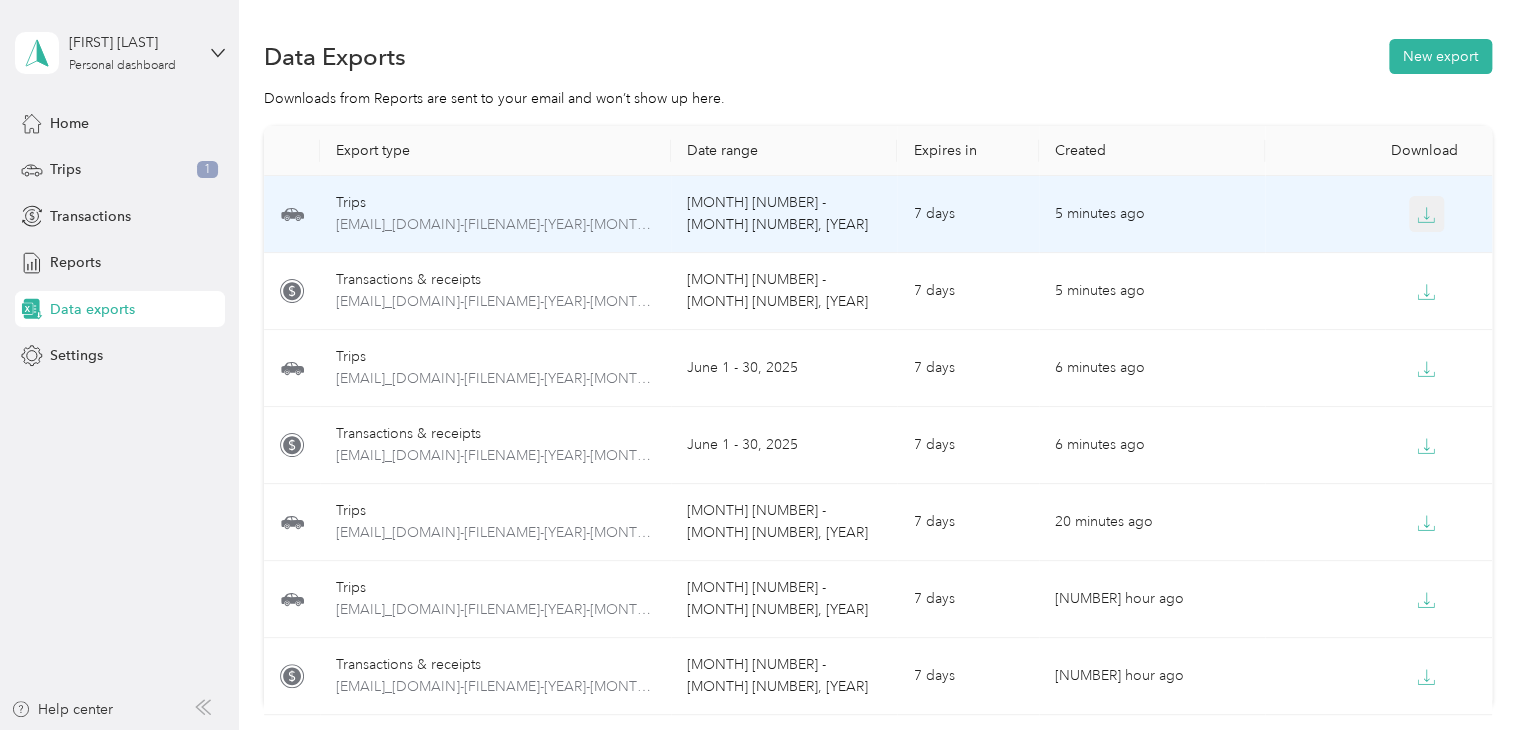 click 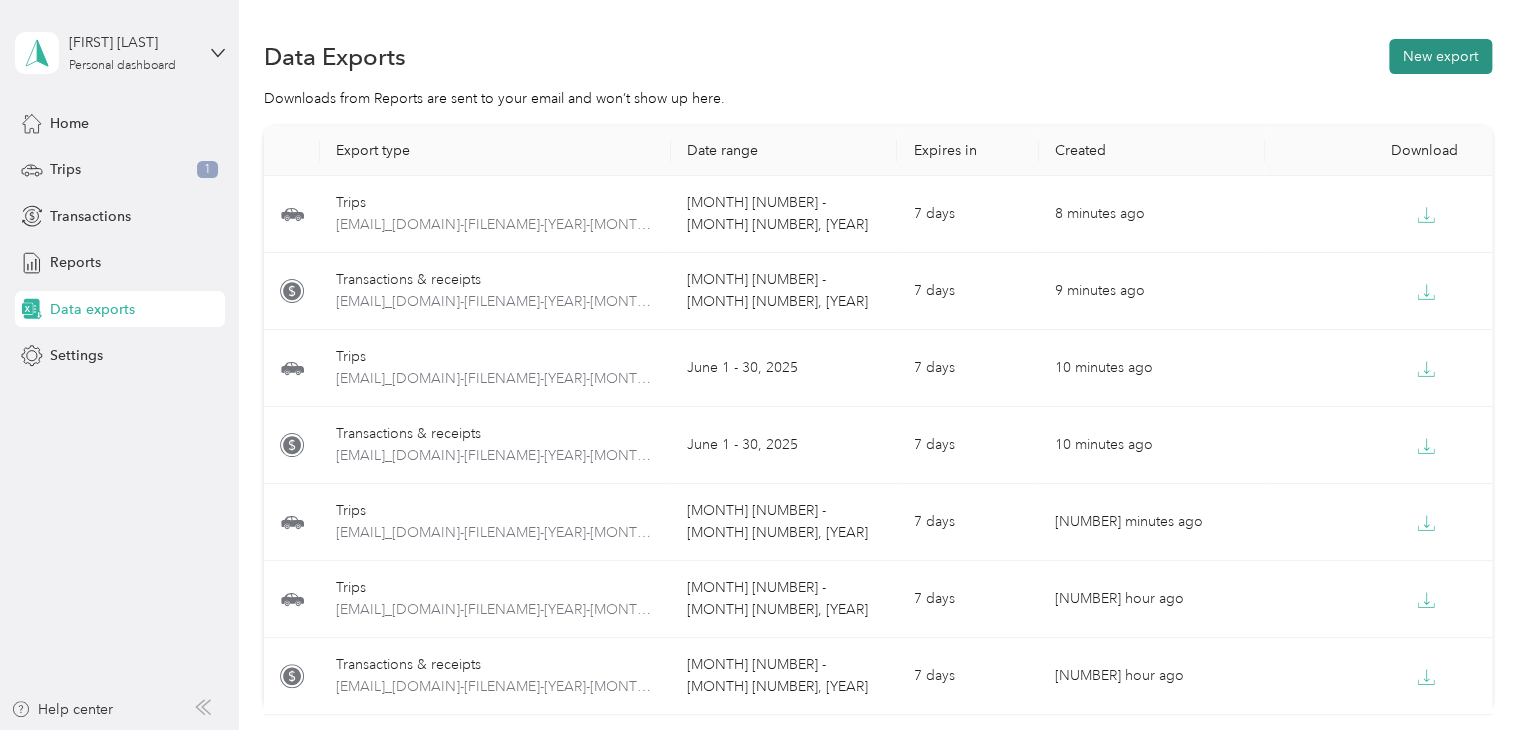 click on "New export" at bounding box center [1440, 56] 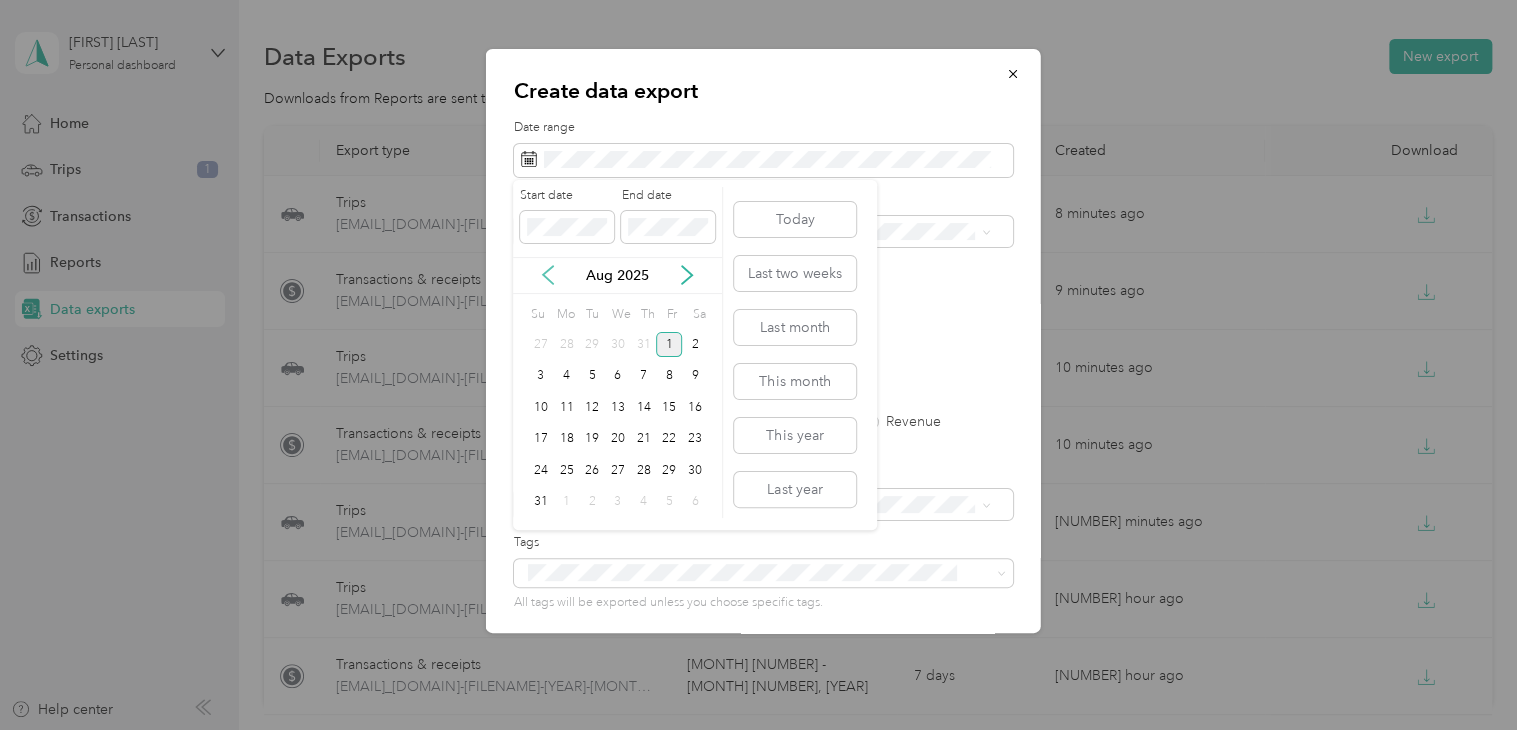 click 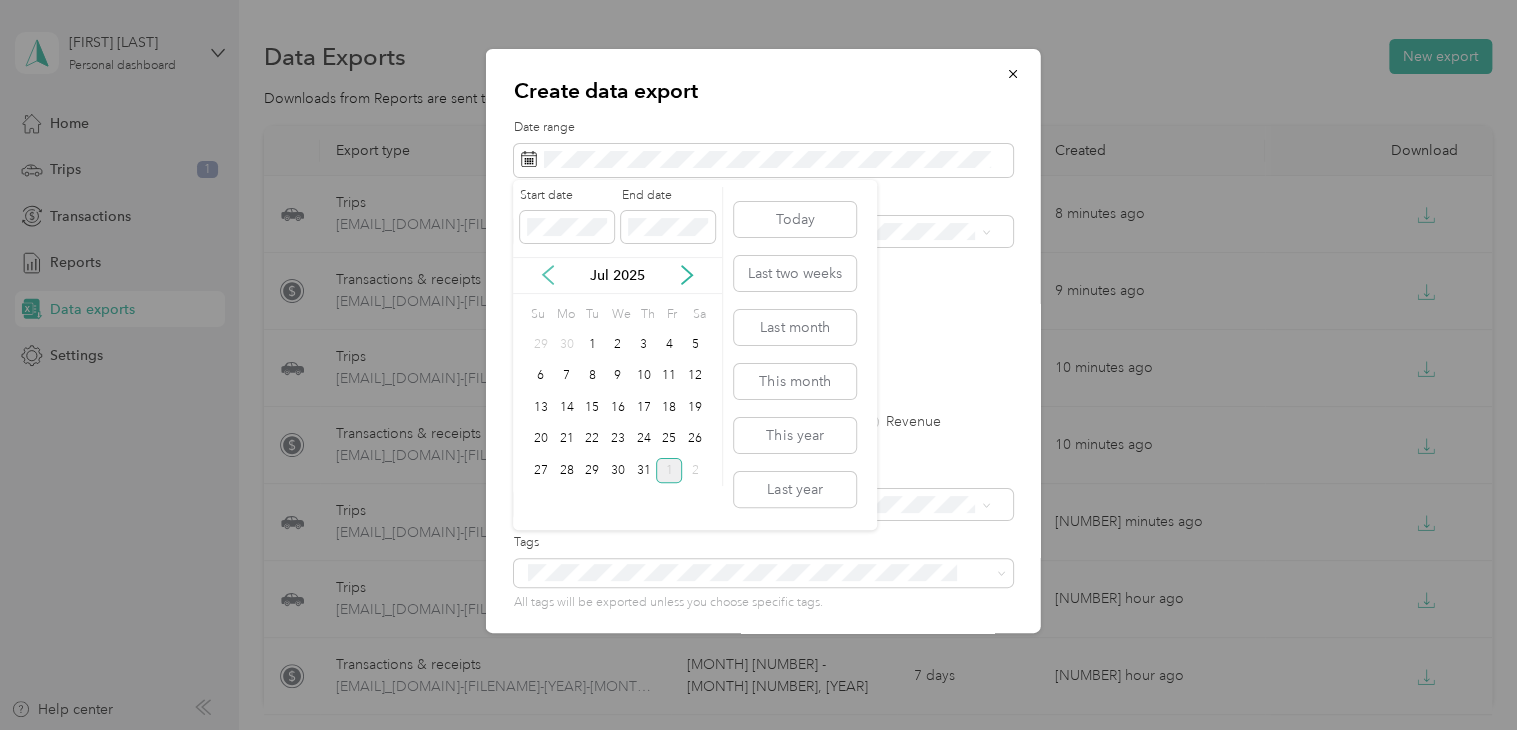 click 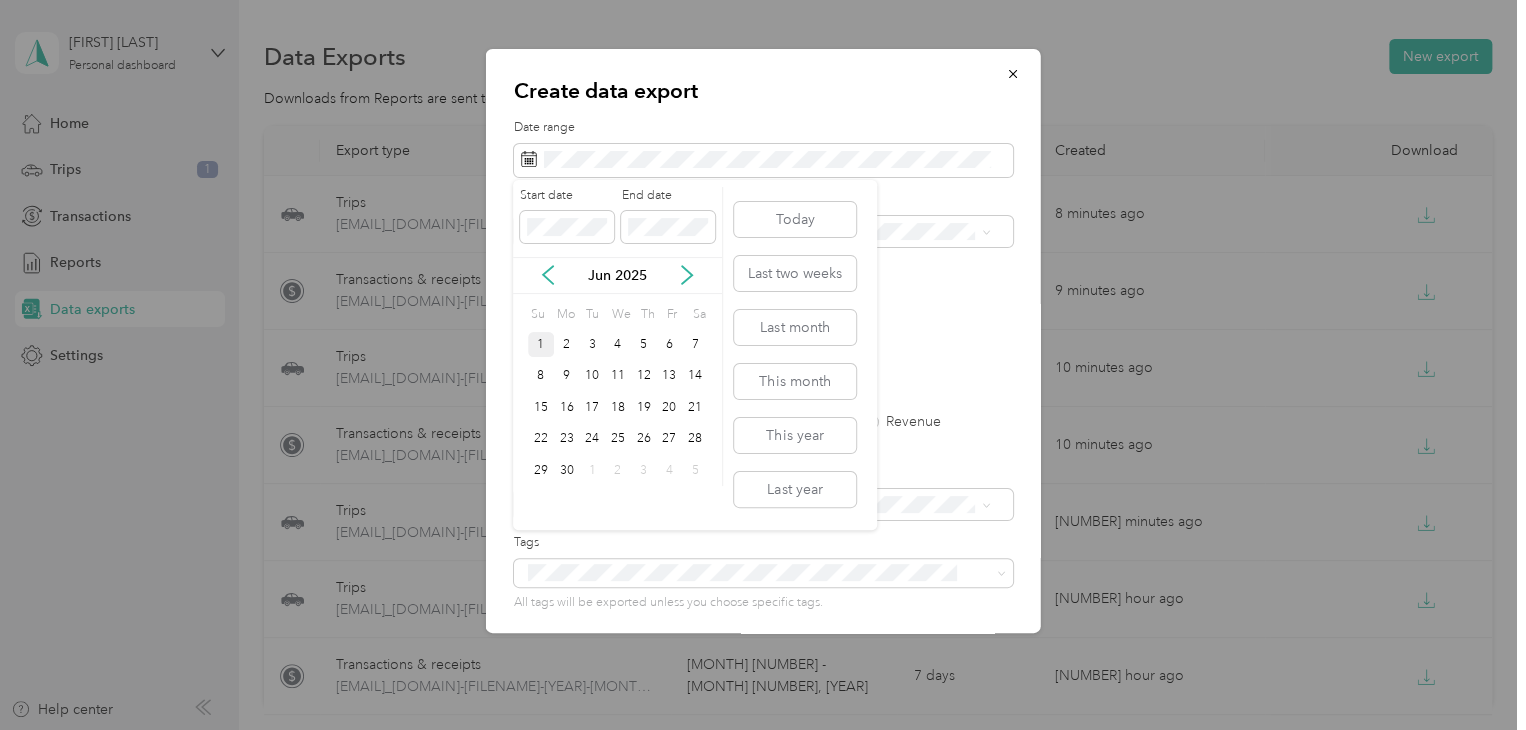 click on "1" at bounding box center (541, 344) 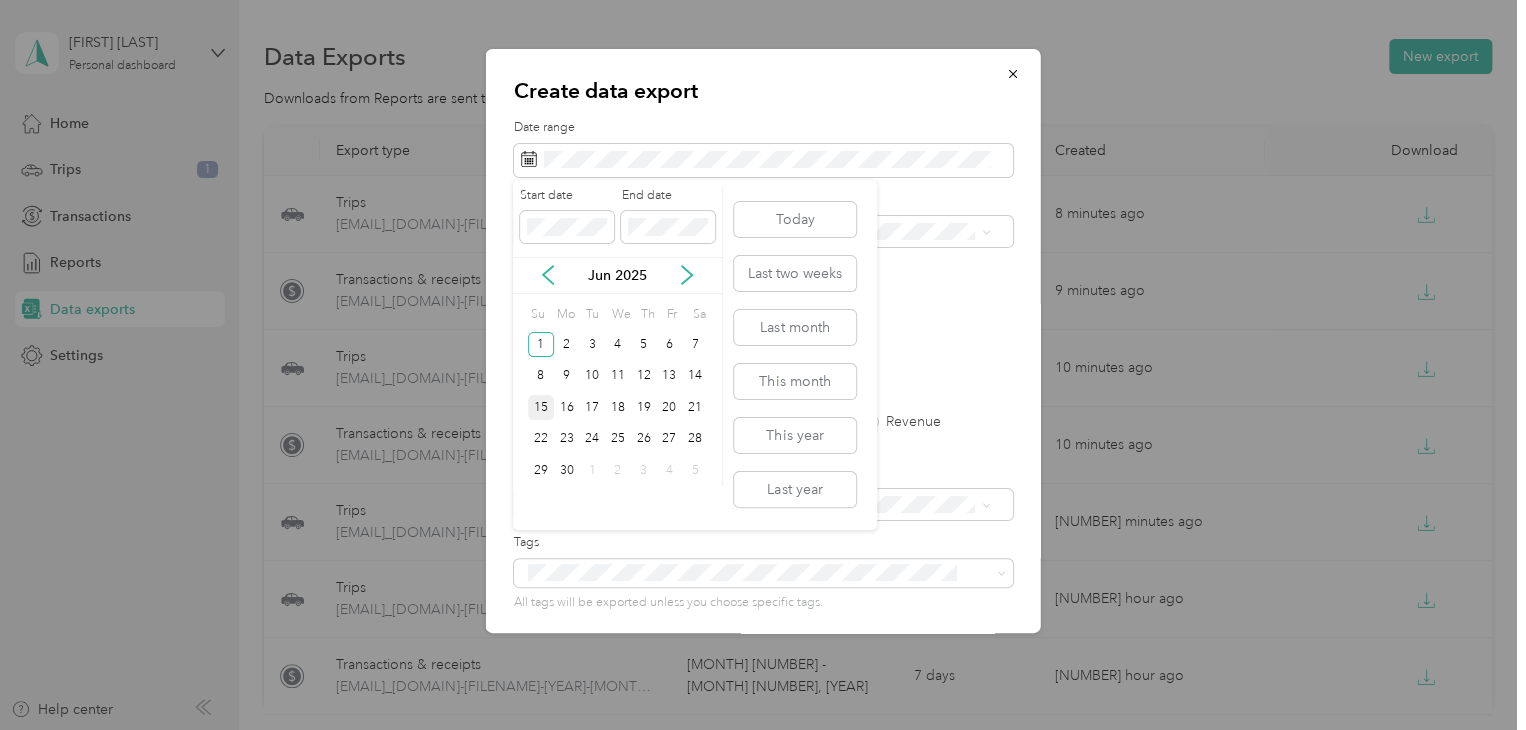 click on "15" at bounding box center [541, 407] 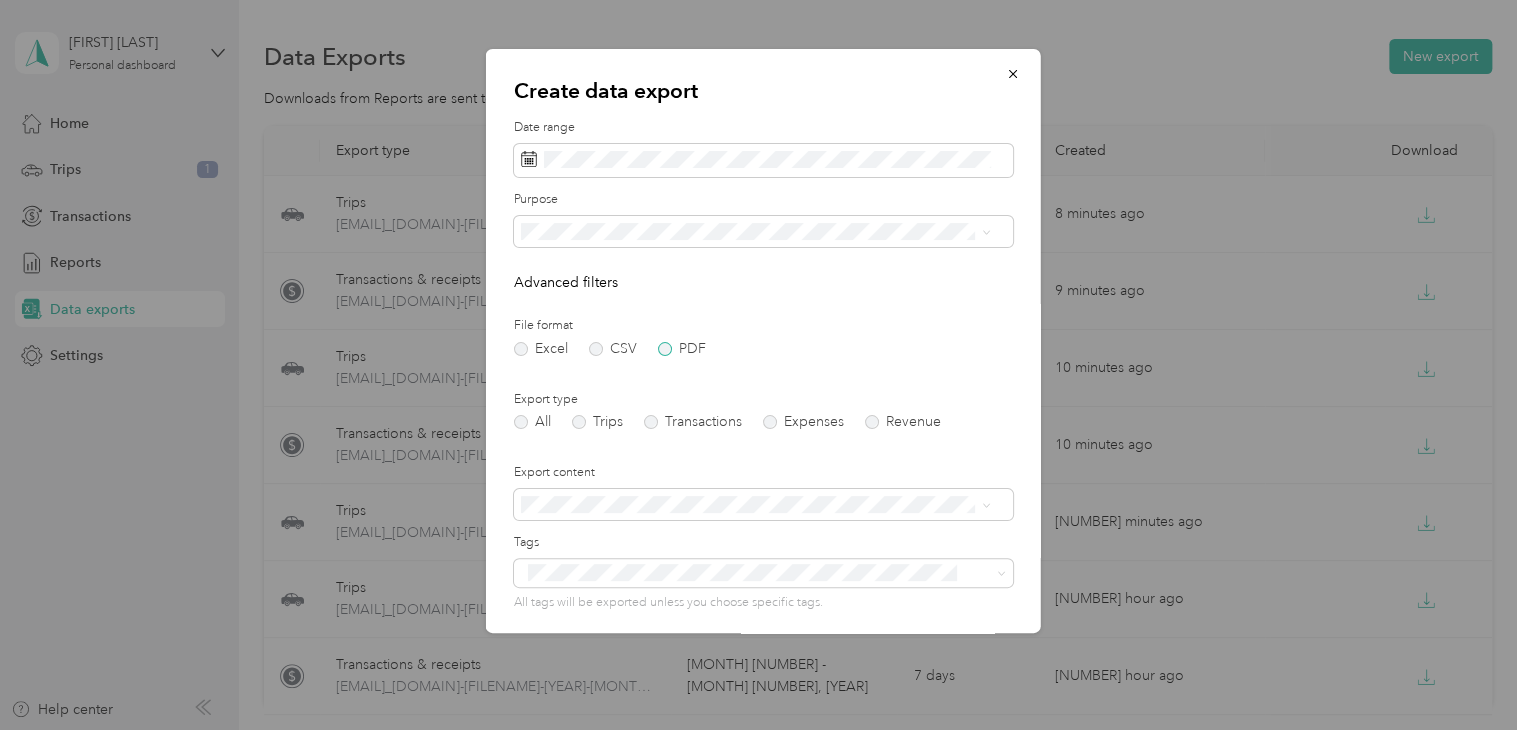 click on "PDF" at bounding box center (682, 349) 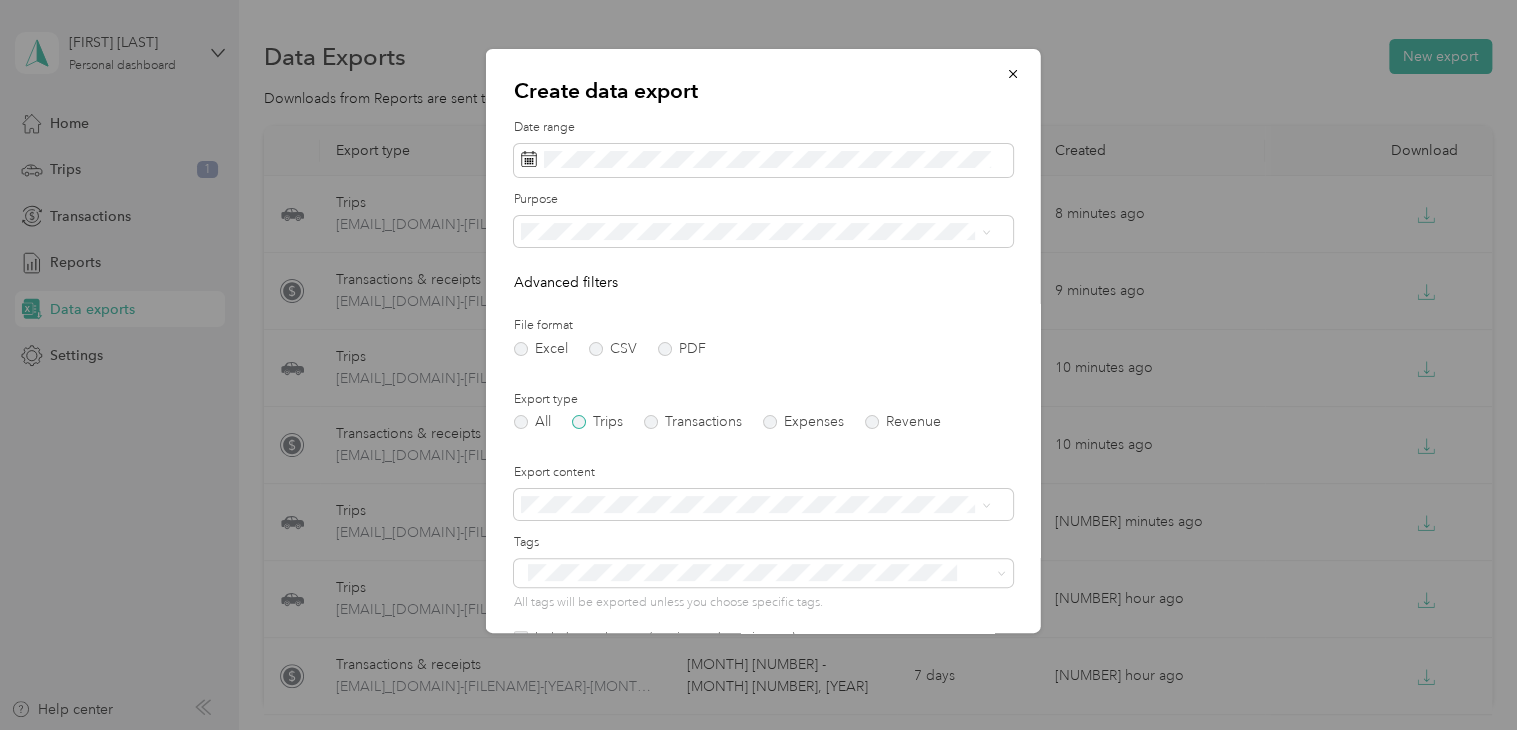 click on "Trips" at bounding box center [597, 422] 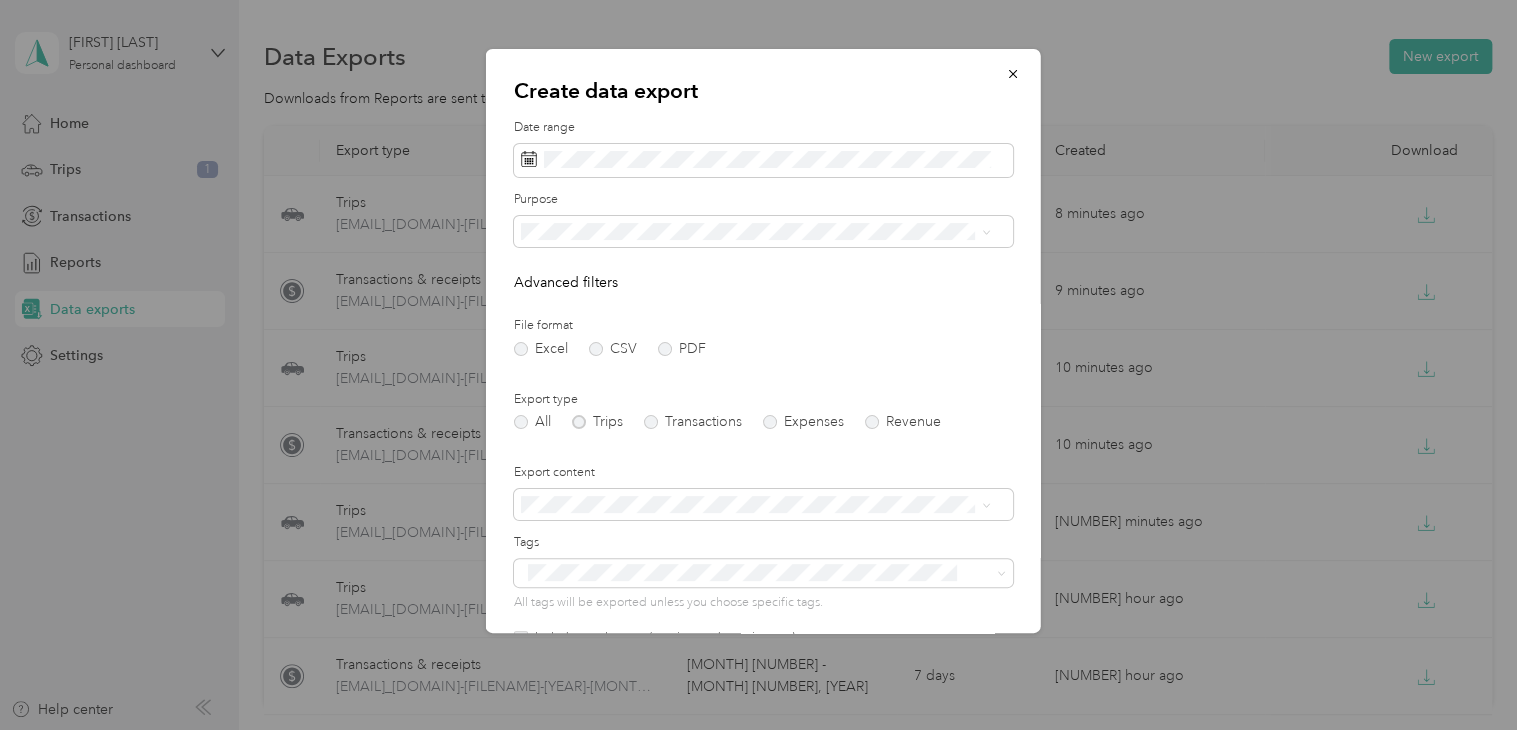 scroll, scrollTop: 178, scrollLeft: 0, axis: vertical 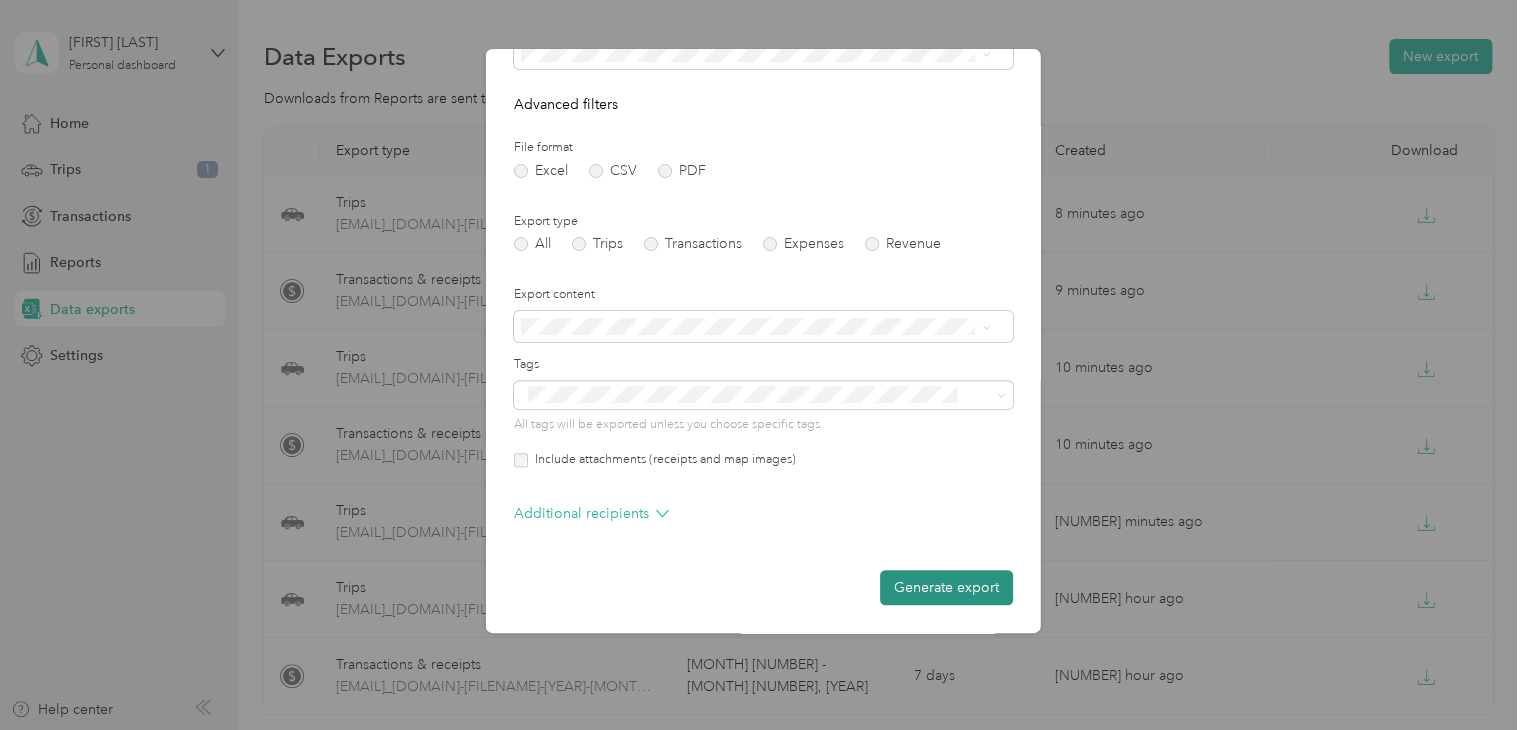 click on "Generate export" at bounding box center [946, 587] 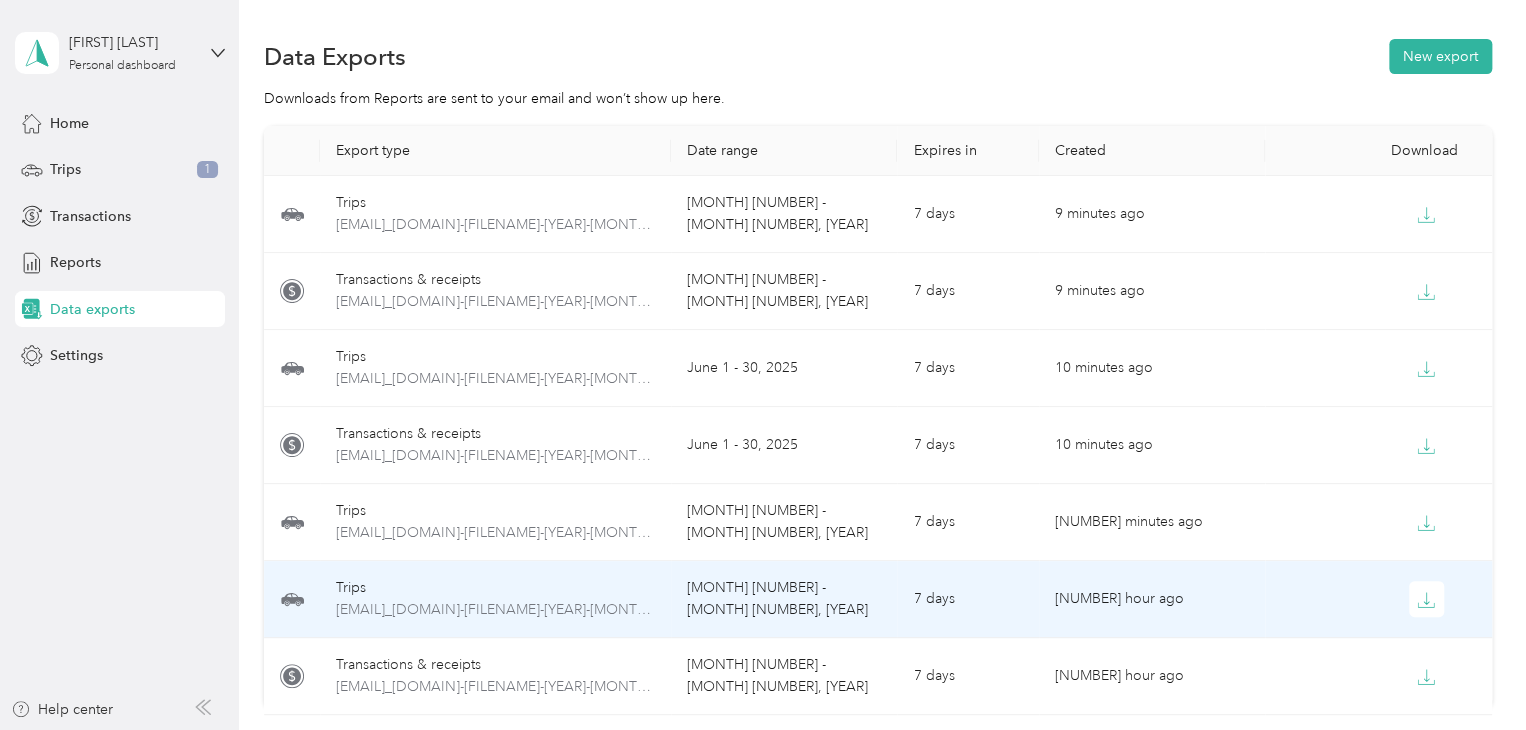 click on "7 days" at bounding box center (967, 599) 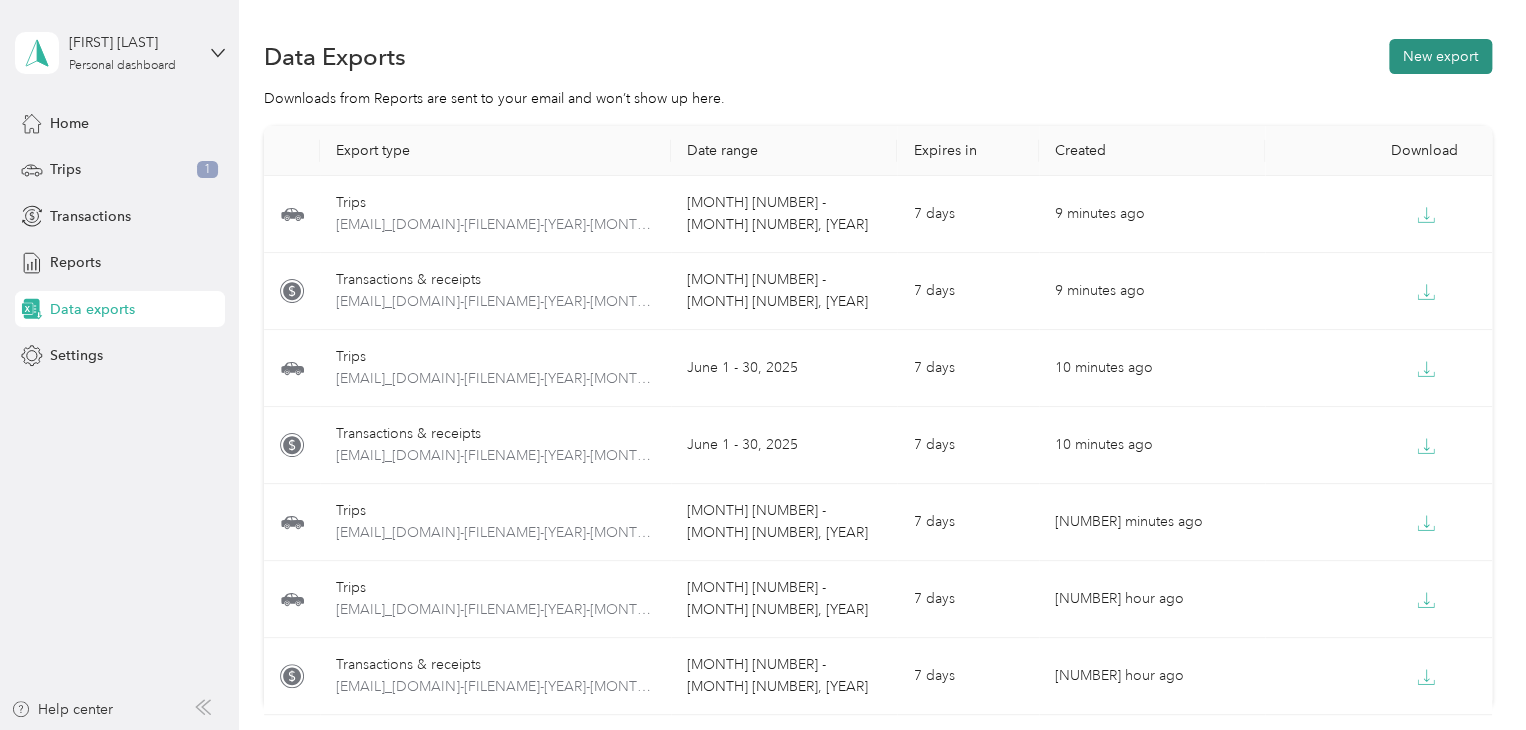 click on "New export" at bounding box center [1440, 56] 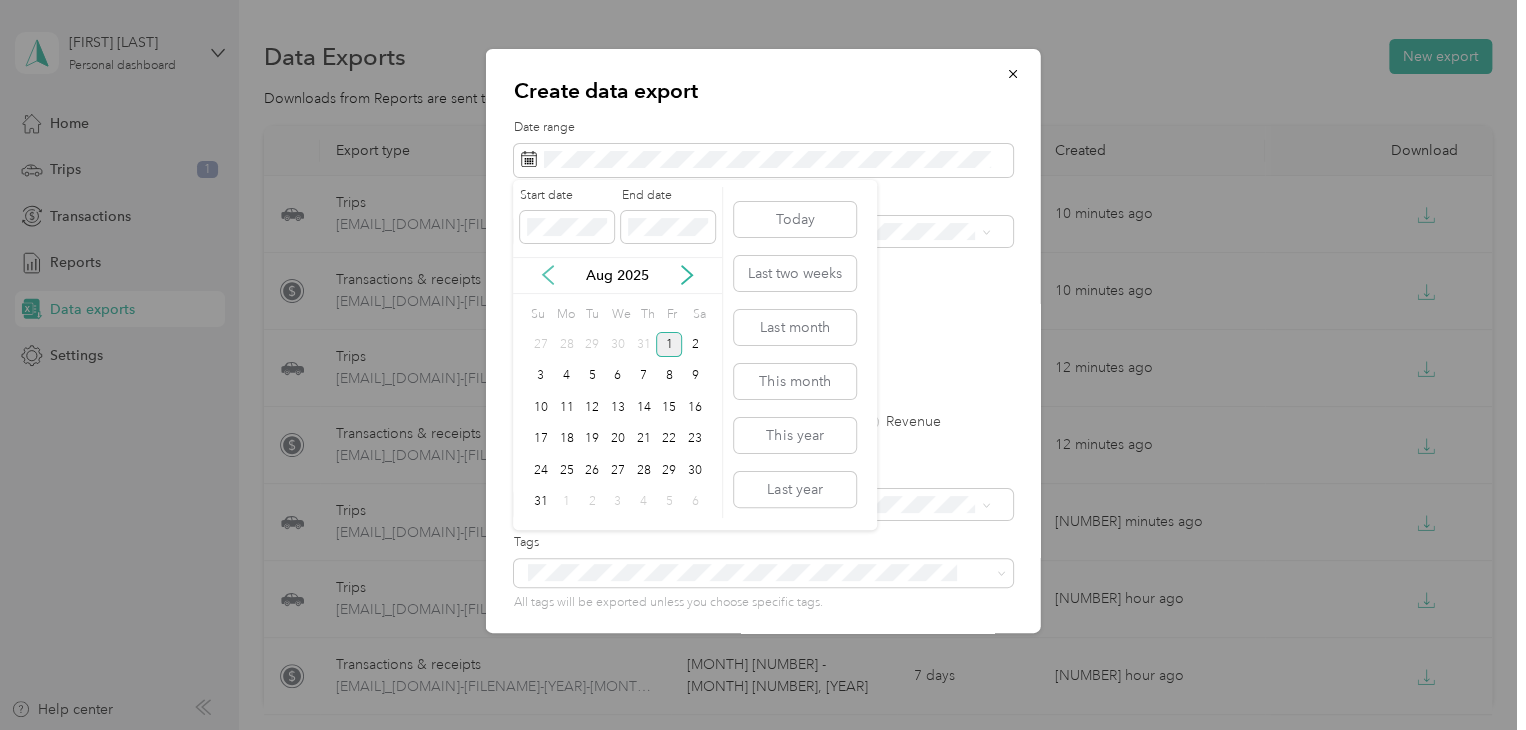 click 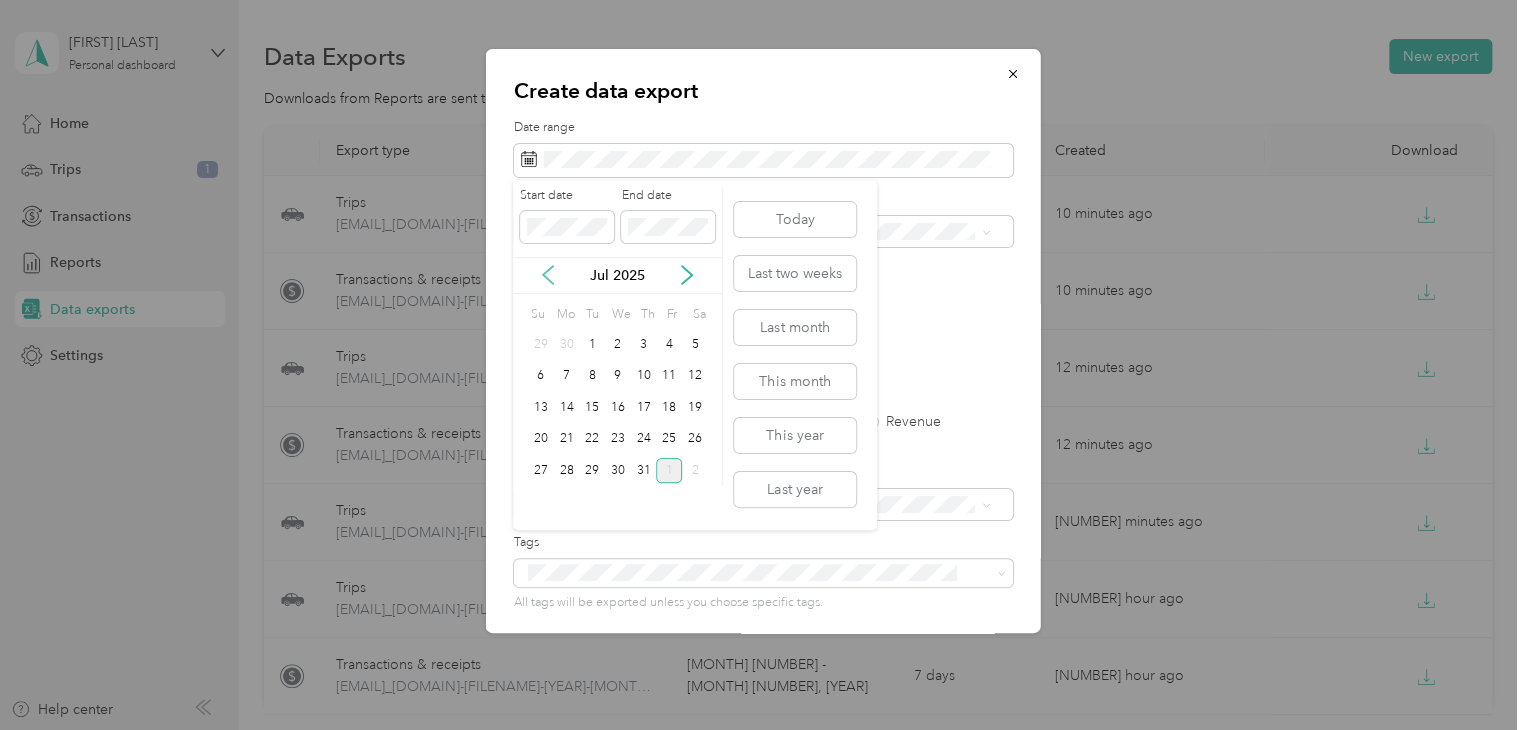 click 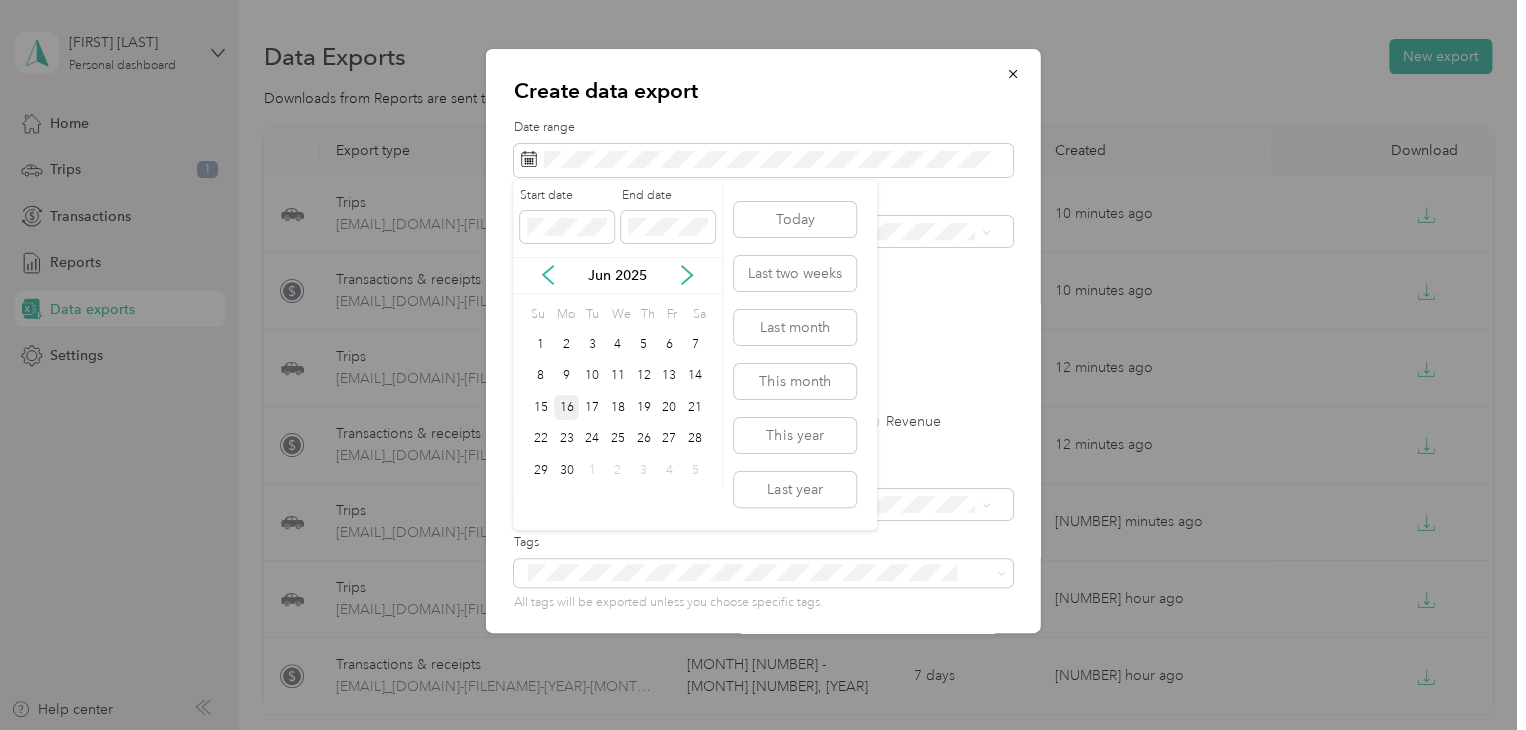click on "16" at bounding box center (567, 407) 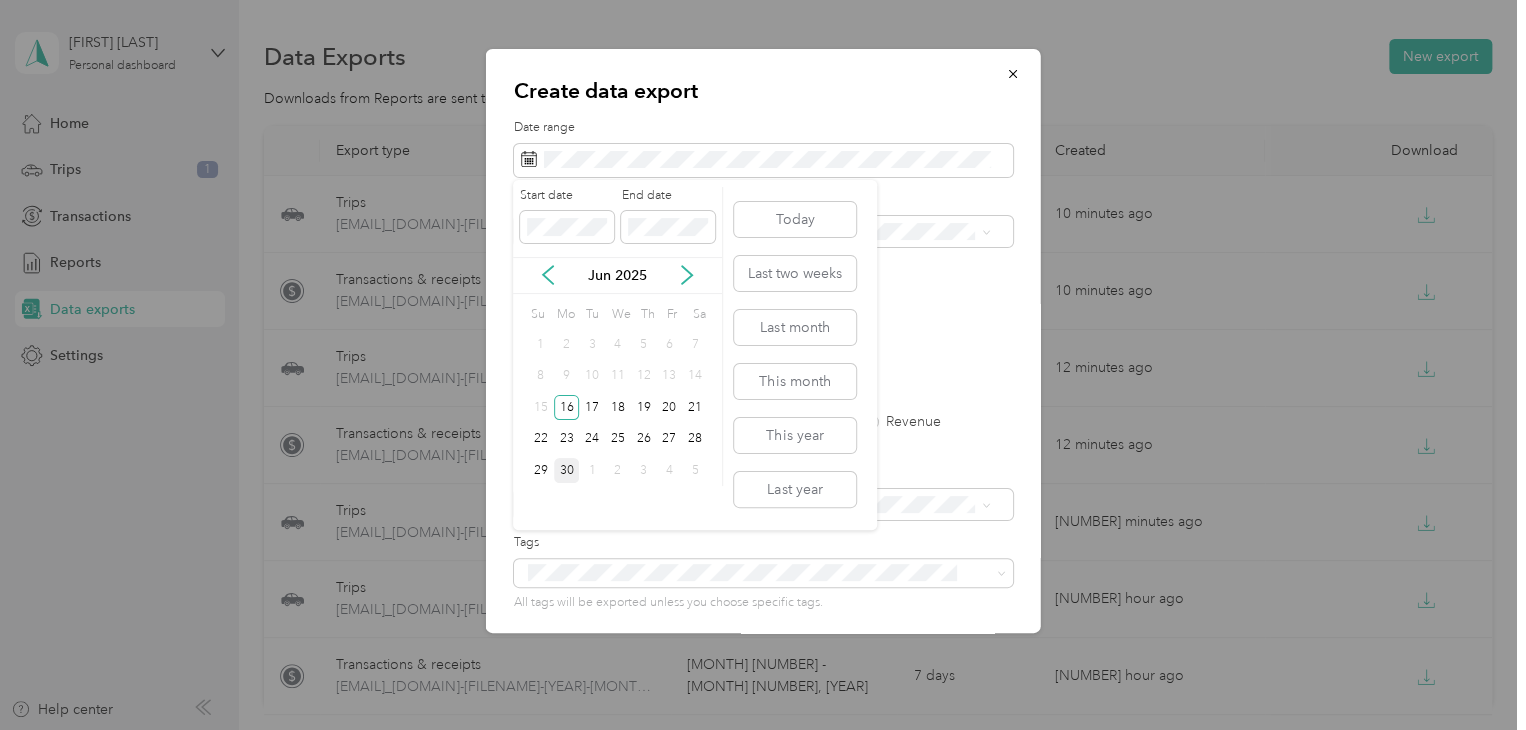 click on "30" at bounding box center (567, 470) 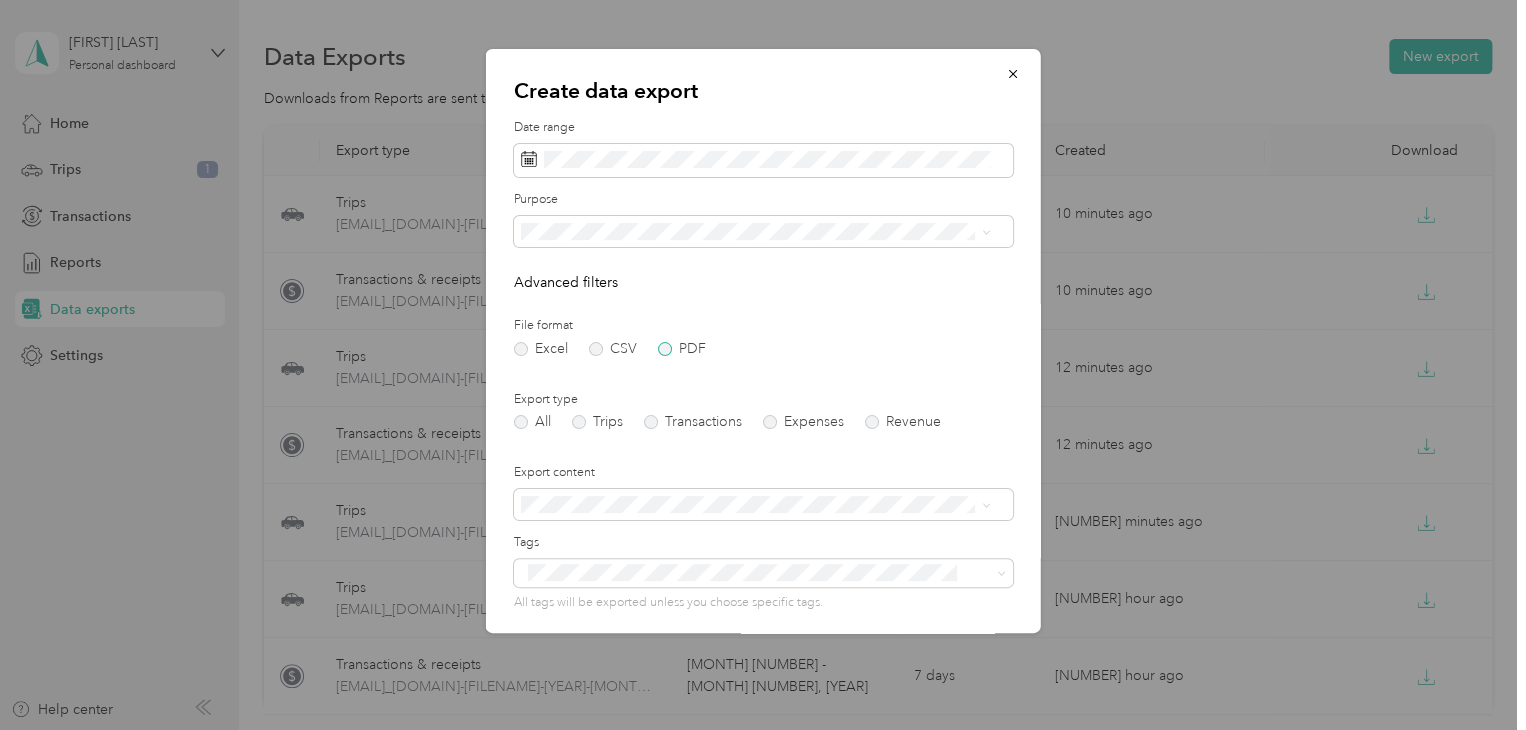 click on "PDF" at bounding box center (682, 349) 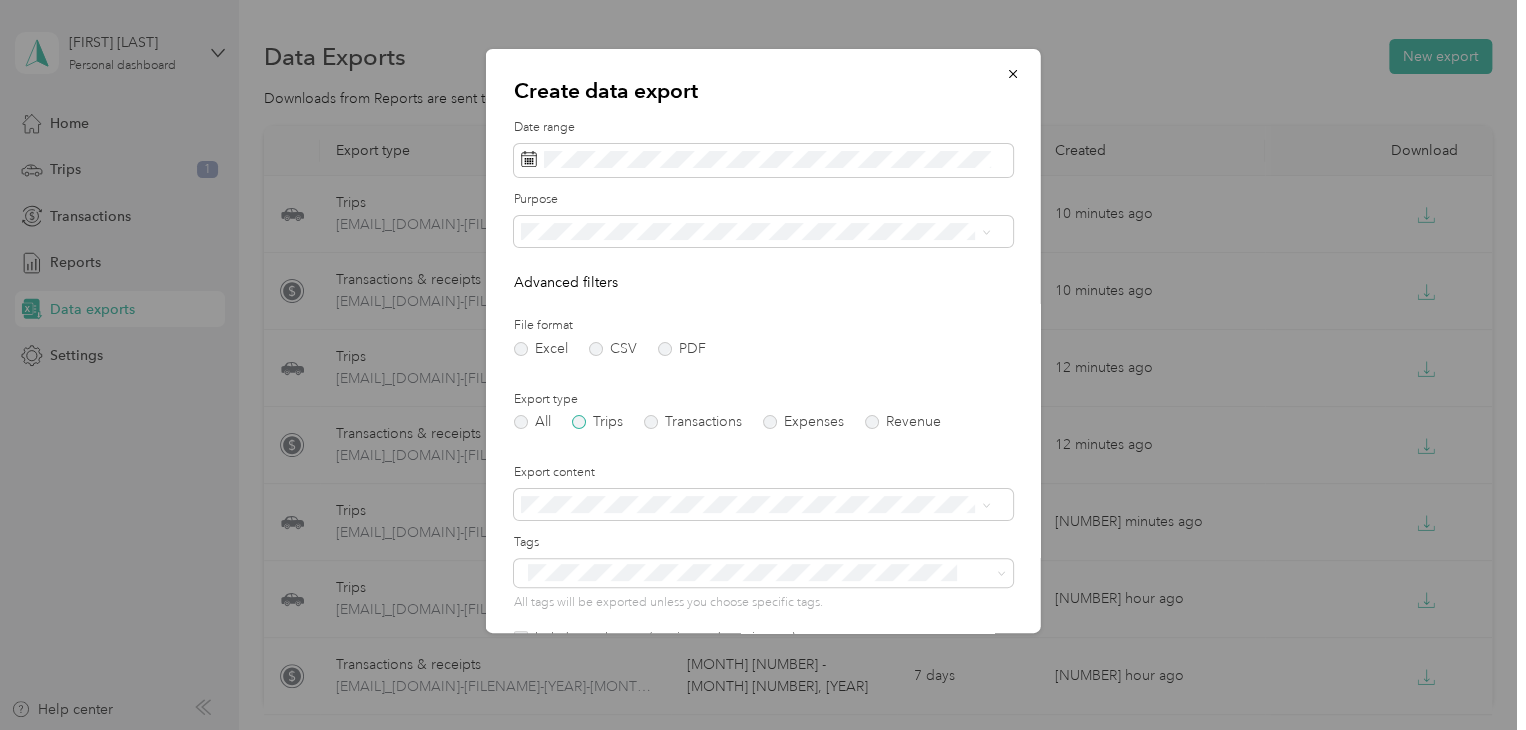 click on "Trips" at bounding box center (597, 422) 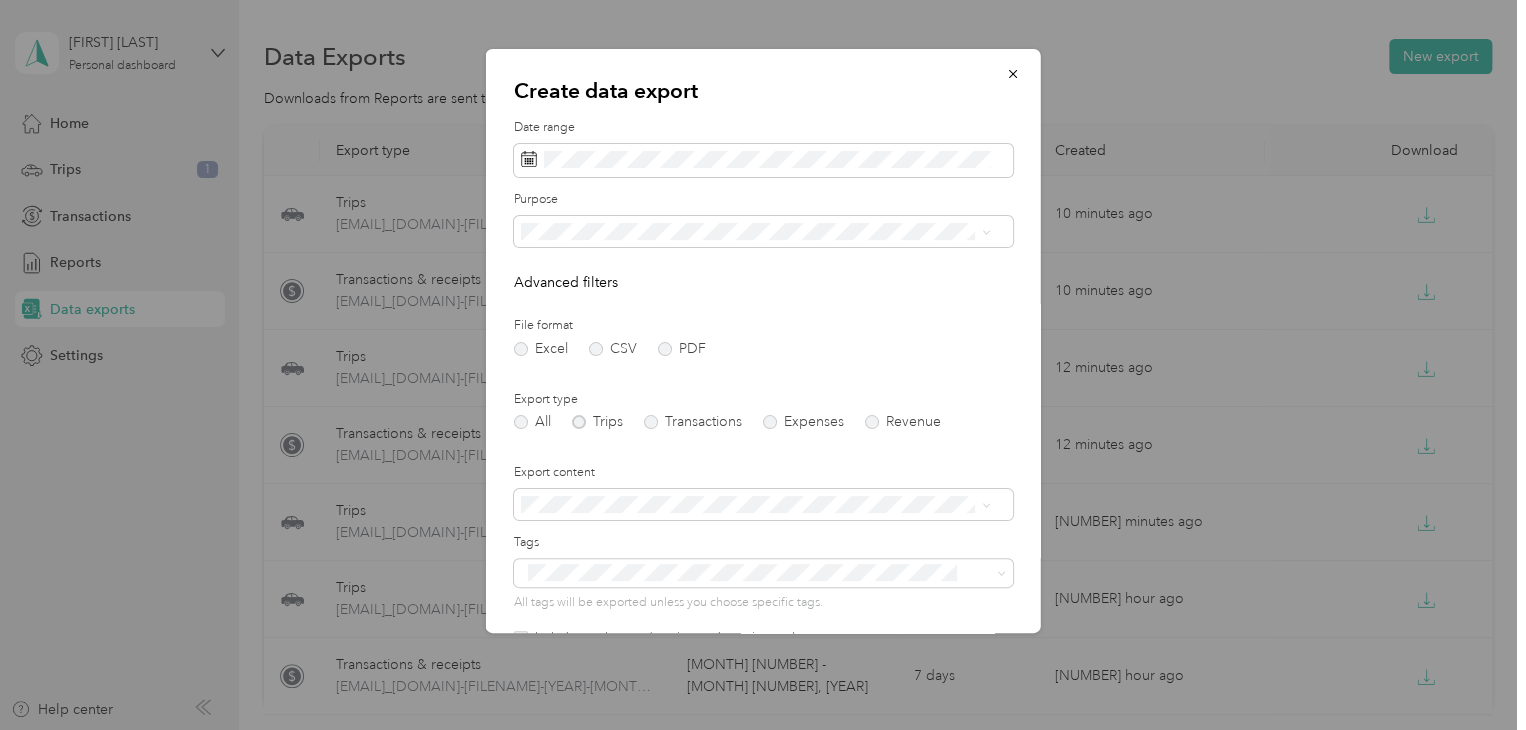 scroll, scrollTop: 178, scrollLeft: 0, axis: vertical 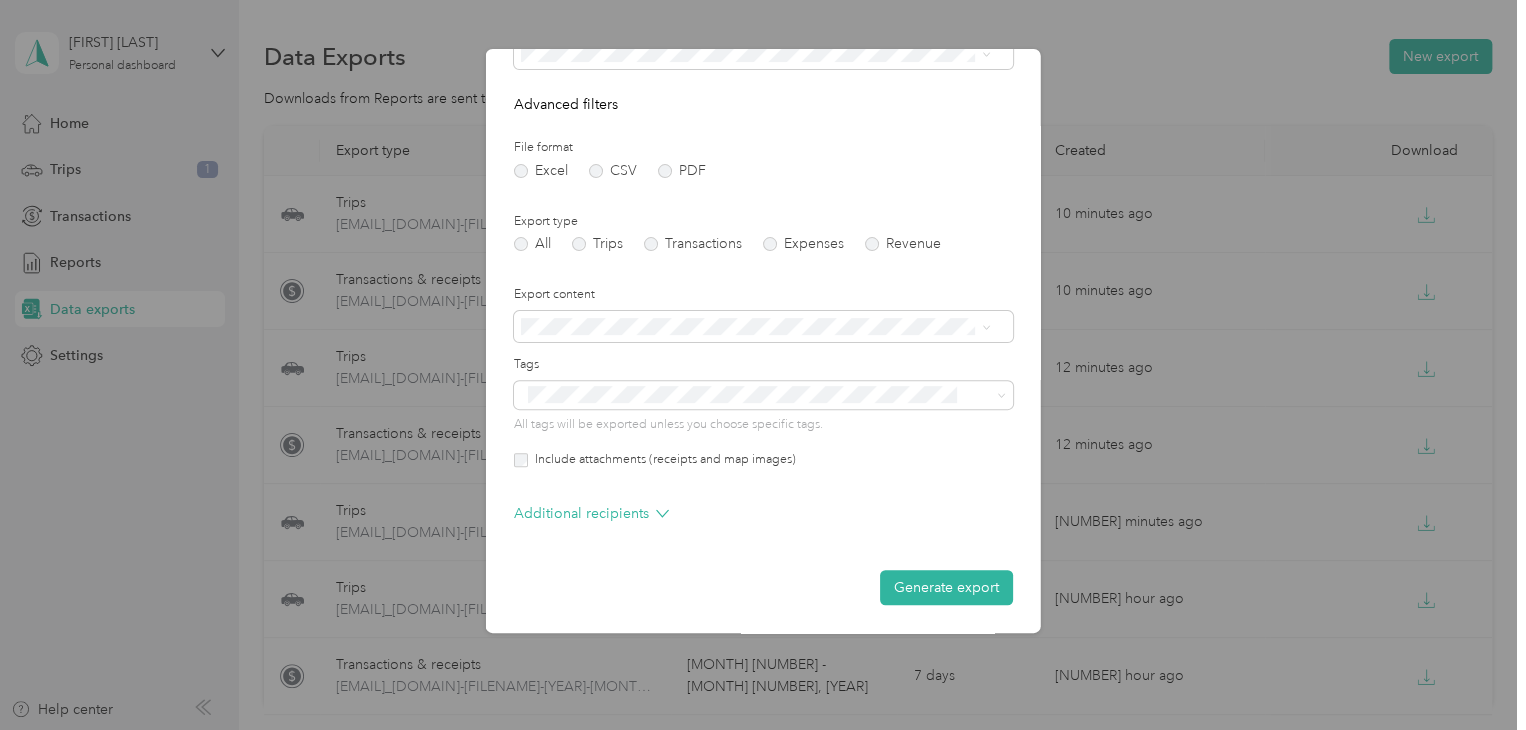 click on "Include attachments (receipts and map images)" at bounding box center (662, 460) 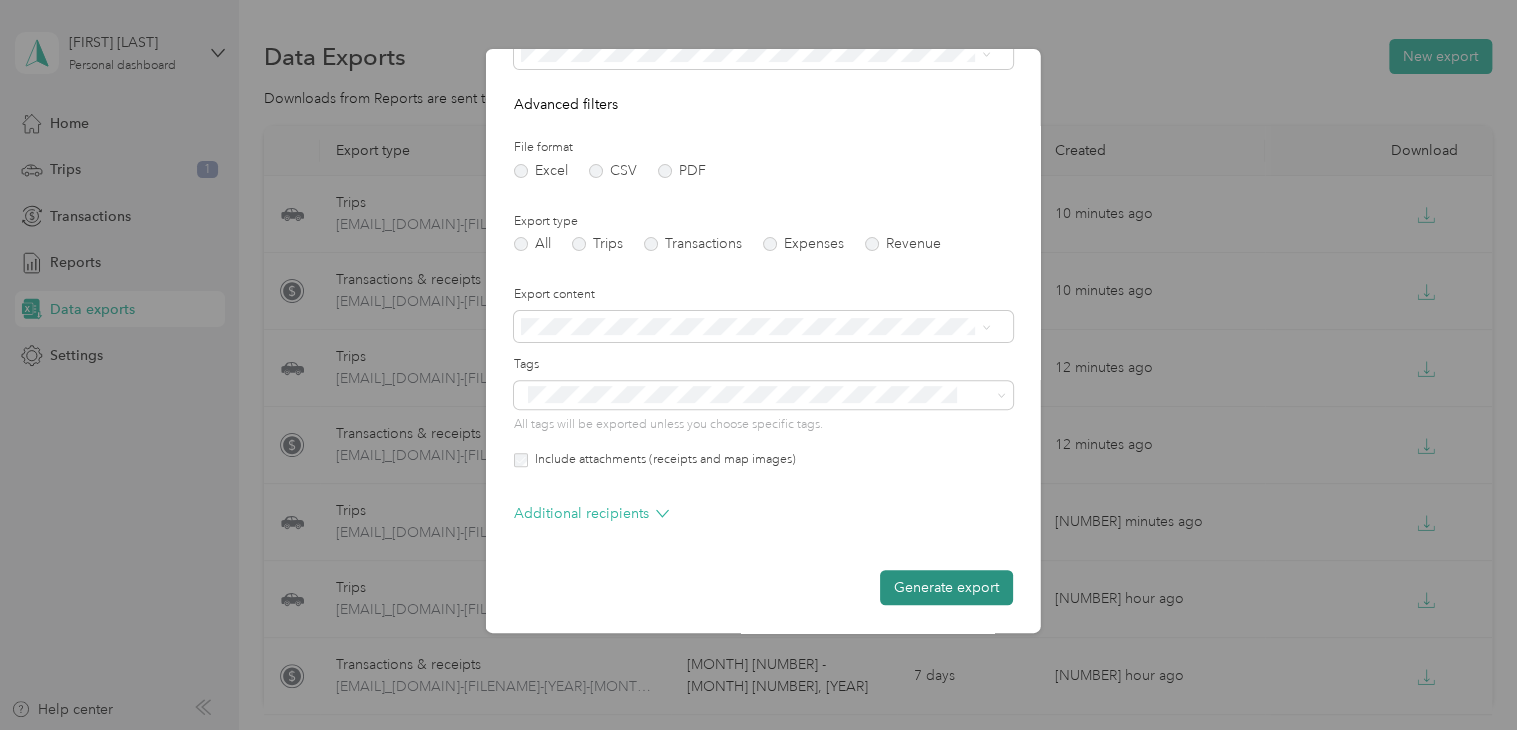 click on "Generate export" at bounding box center [946, 587] 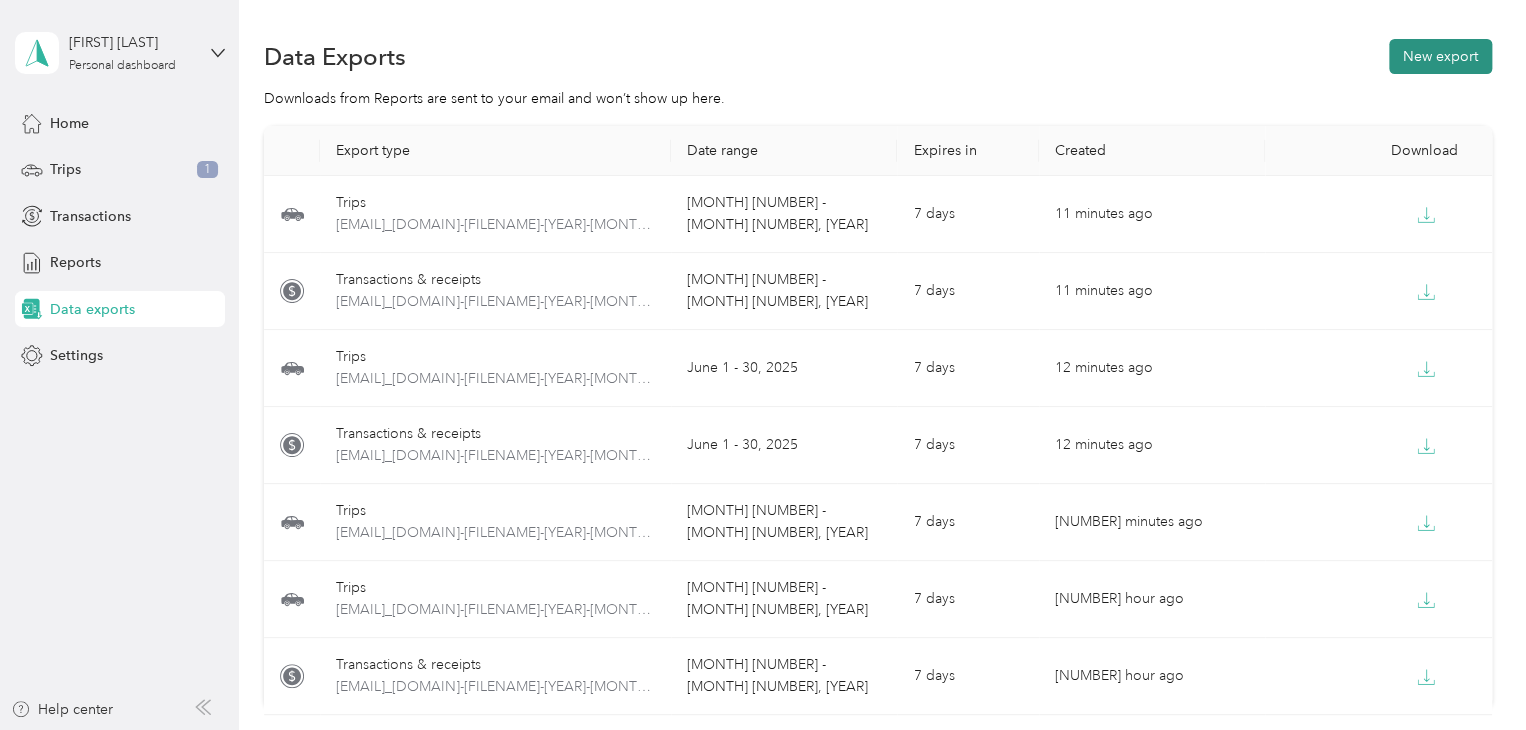 click on "New export" at bounding box center (1440, 56) 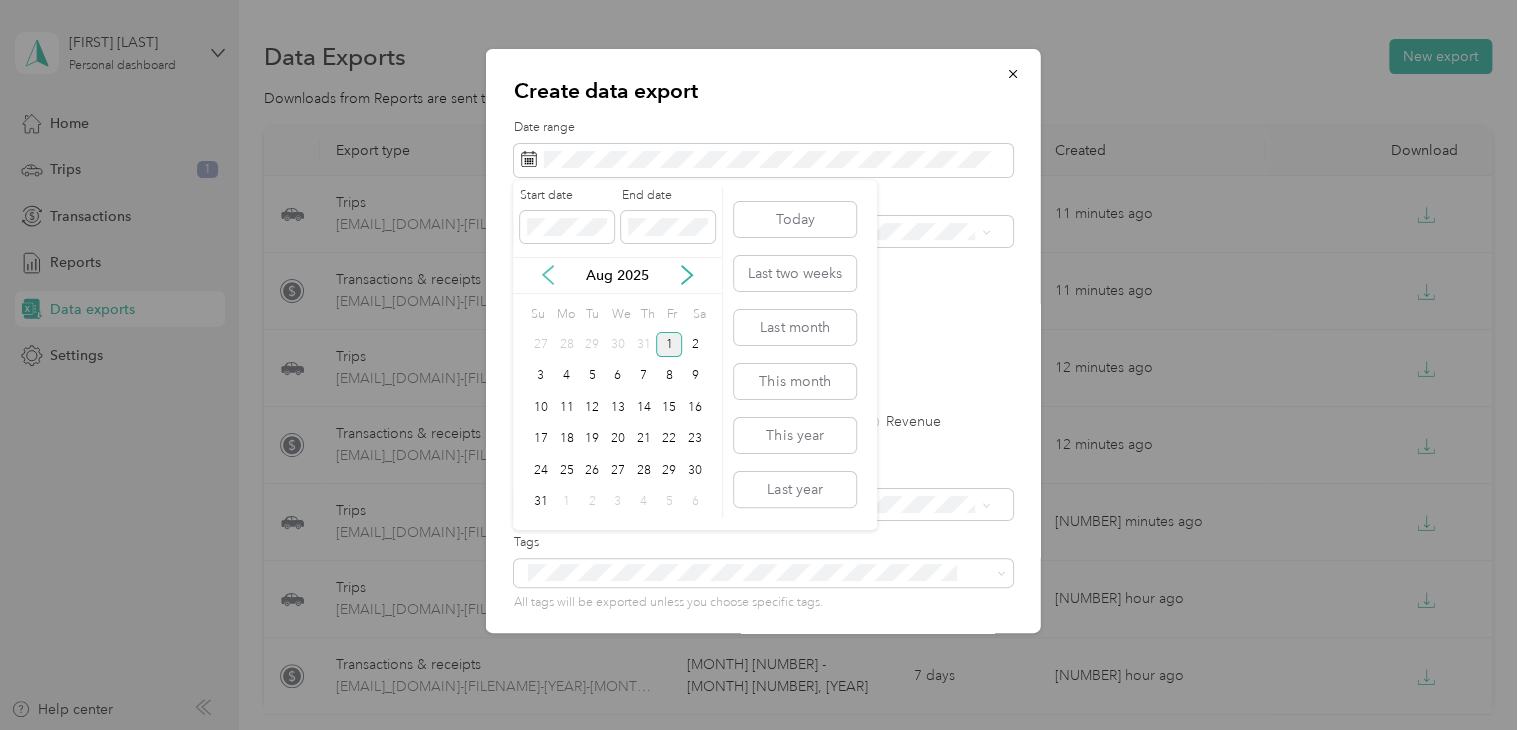 click 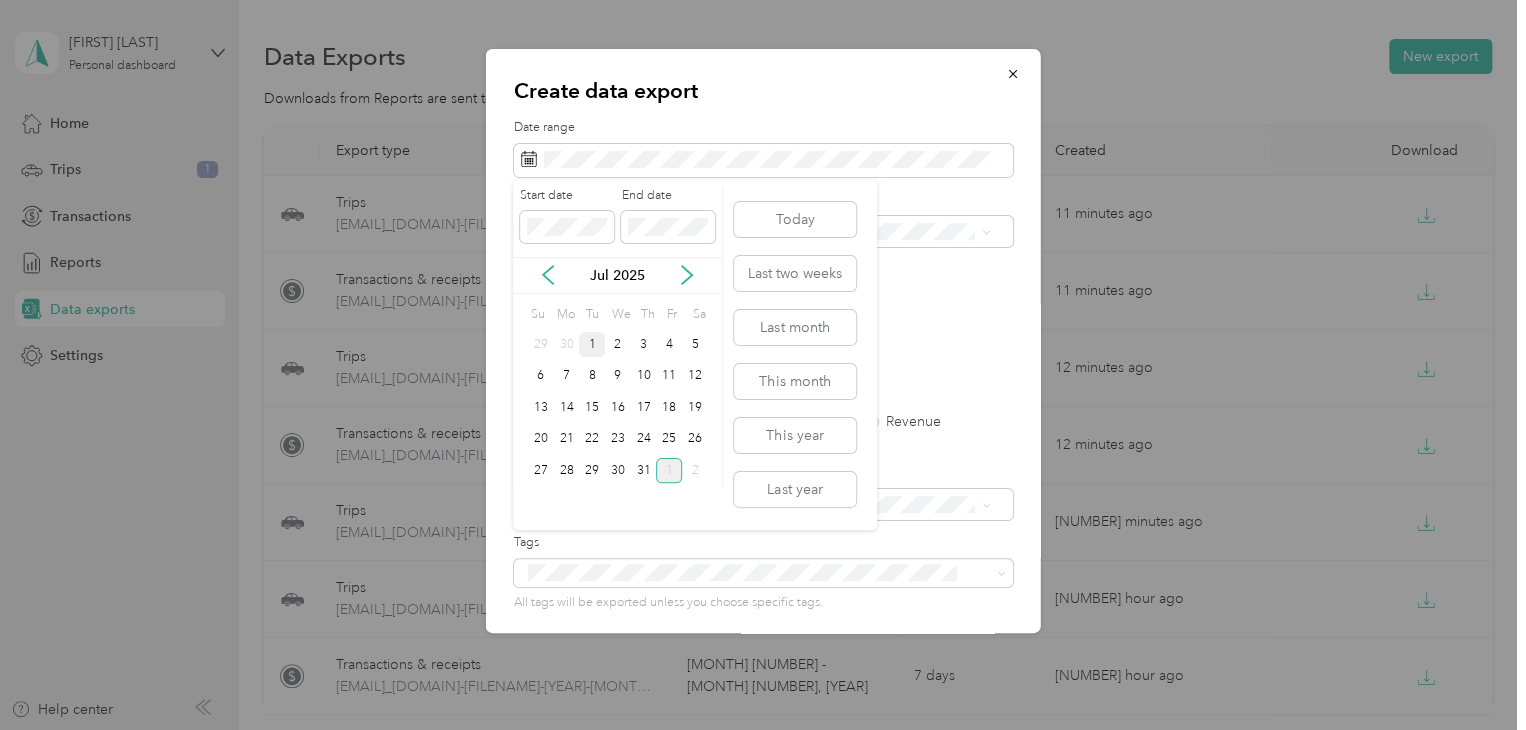 click on "1" at bounding box center (592, 344) 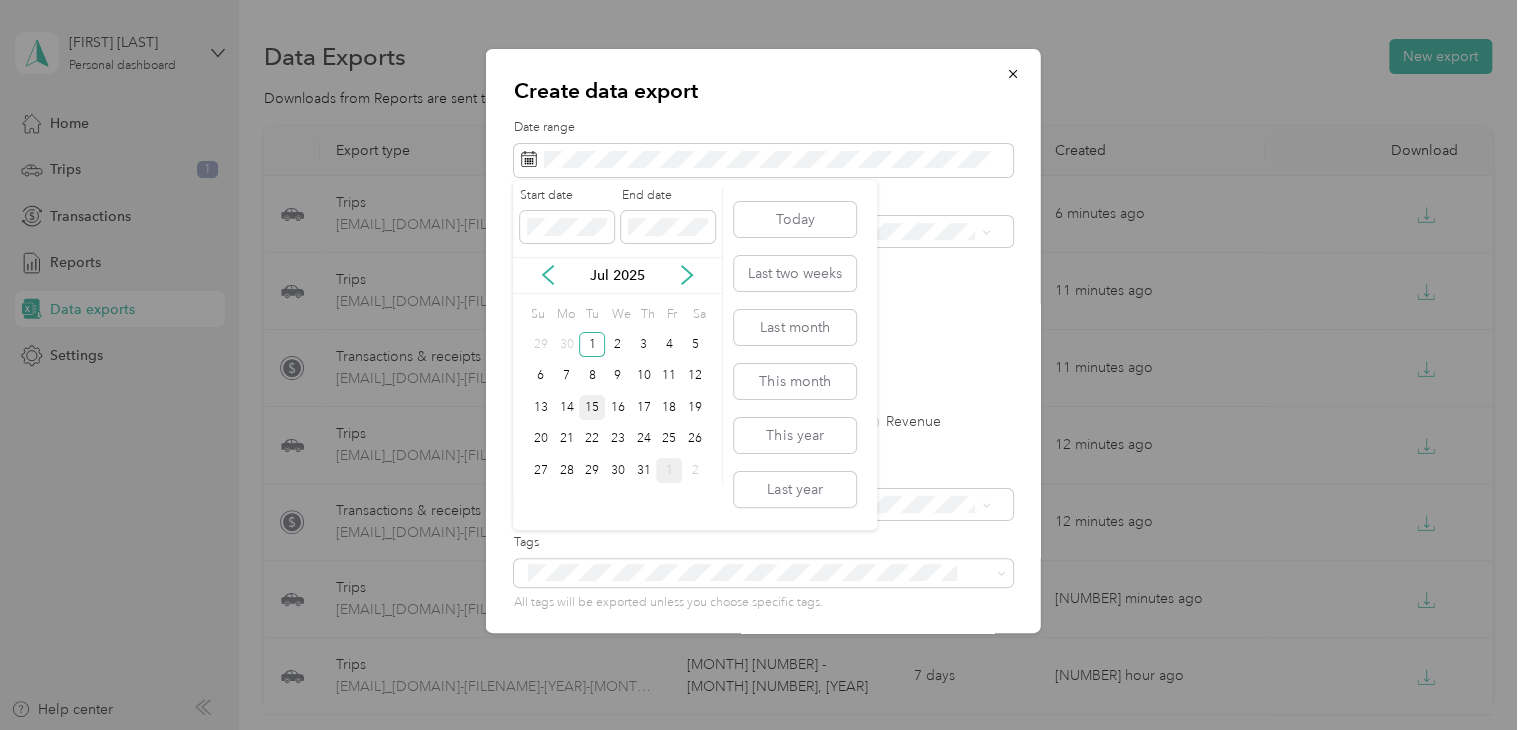 click on "15" at bounding box center (592, 407) 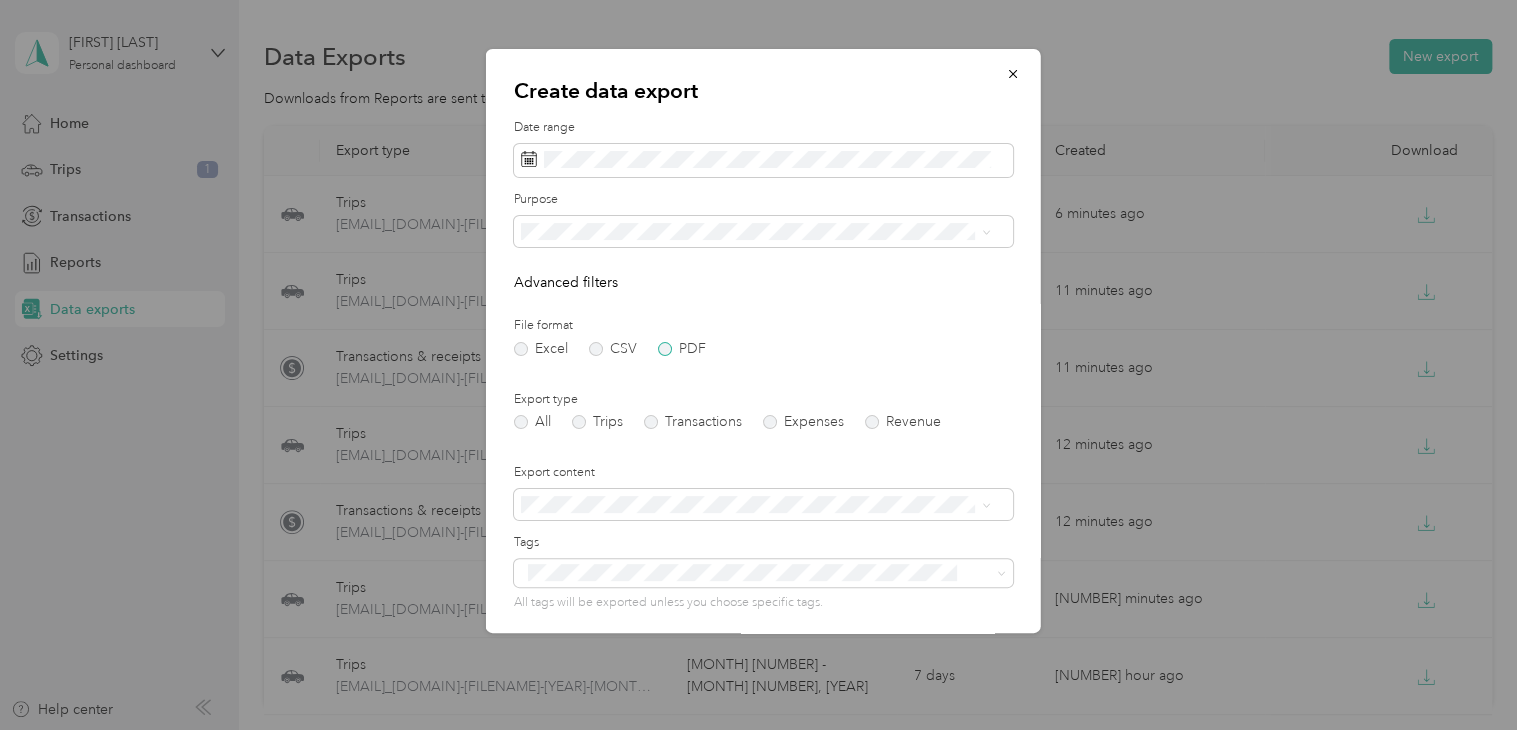 click on "PDF" at bounding box center (682, 349) 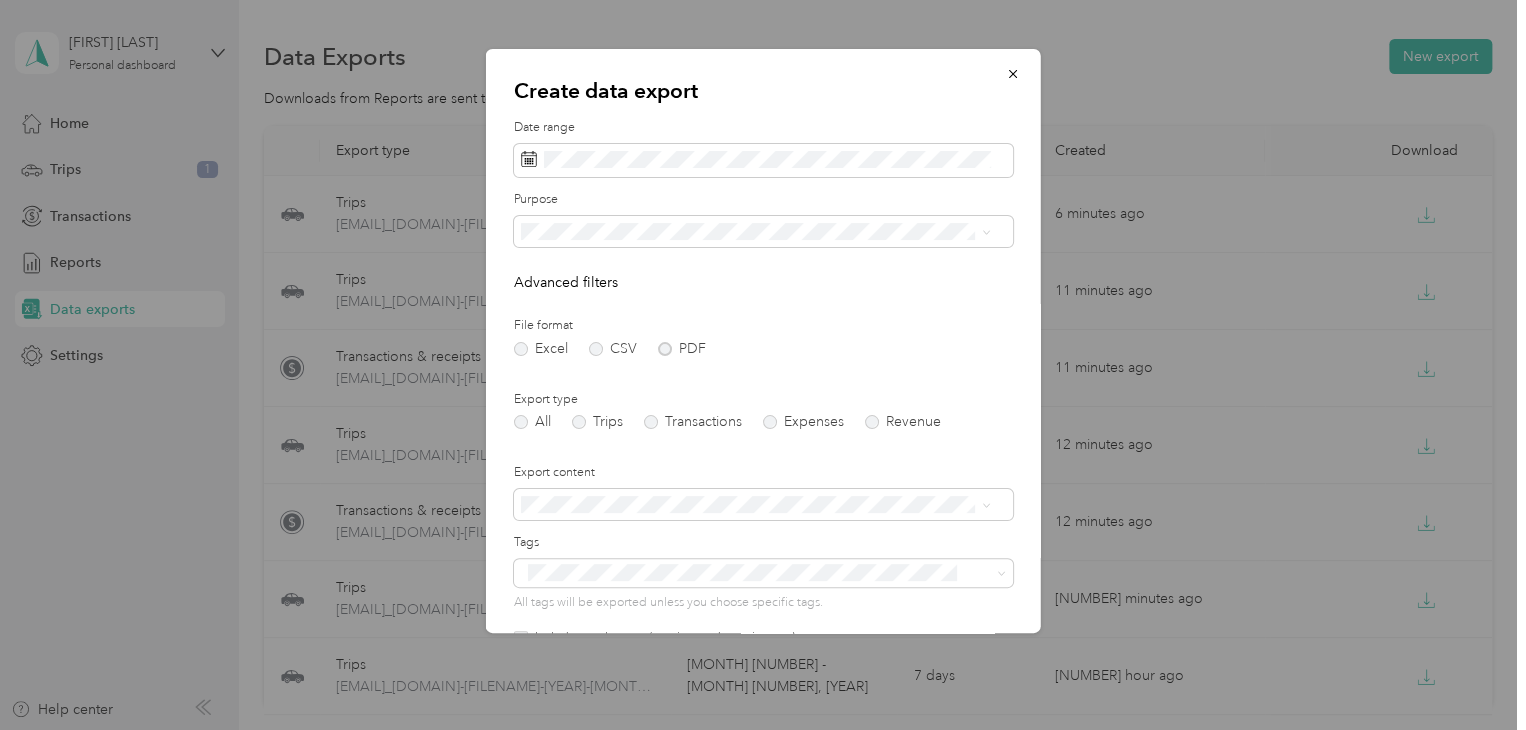 scroll, scrollTop: 178, scrollLeft: 0, axis: vertical 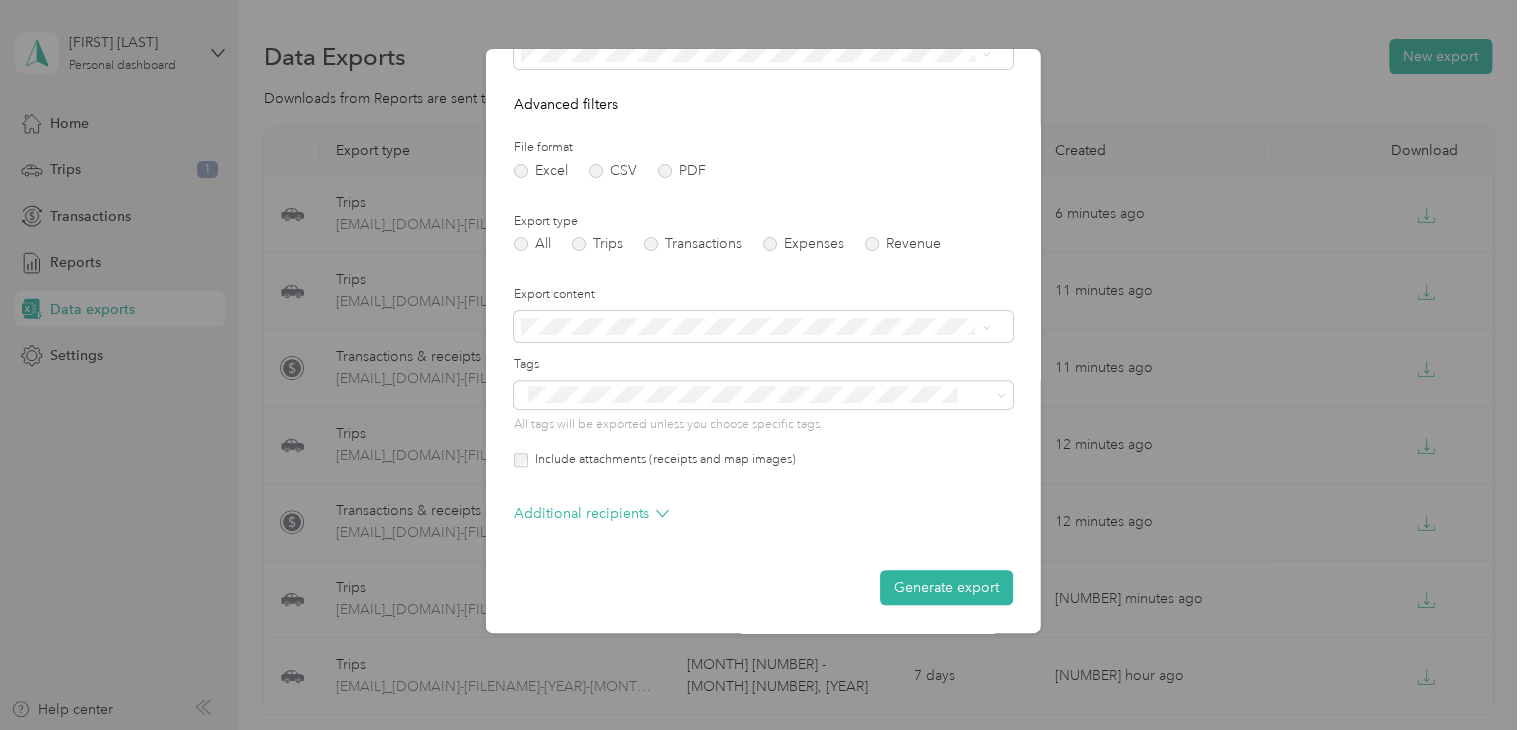 click on "Include attachments (receipts and map images)" at bounding box center (662, 460) 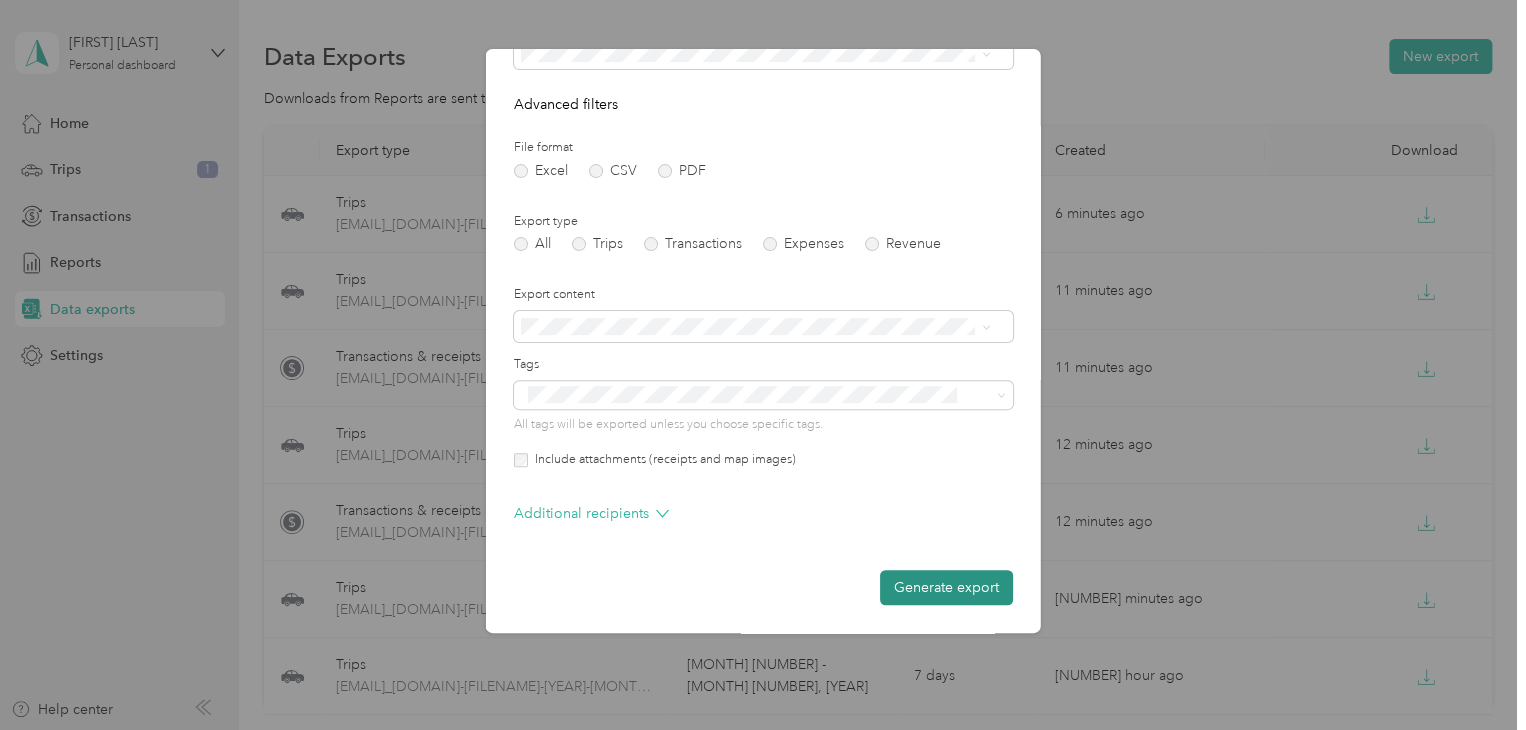 click on "Generate export" at bounding box center [946, 587] 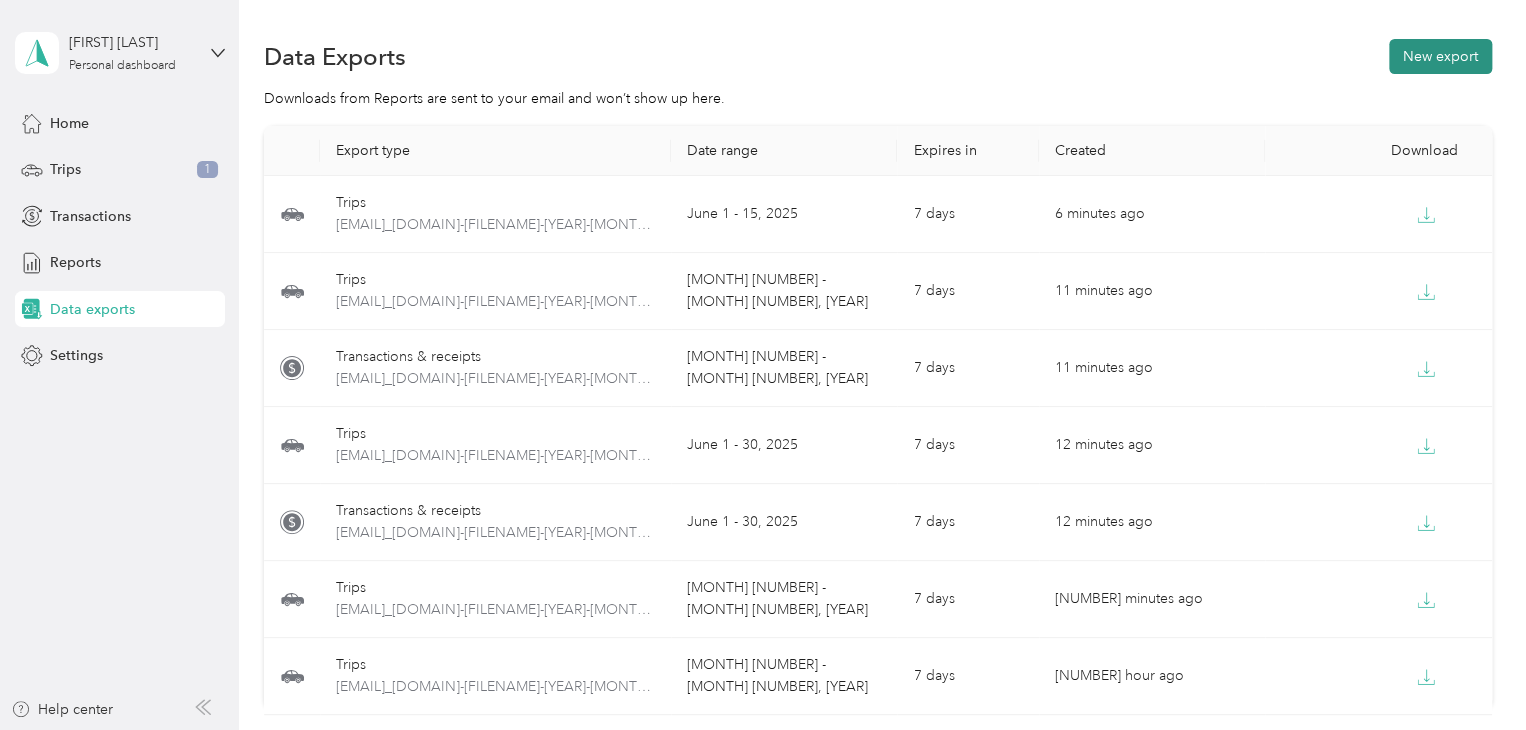 click on "New export" at bounding box center (1440, 56) 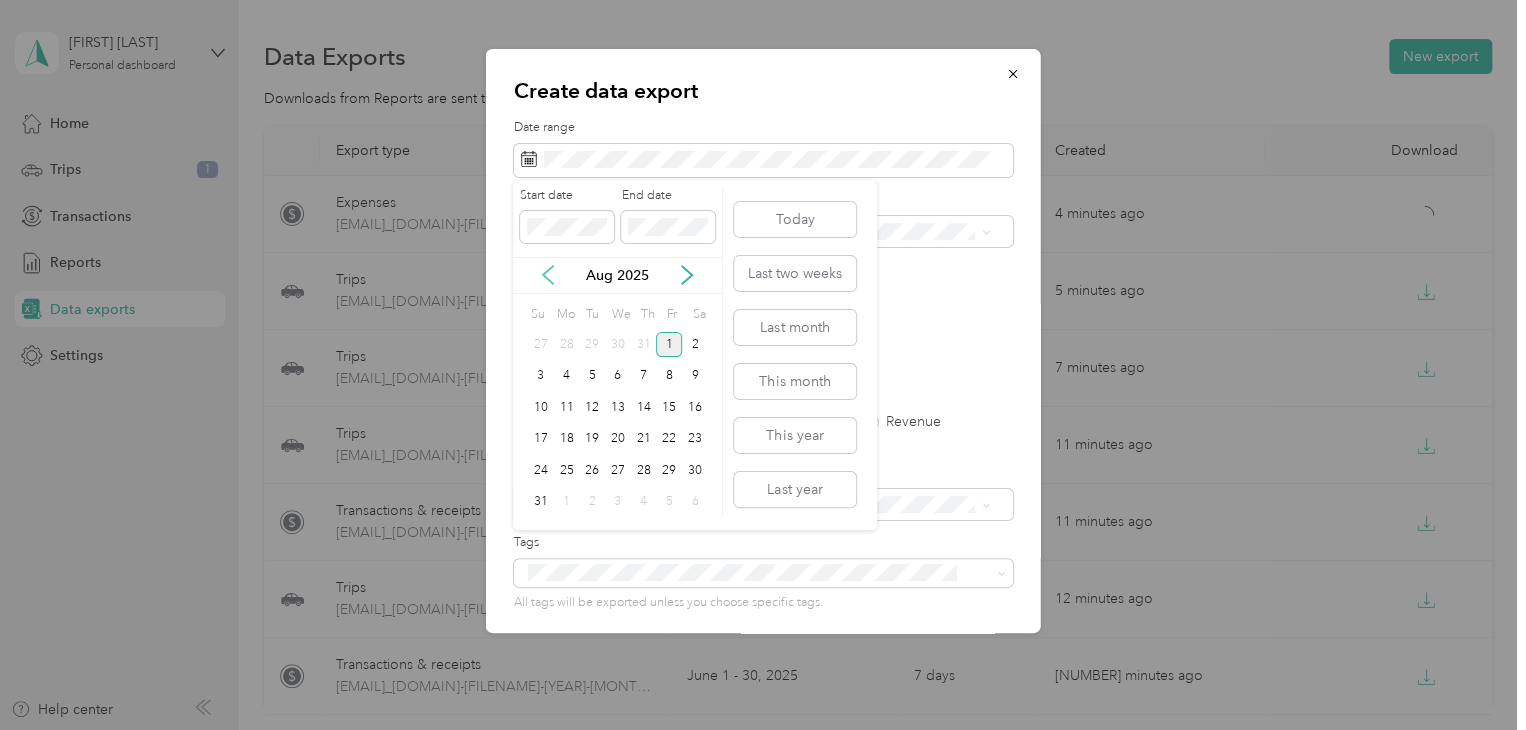 click 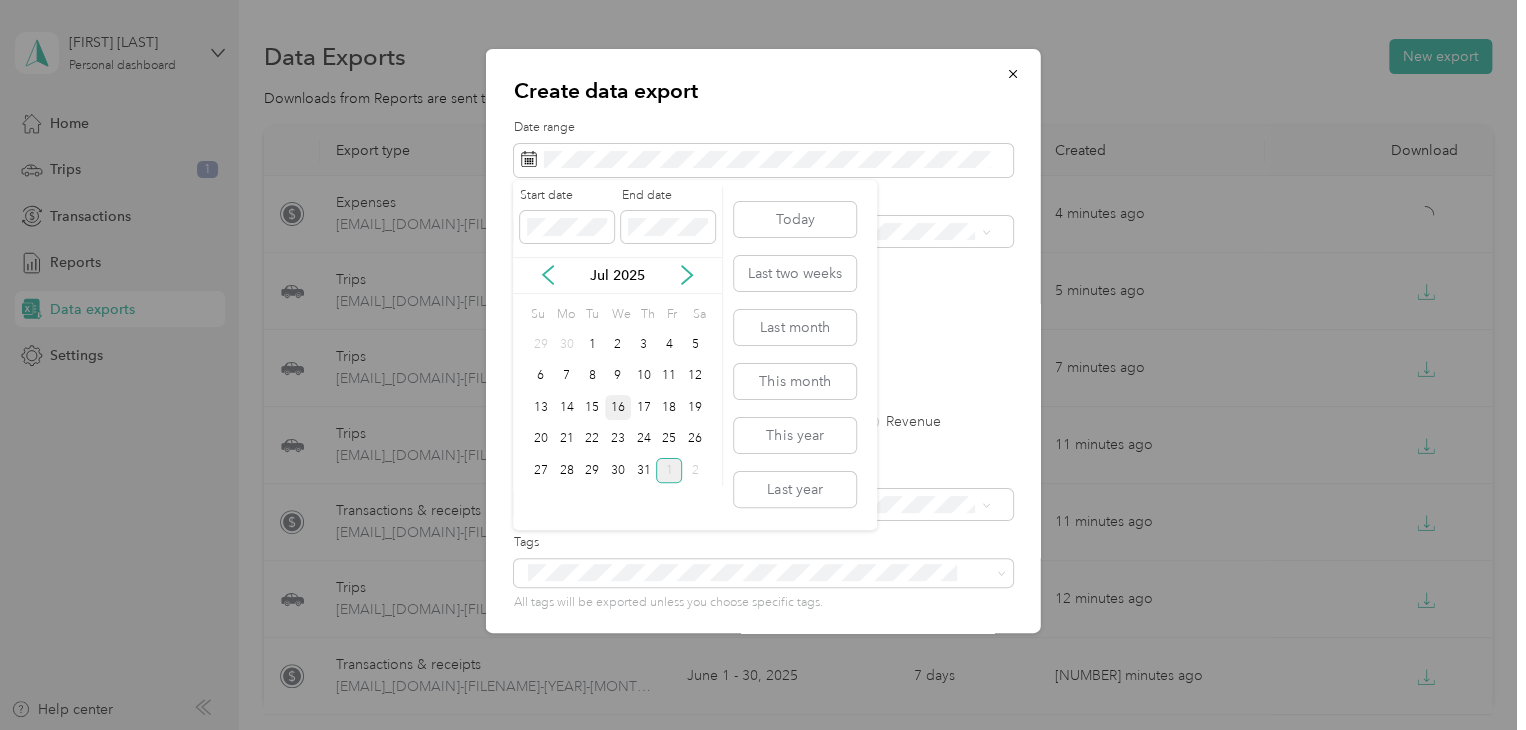 click on "16" at bounding box center (618, 407) 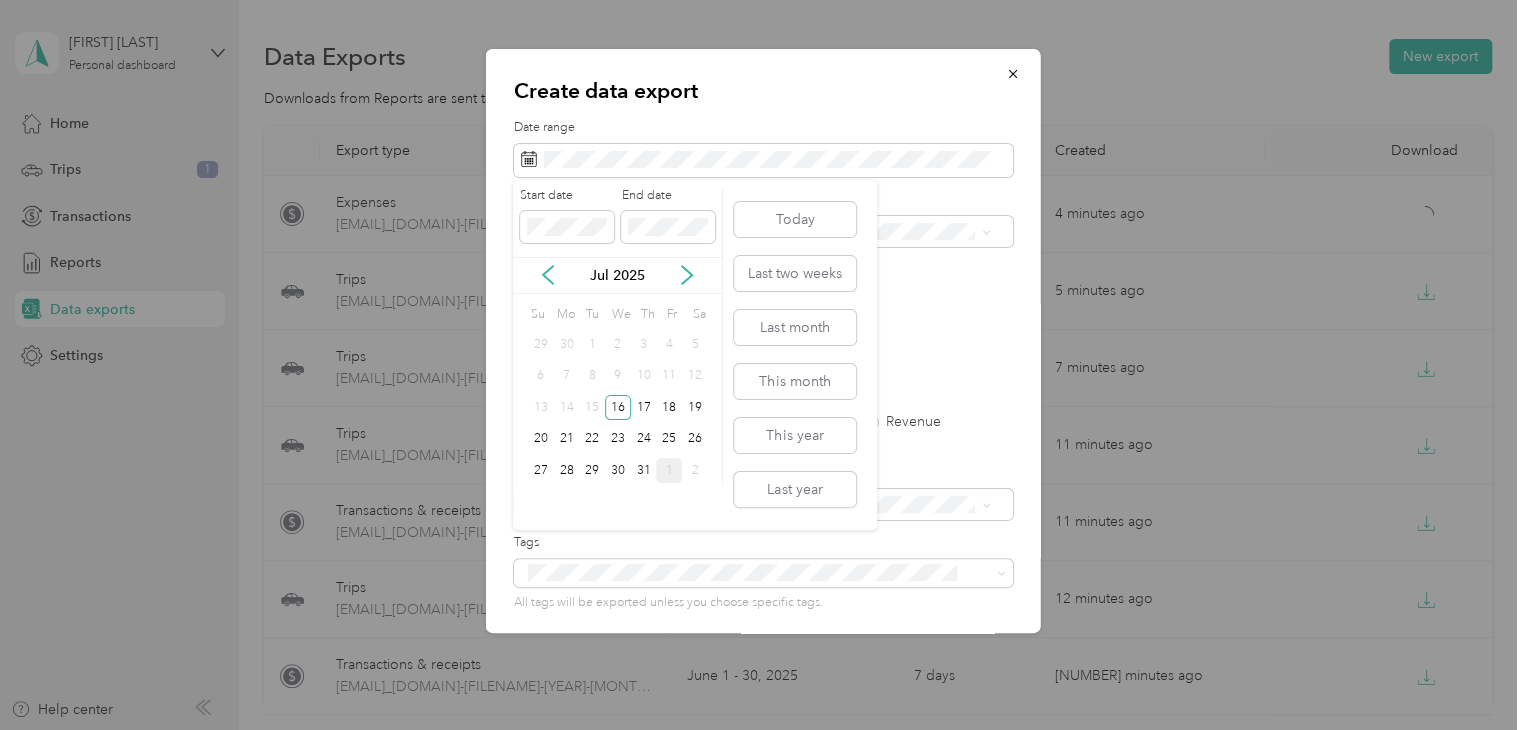 click on "1" at bounding box center (669, 470) 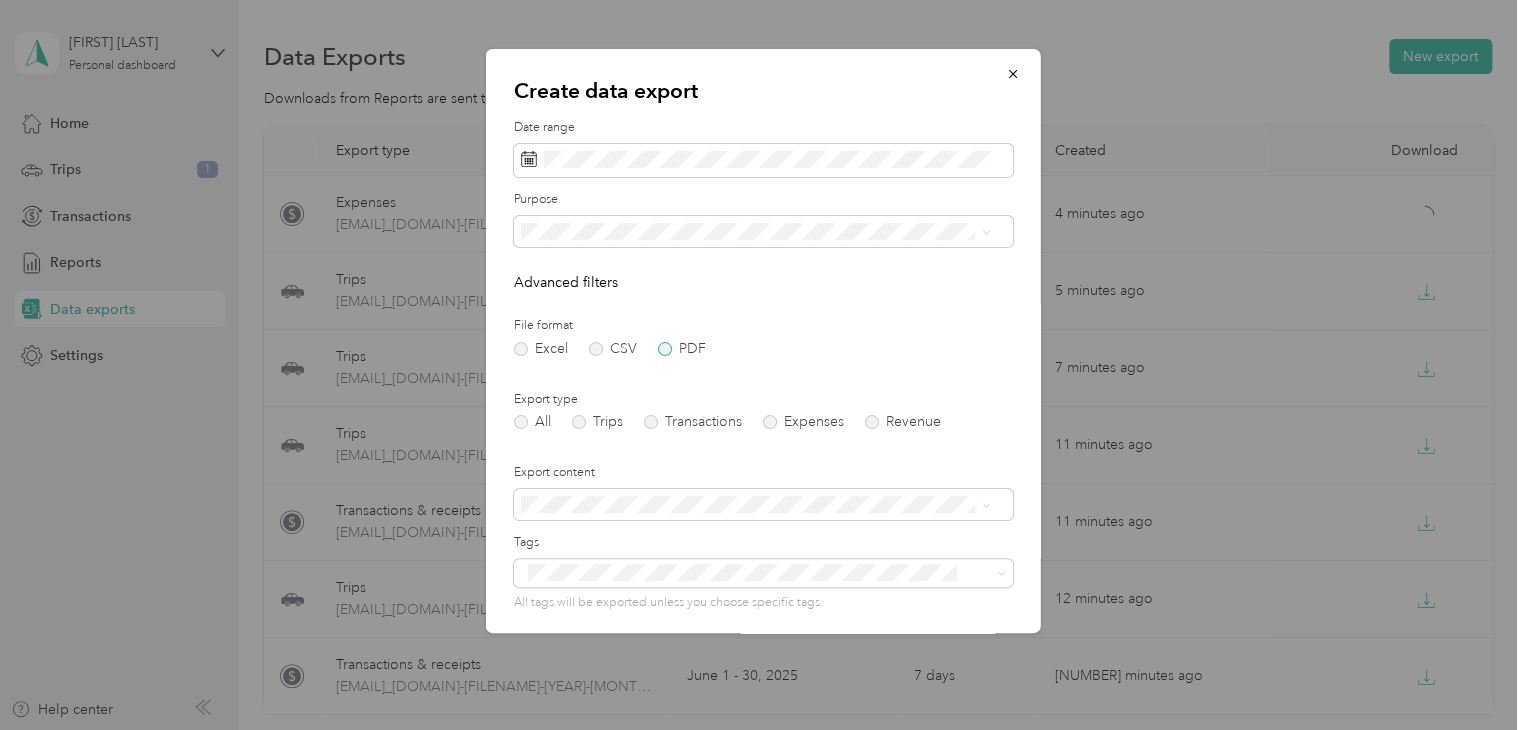 click on "PDF" at bounding box center [682, 349] 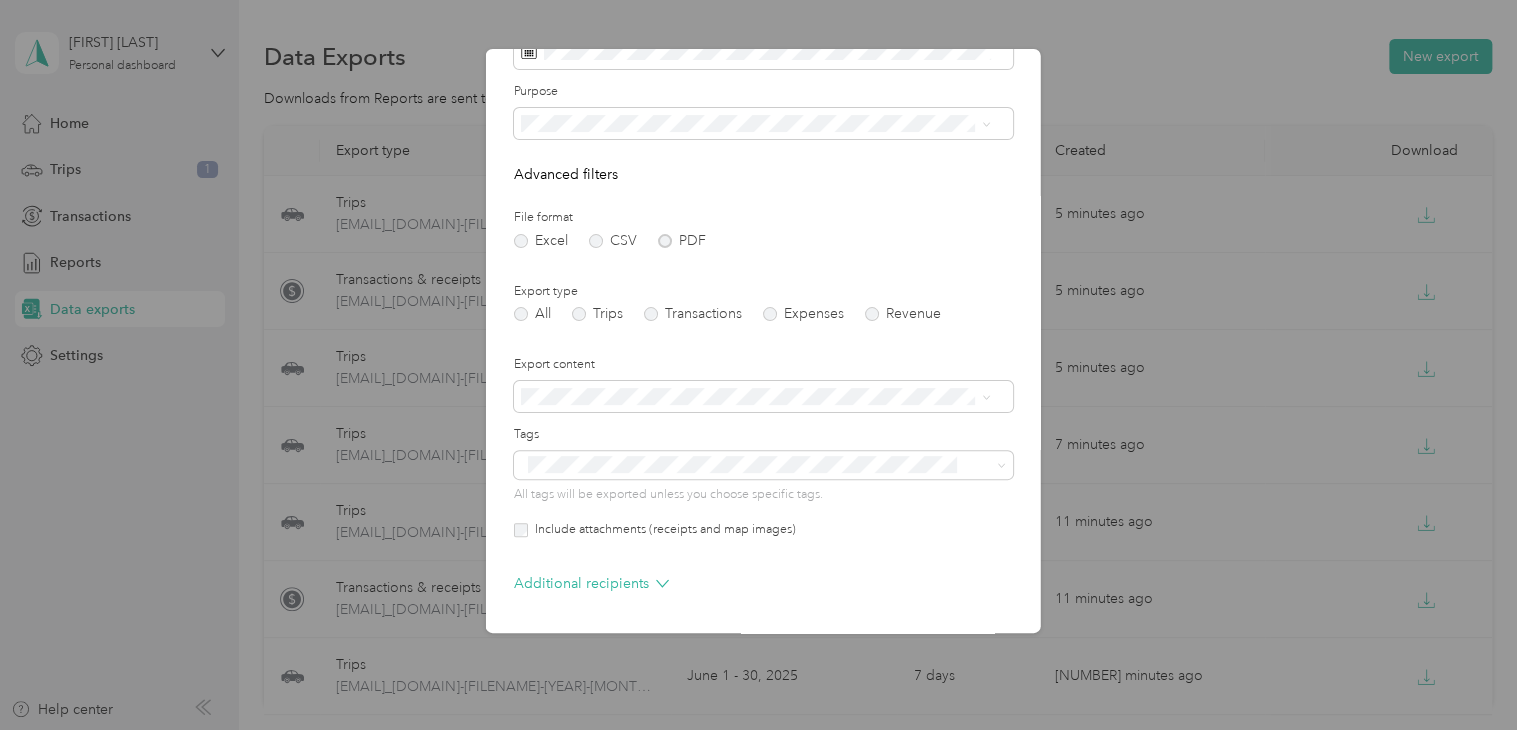 scroll, scrollTop: 153, scrollLeft: 0, axis: vertical 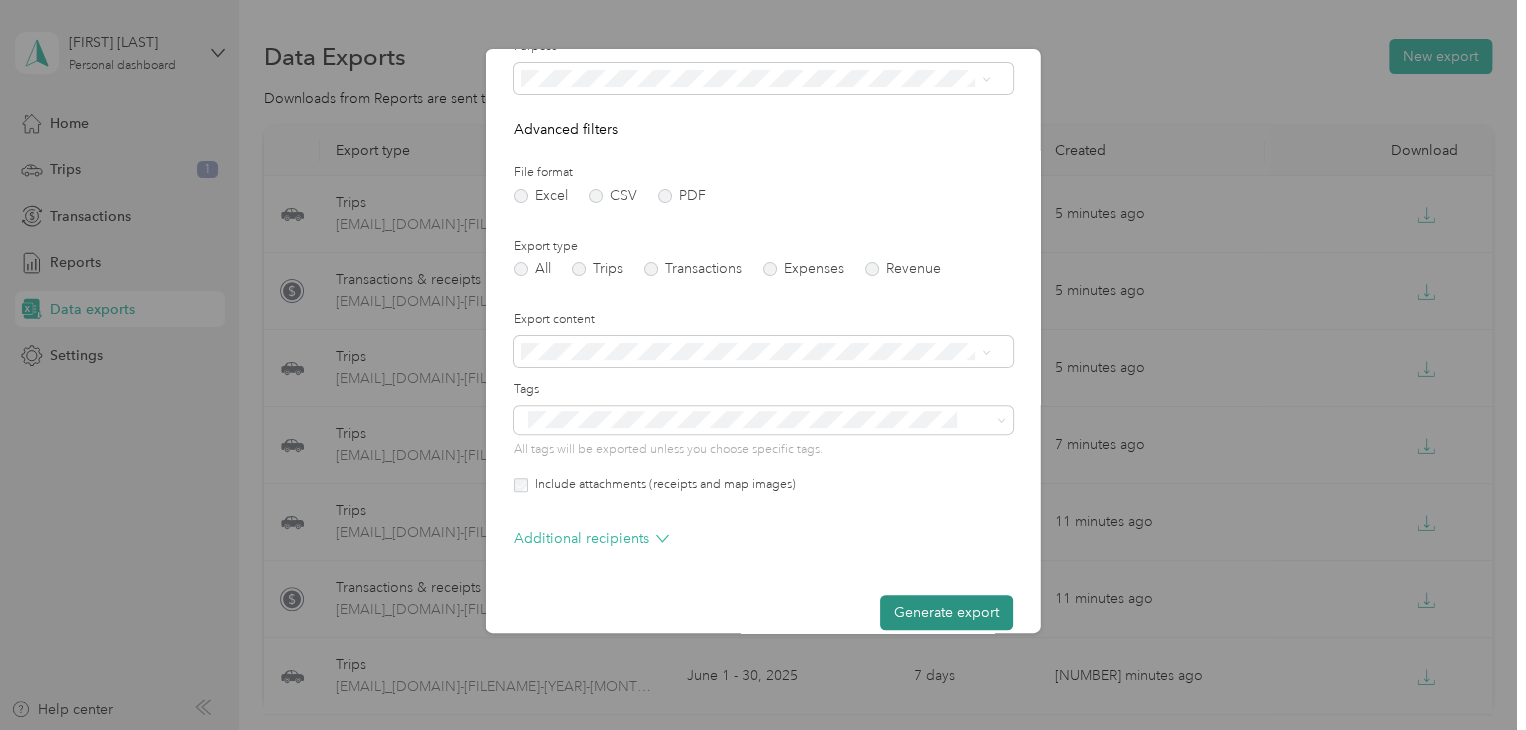 click on "Generate export" at bounding box center [946, 612] 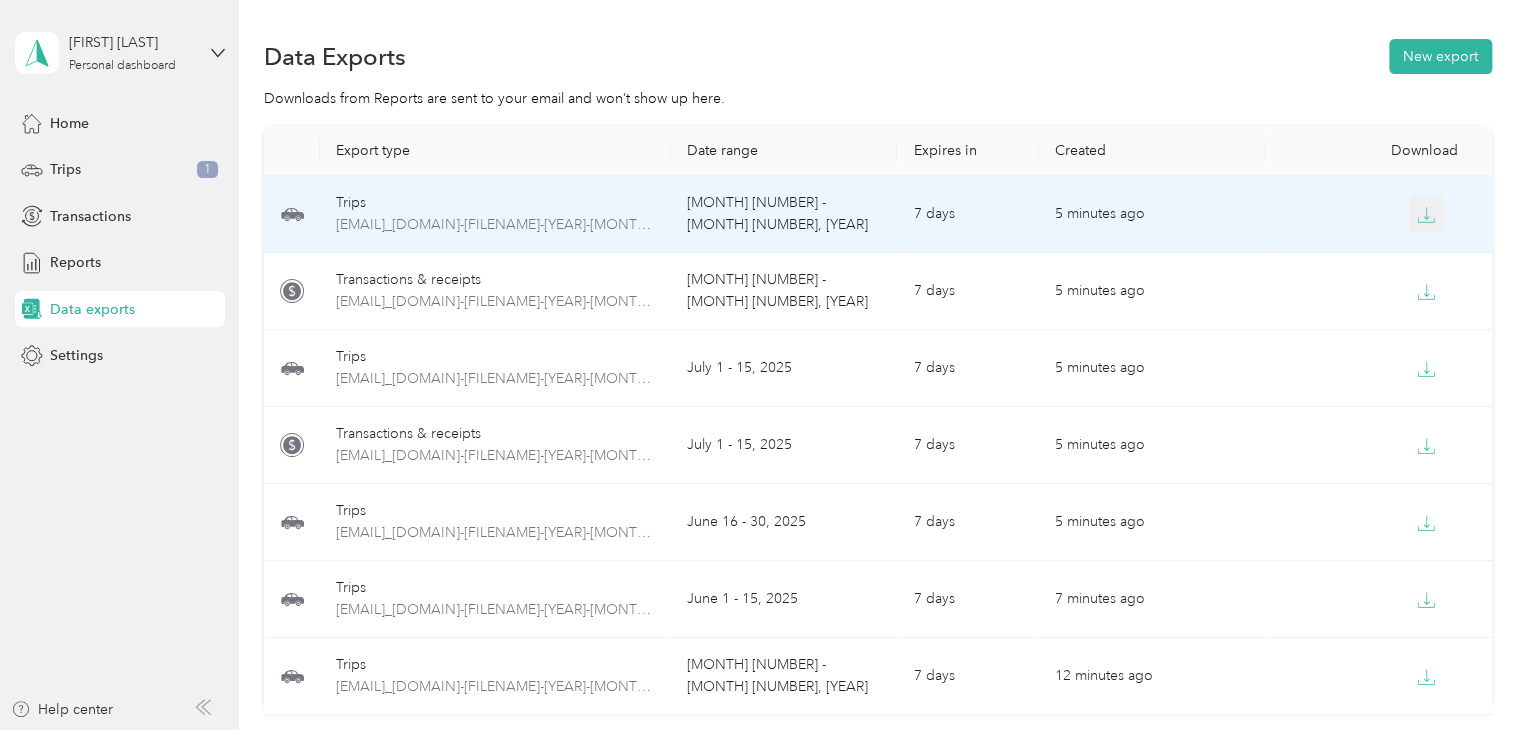 click 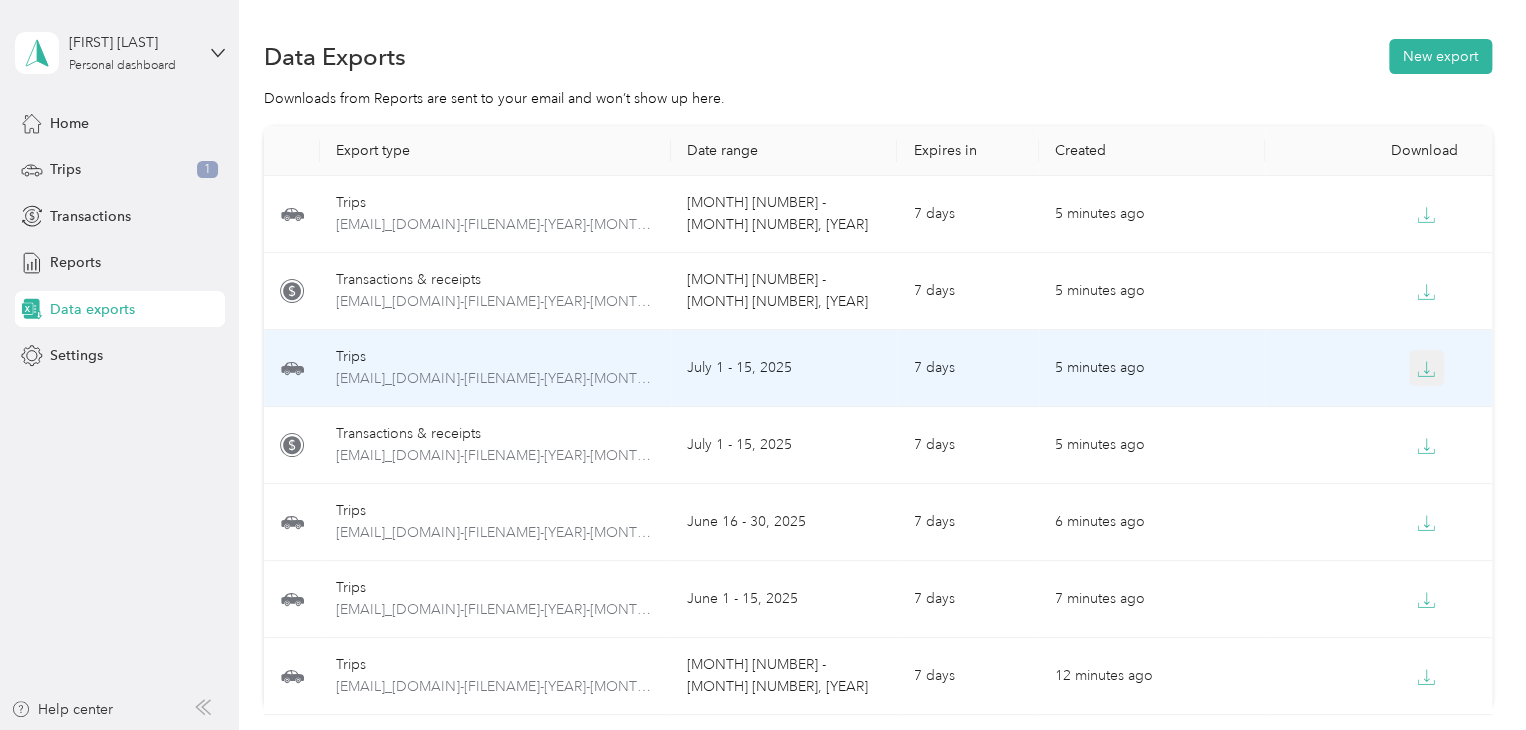 click 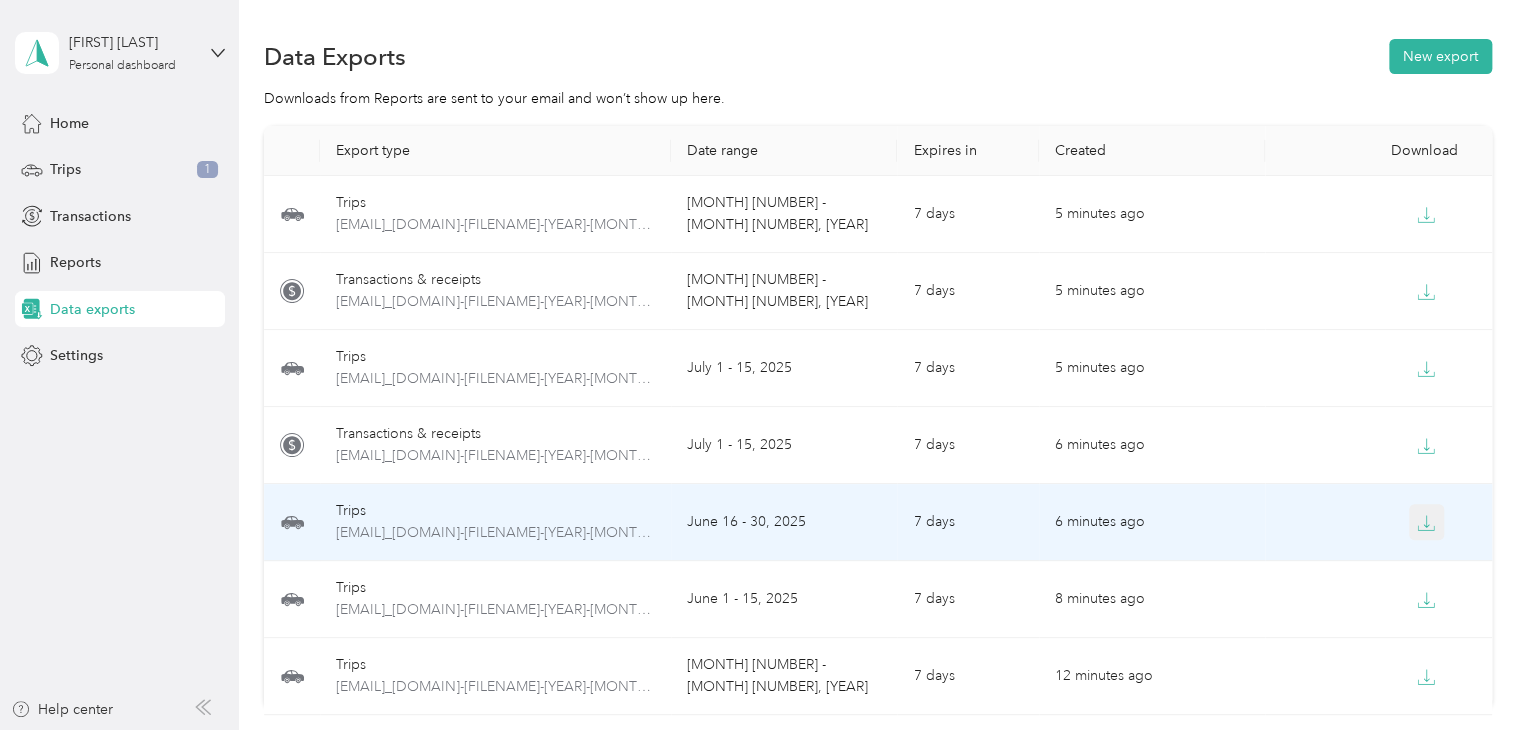 click 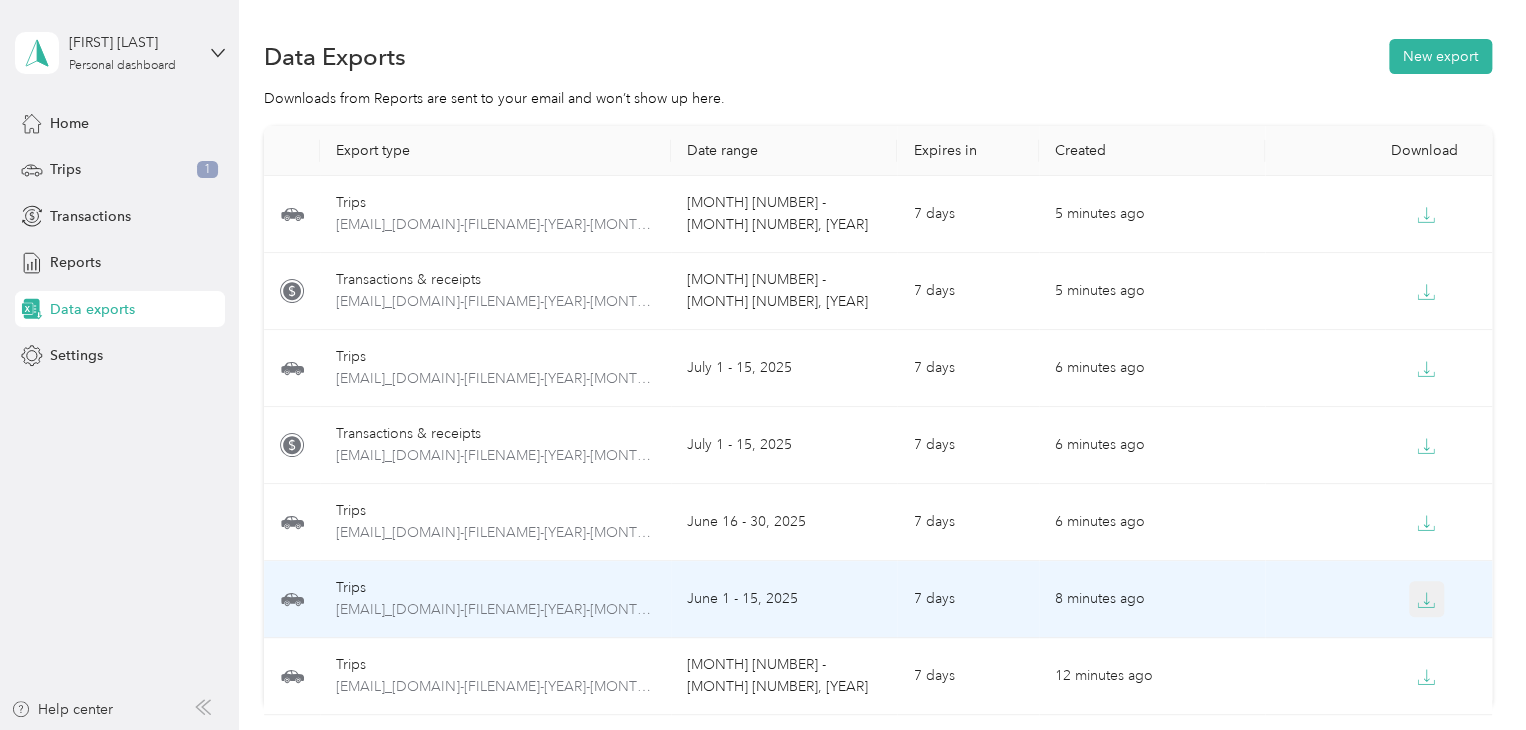 click 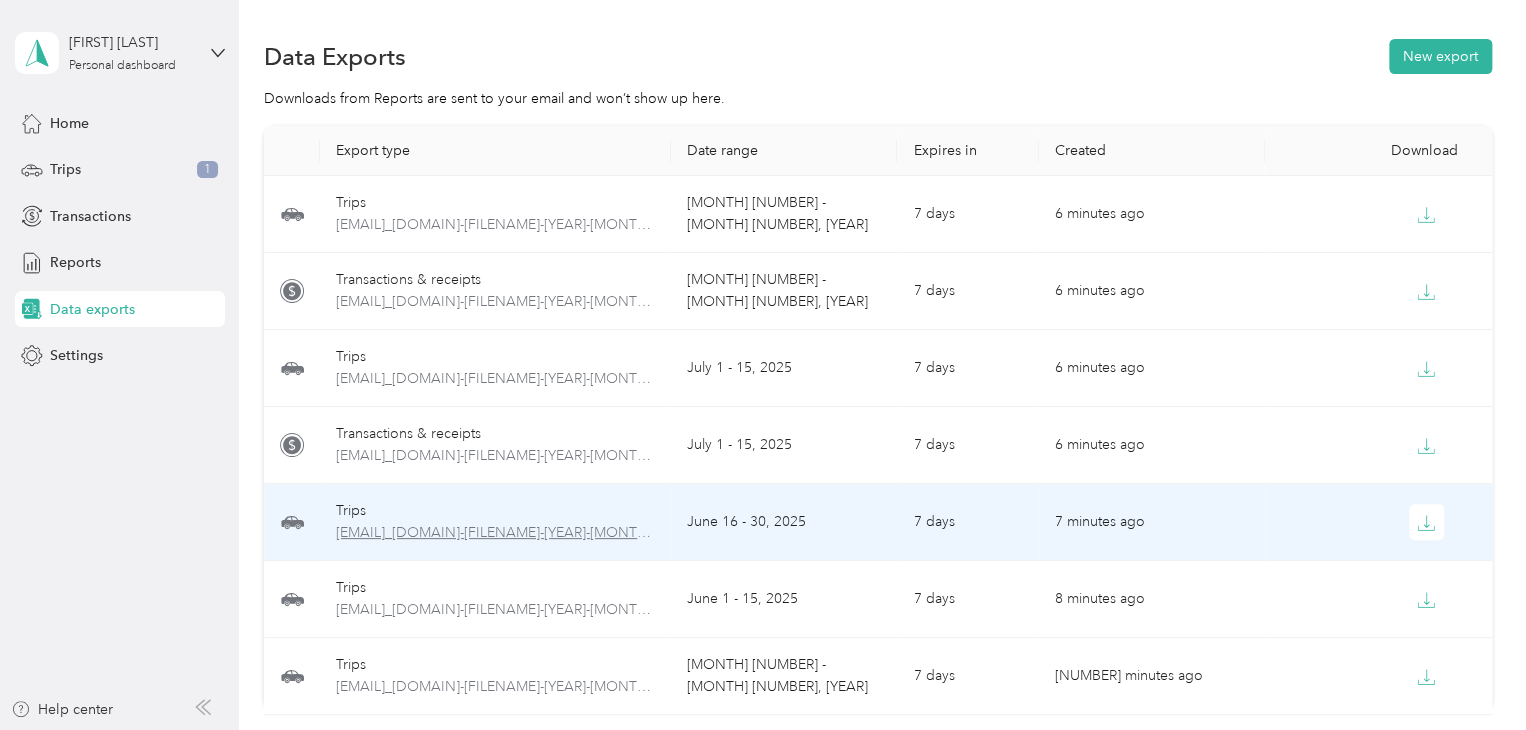 click on "[EMAIL]_[DOMAIN]-[FILENAME]-[YEAR]-[MONTH]-[DAY]-[YEAR]-[MONTH]-[DAY].pdf" at bounding box center (495, 533) 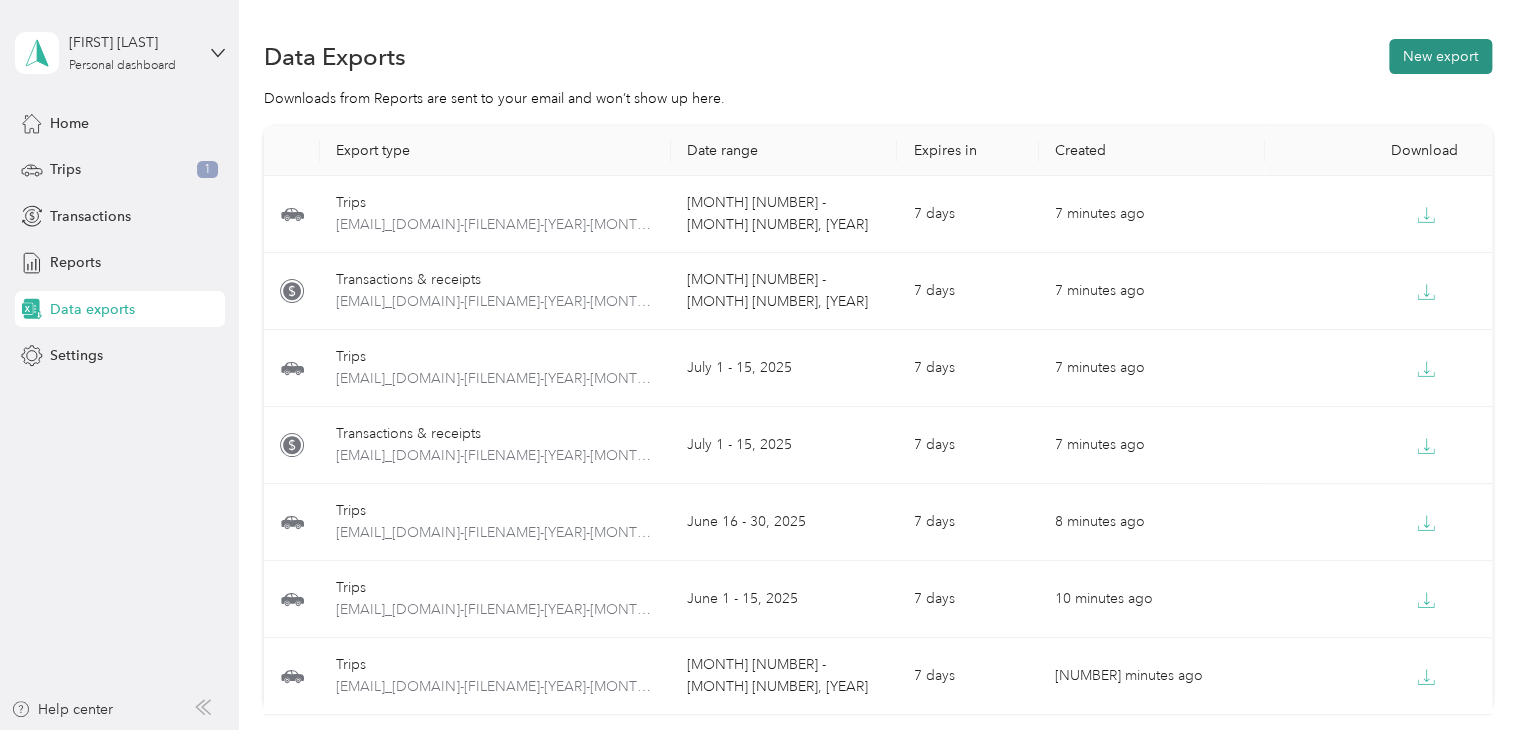 click on "New export" at bounding box center [1440, 56] 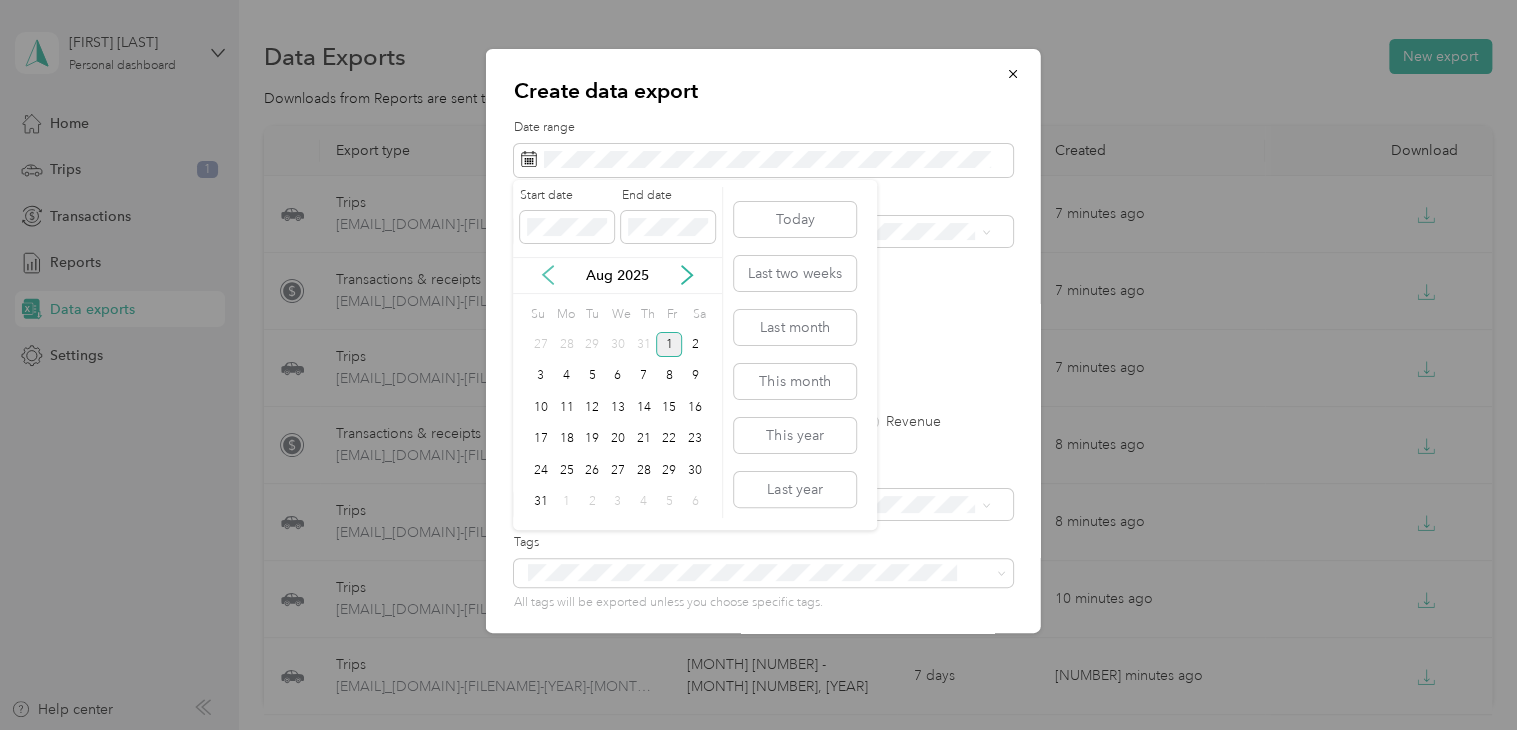 click 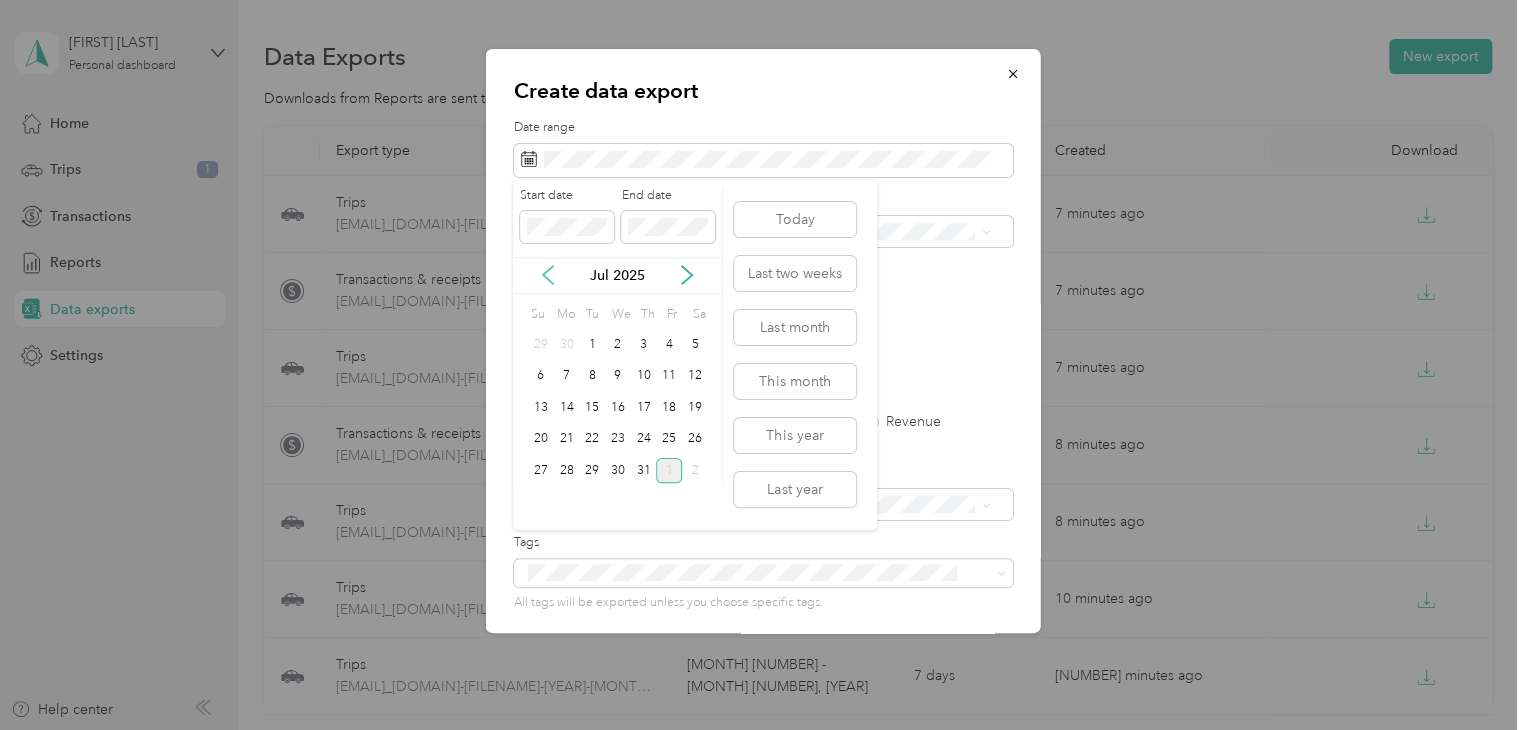 click 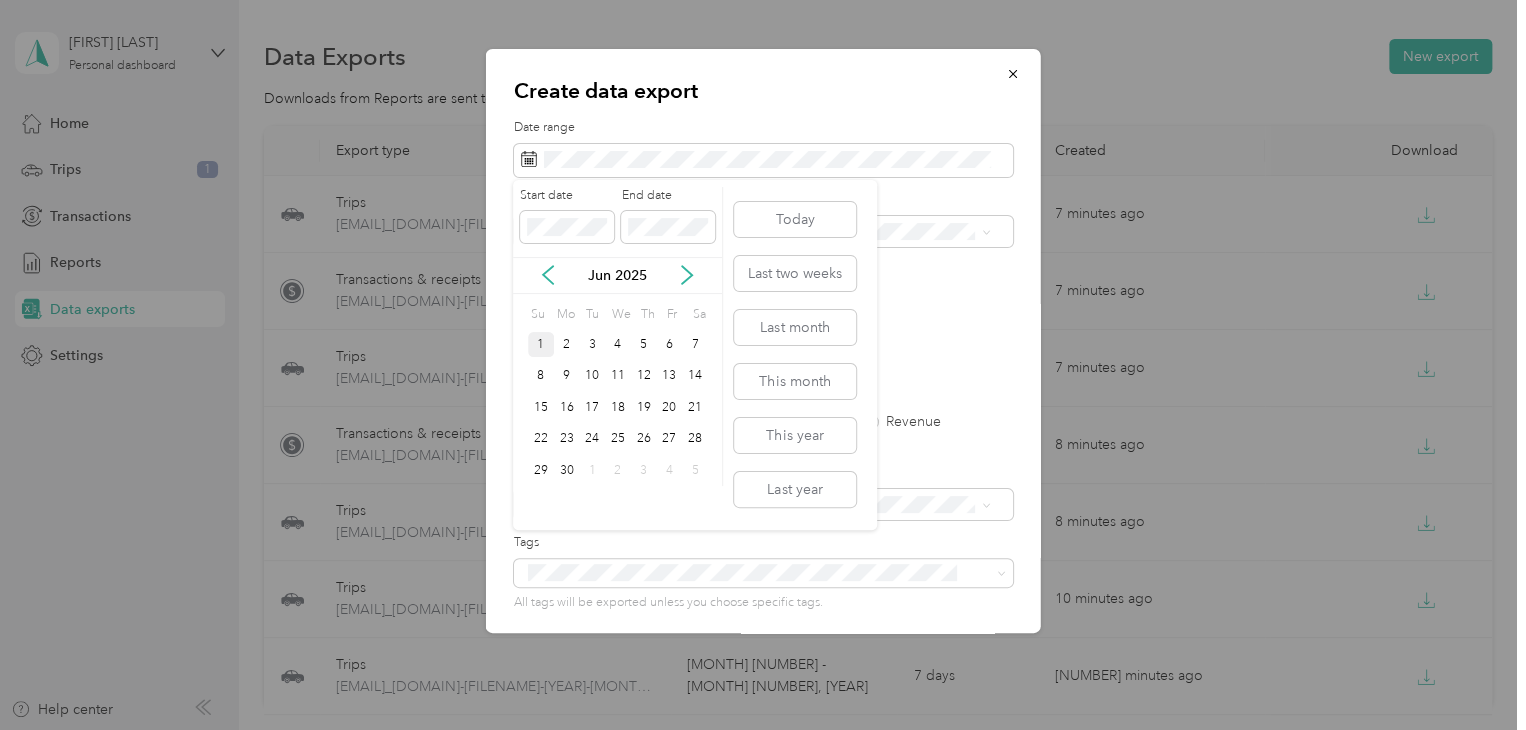 click on "1" at bounding box center [541, 344] 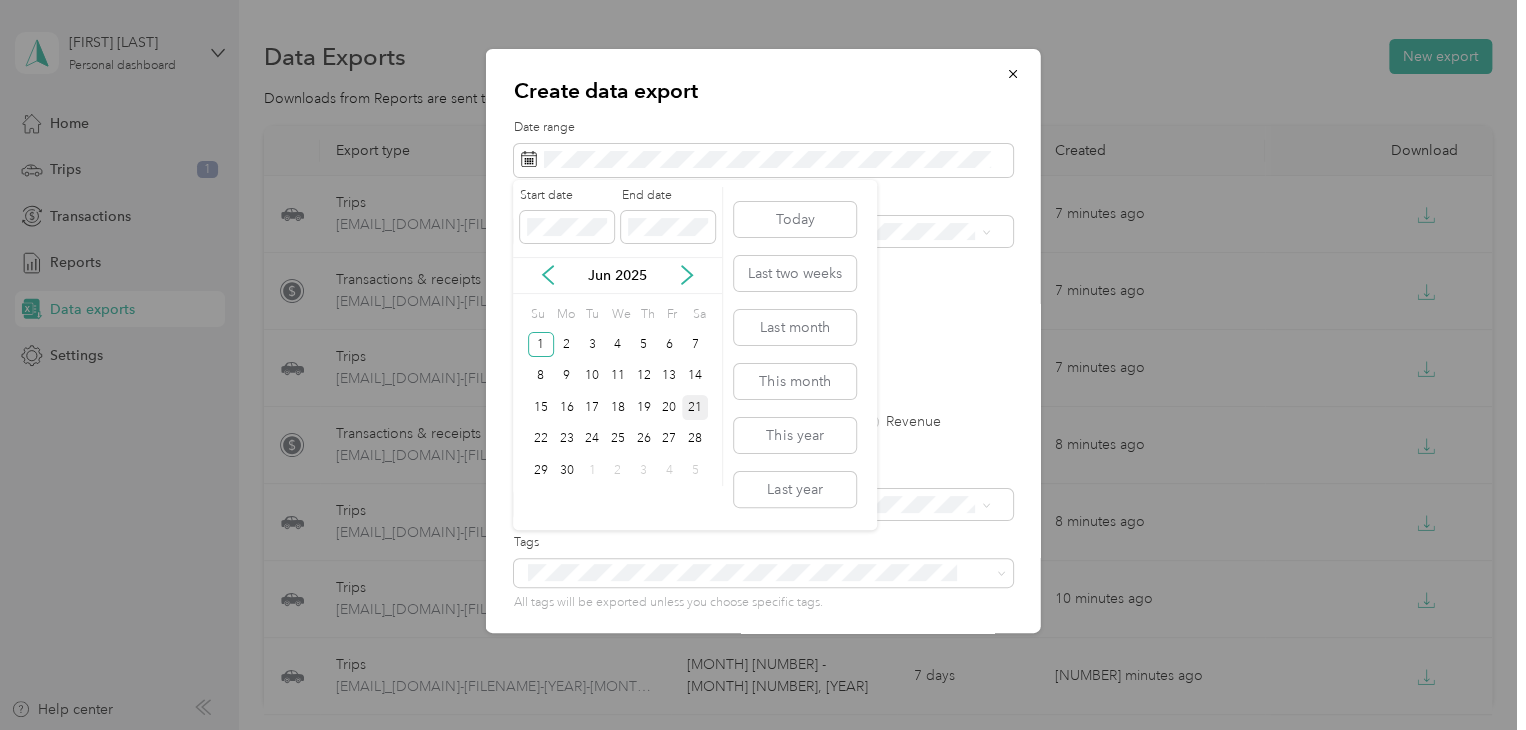 click on "21" at bounding box center [695, 407] 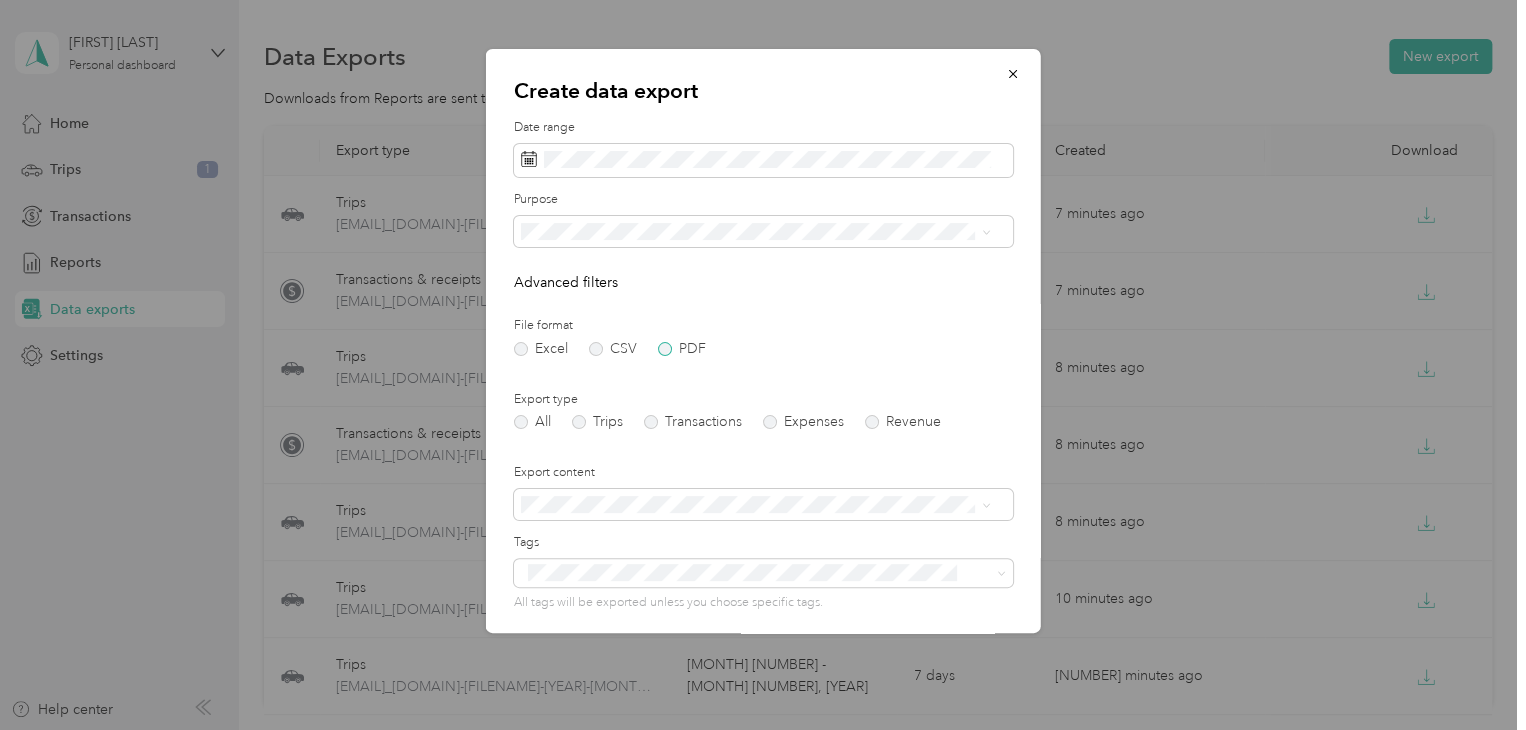 click on "PDF" at bounding box center [682, 349] 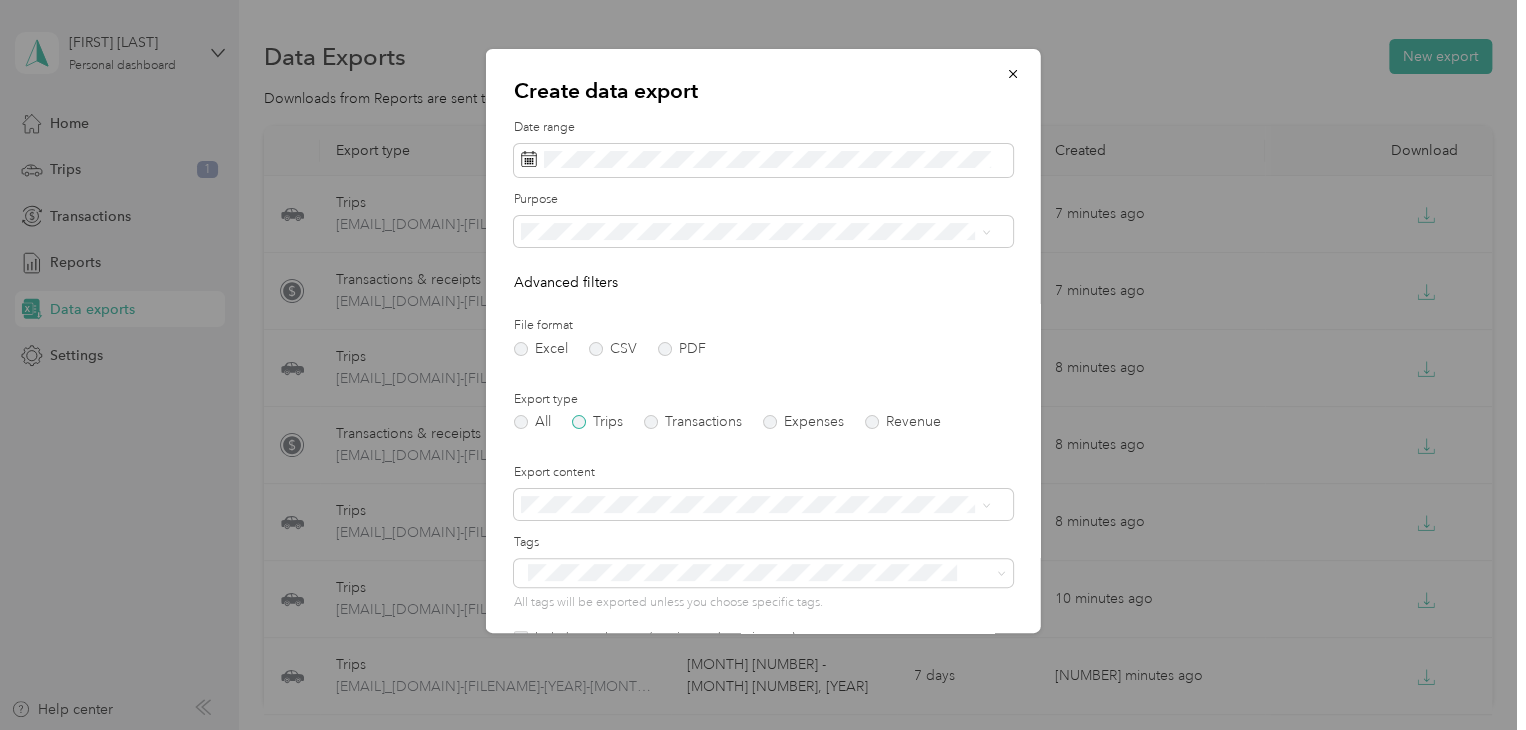 click on "Trips" at bounding box center (597, 422) 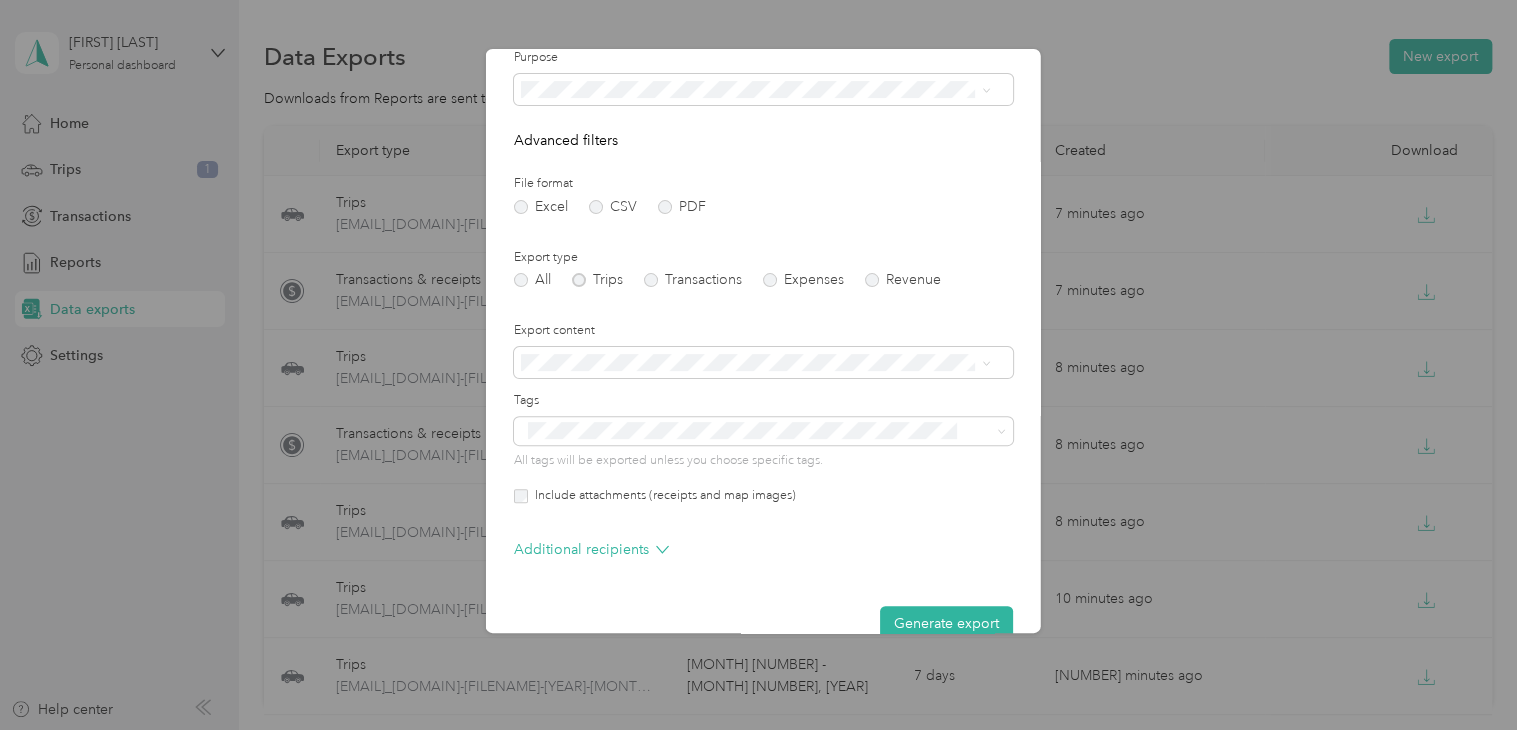 scroll, scrollTop: 178, scrollLeft: 0, axis: vertical 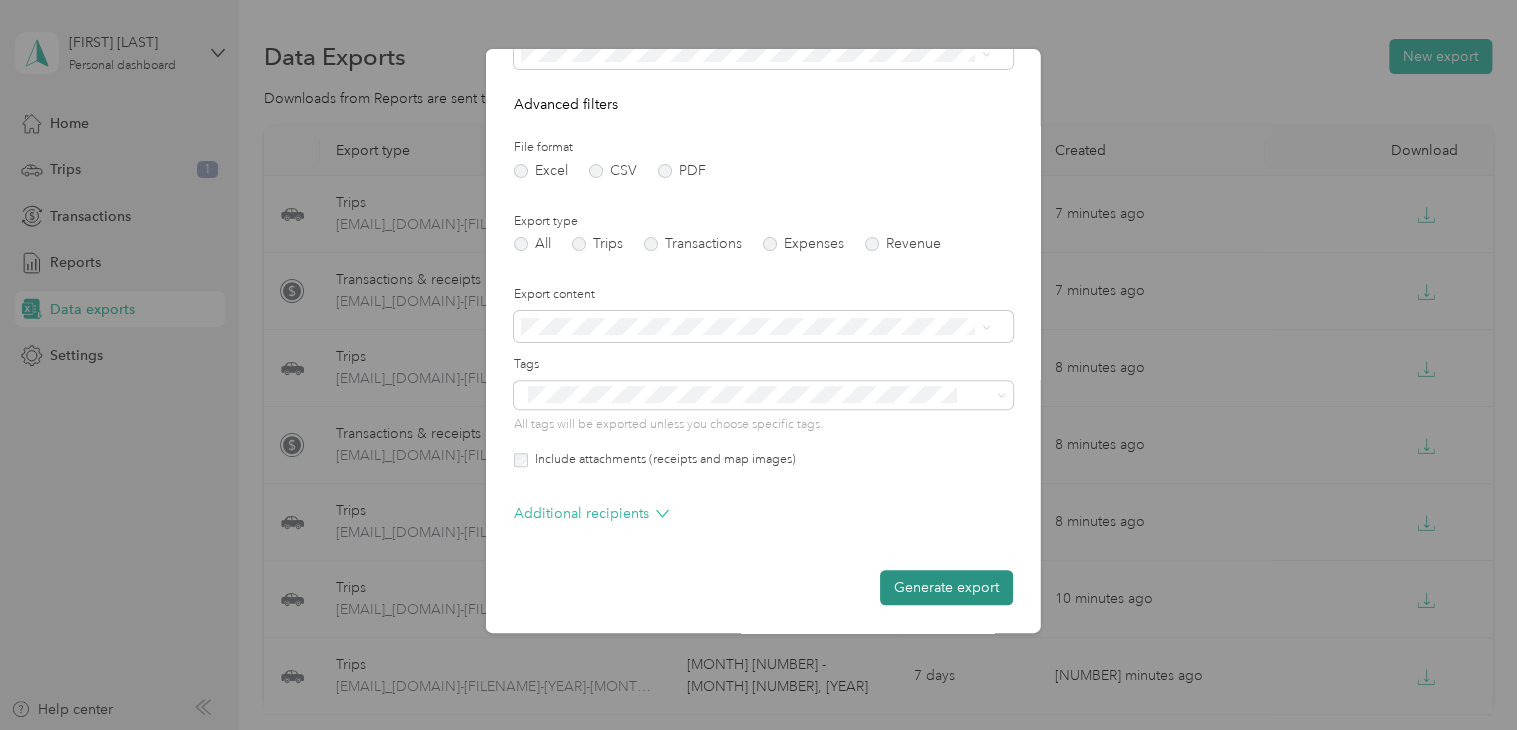 click on "Generate export" at bounding box center [946, 587] 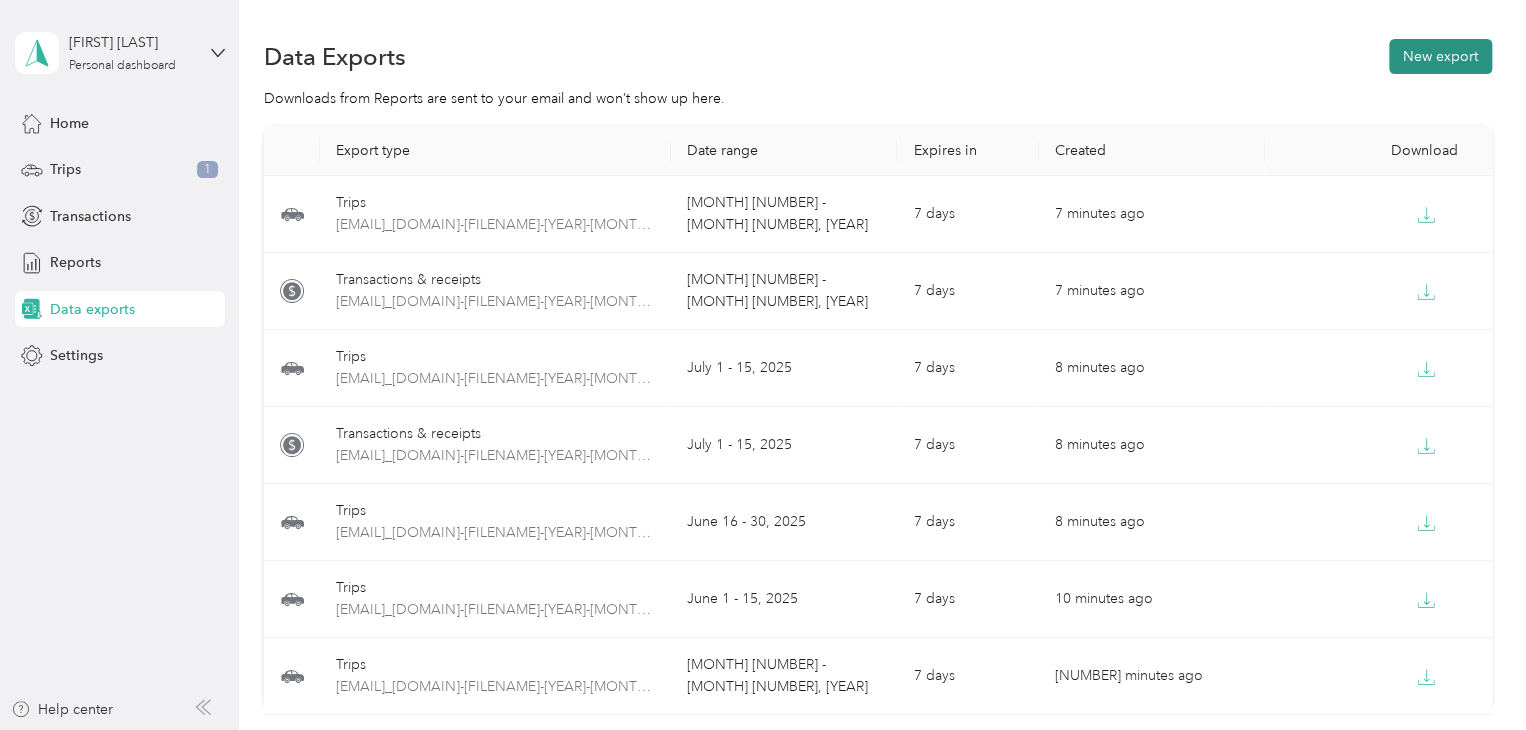 click on "New export" at bounding box center (1440, 56) 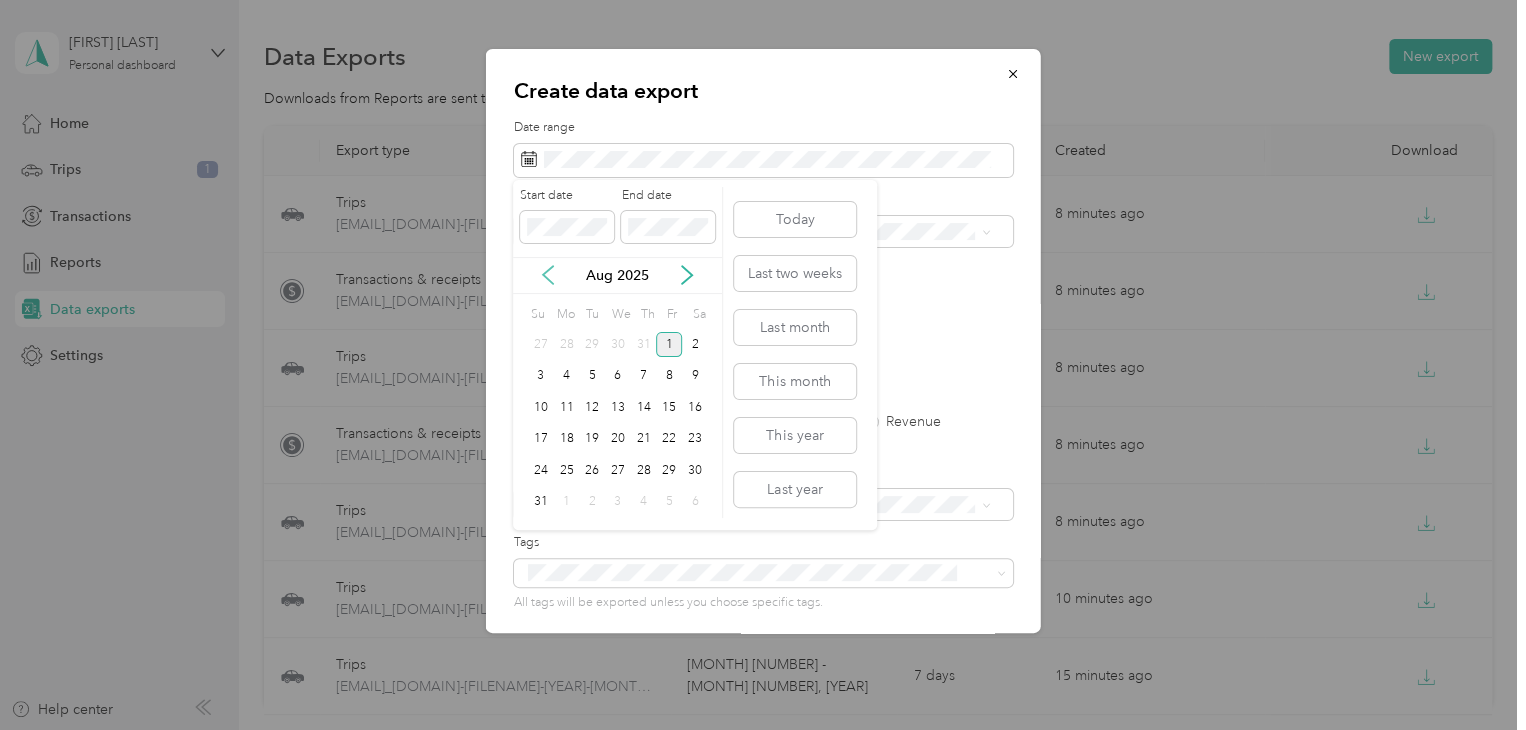 click 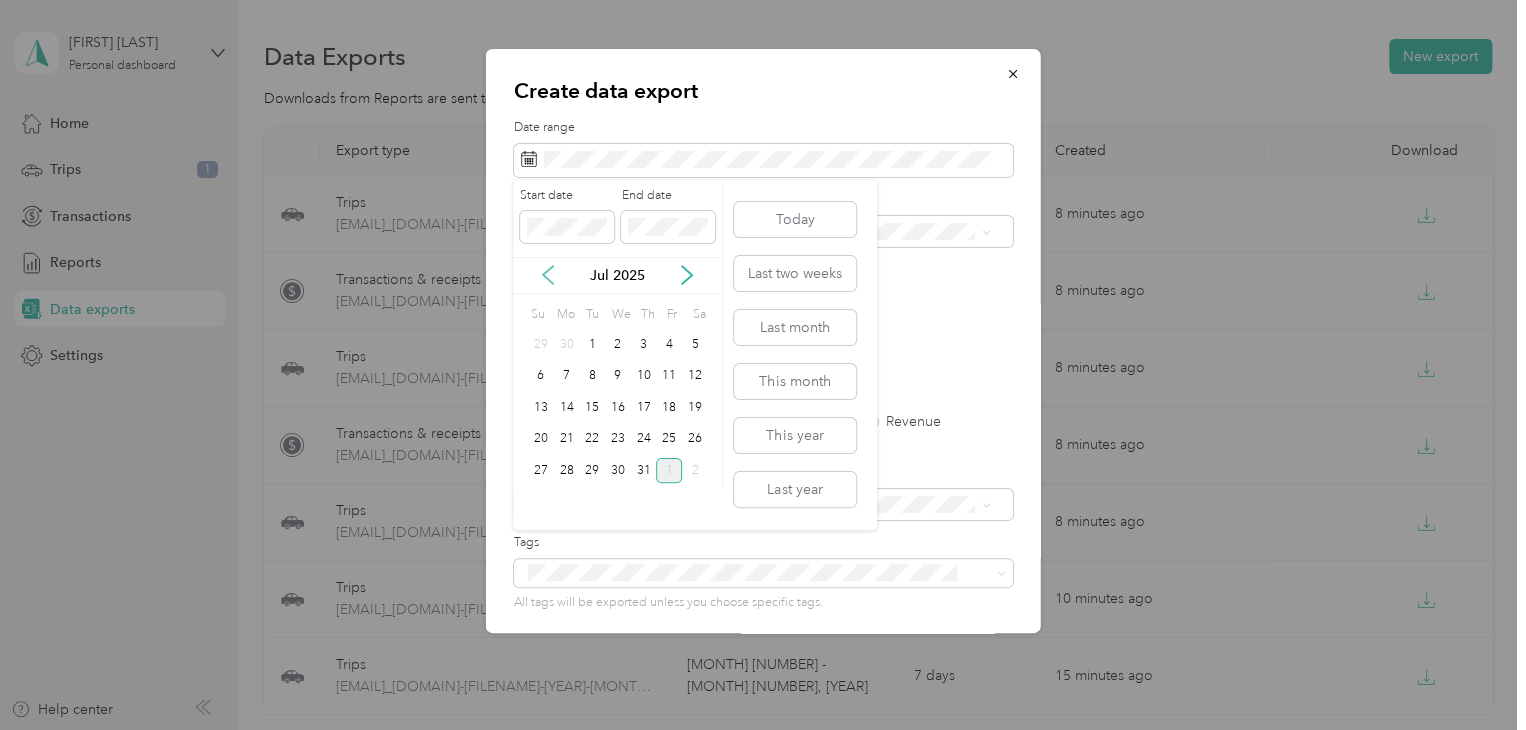 click 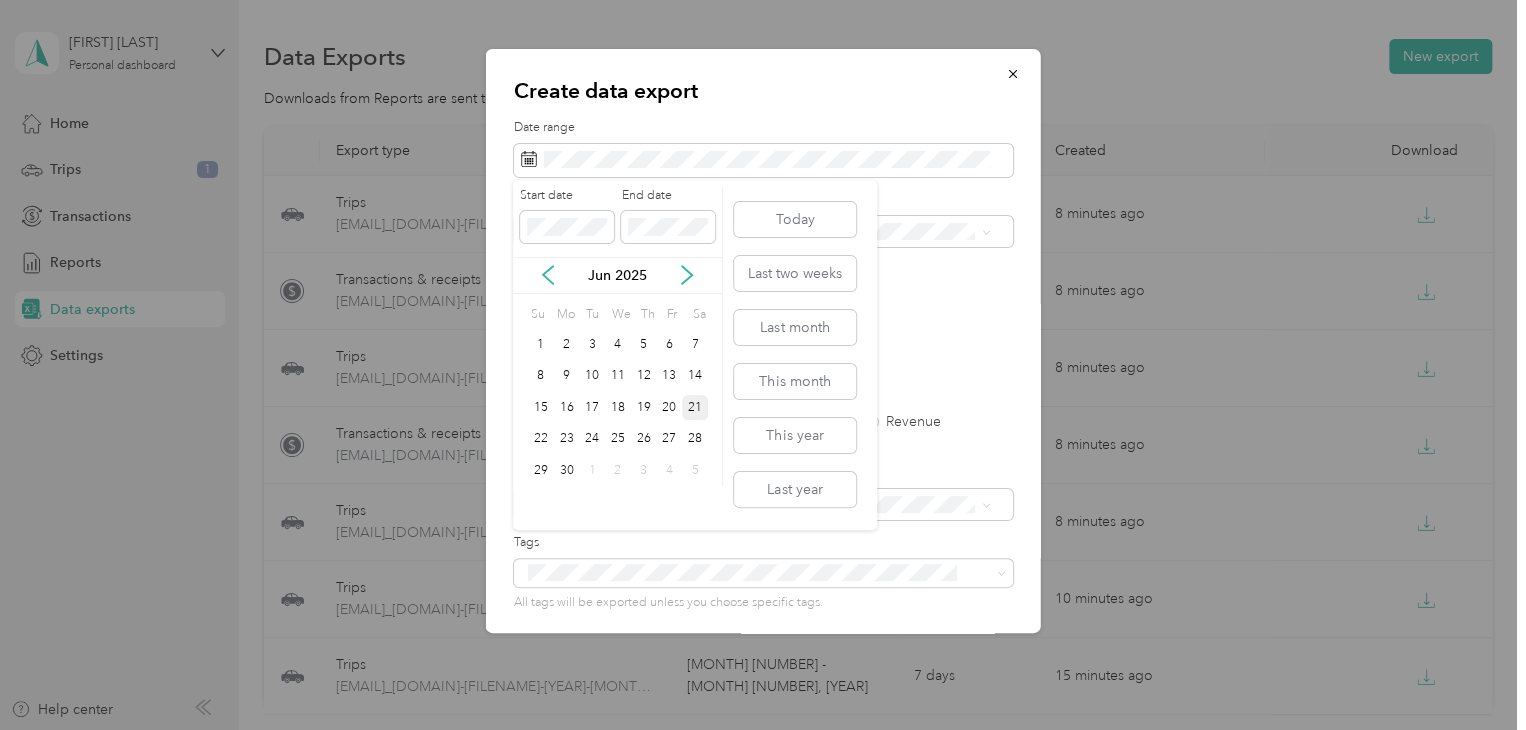 click on "21" at bounding box center [695, 407] 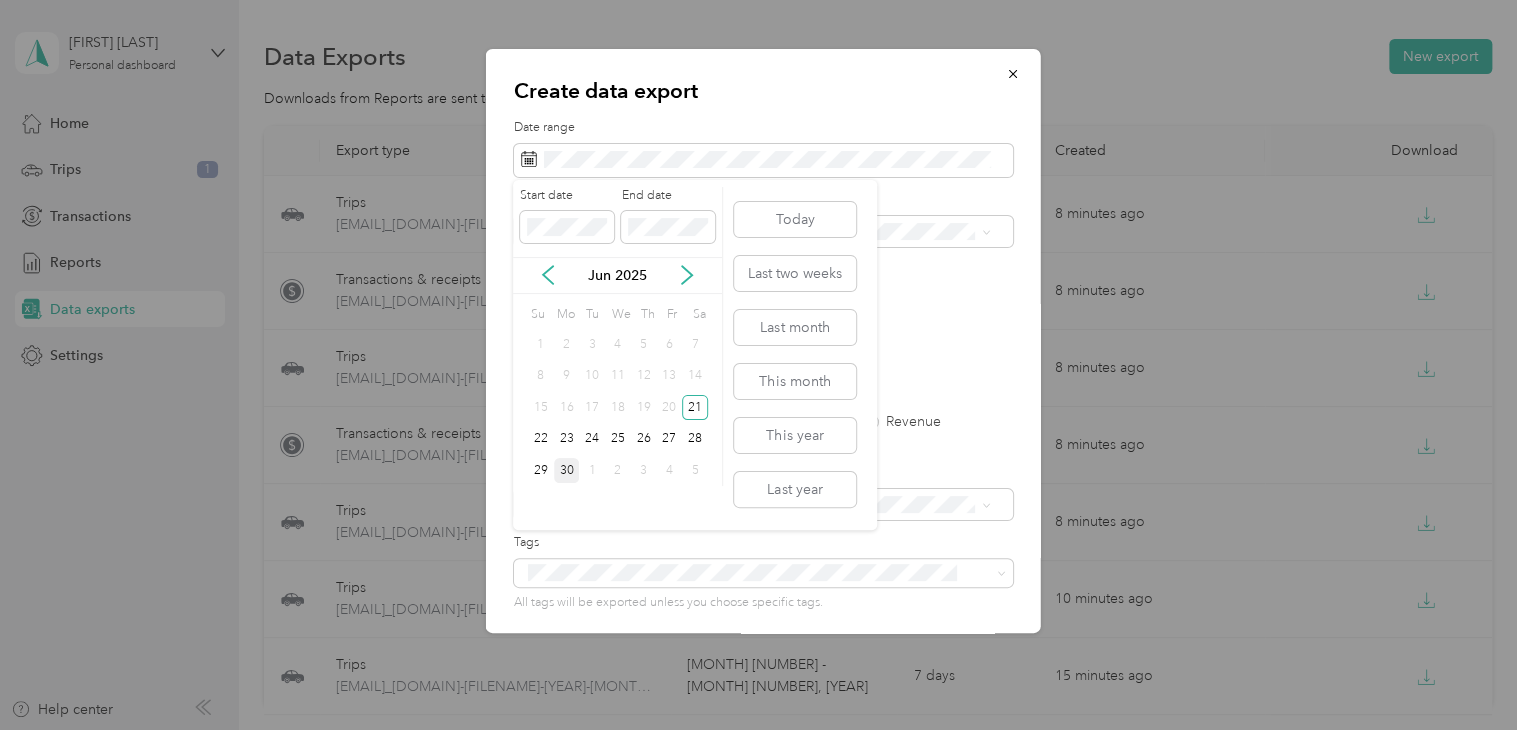 click on "30" at bounding box center [567, 470] 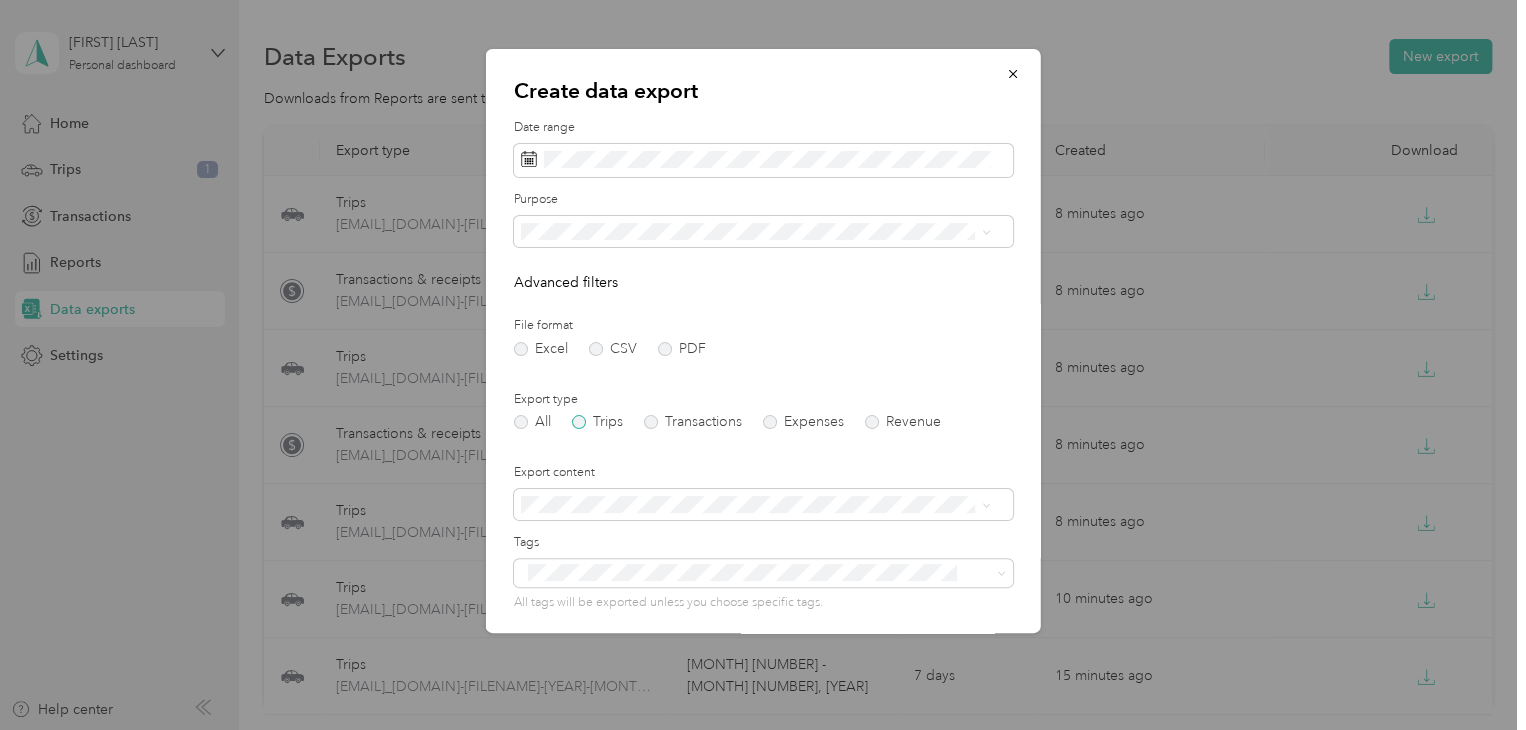 click on "Trips" at bounding box center (597, 422) 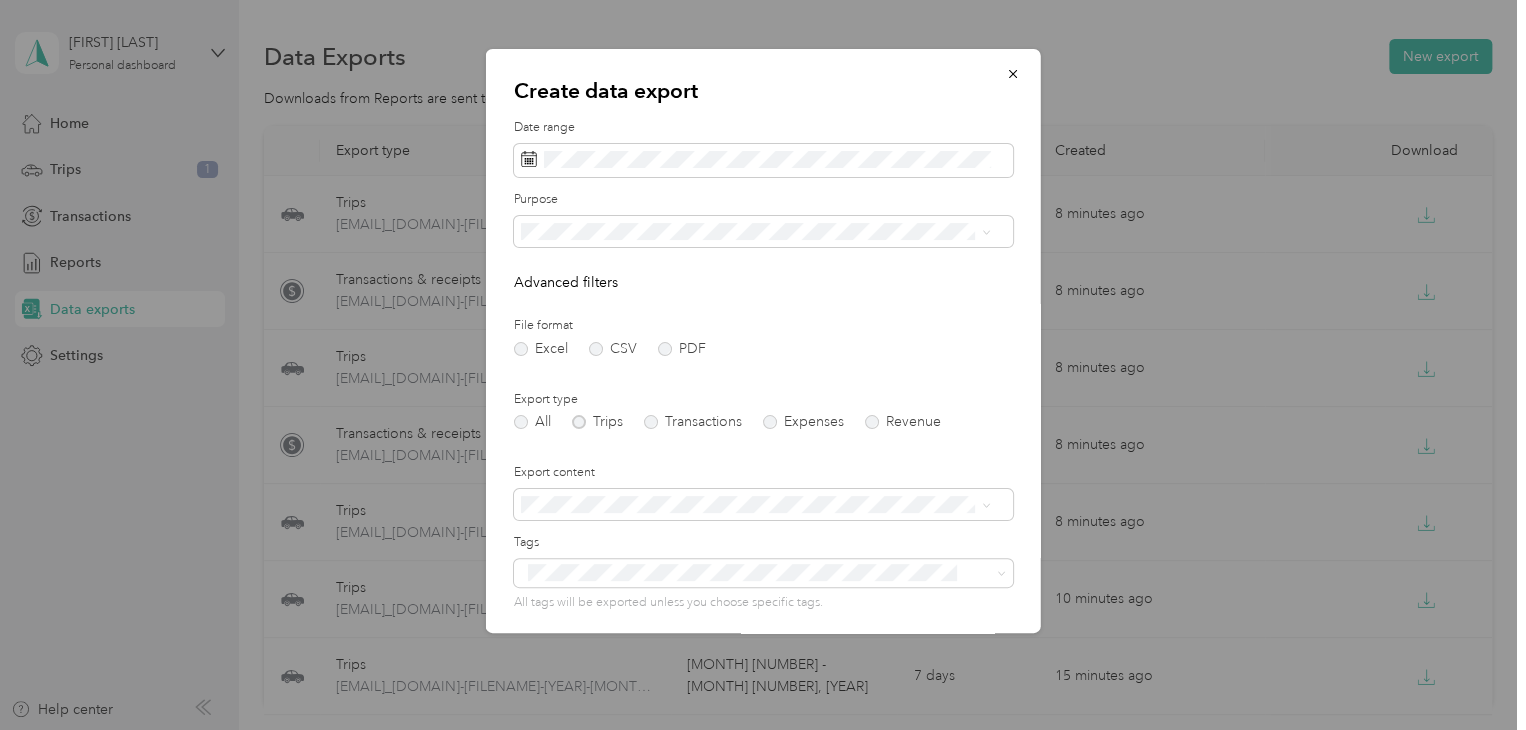scroll, scrollTop: 143, scrollLeft: 0, axis: vertical 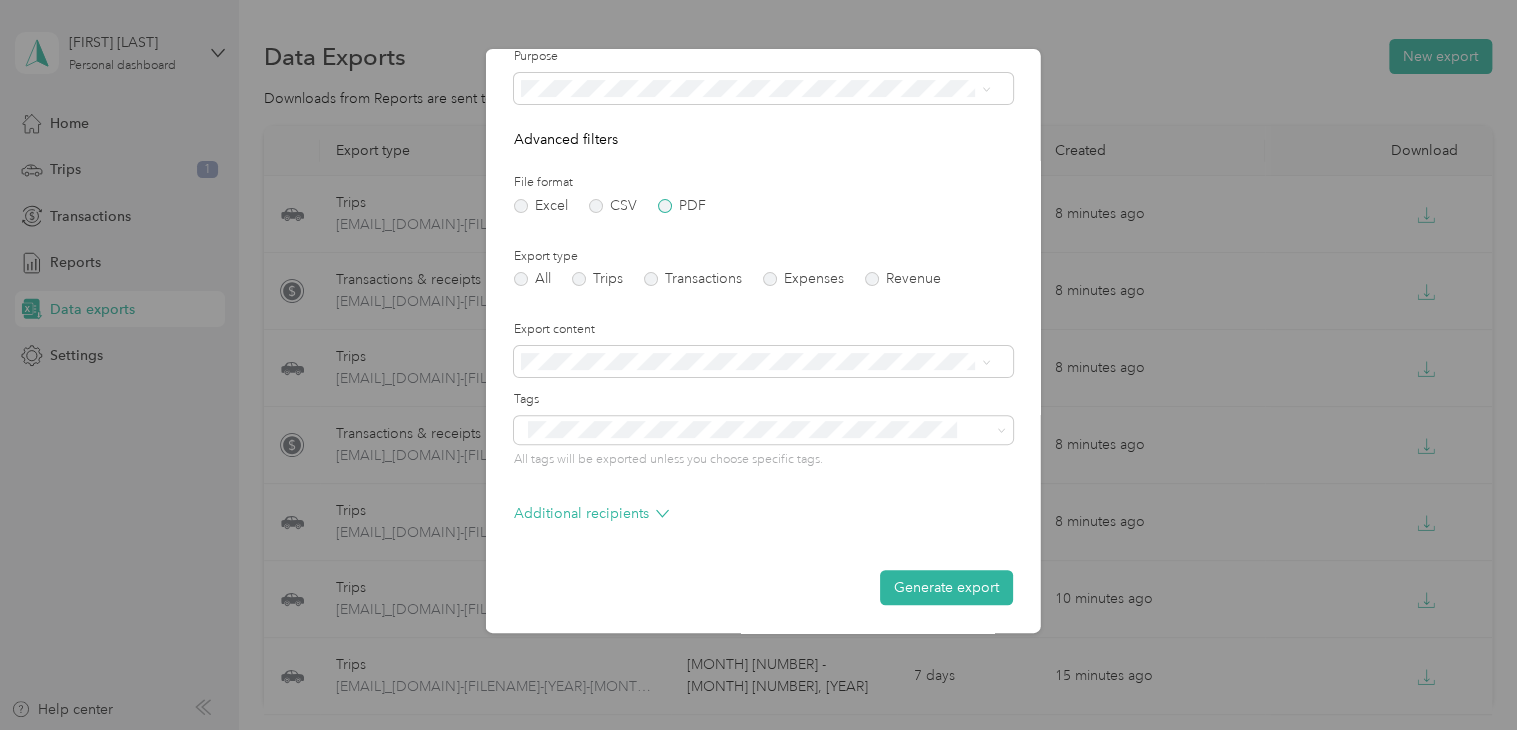 click on "PDF" at bounding box center [682, 206] 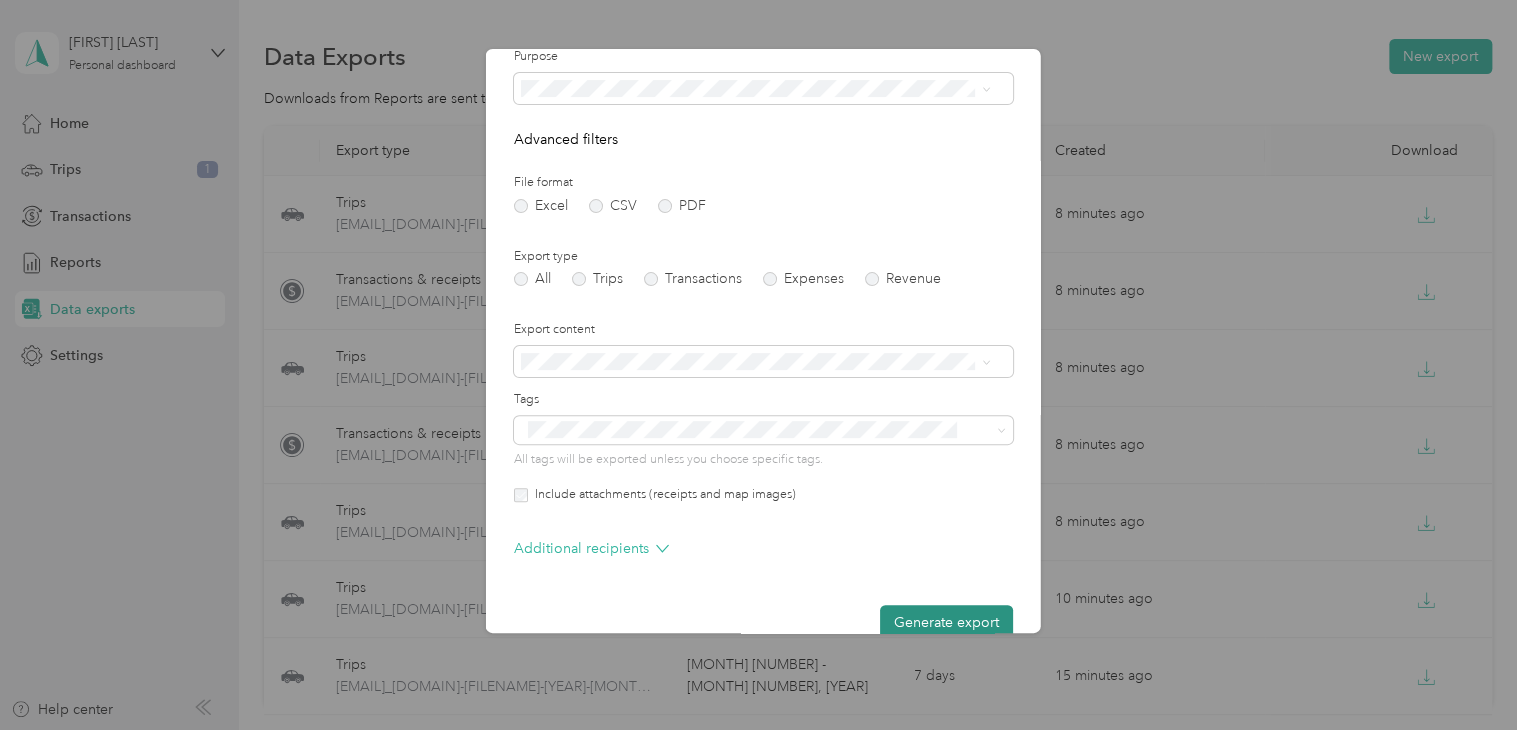 click on "Generate export" at bounding box center [946, 622] 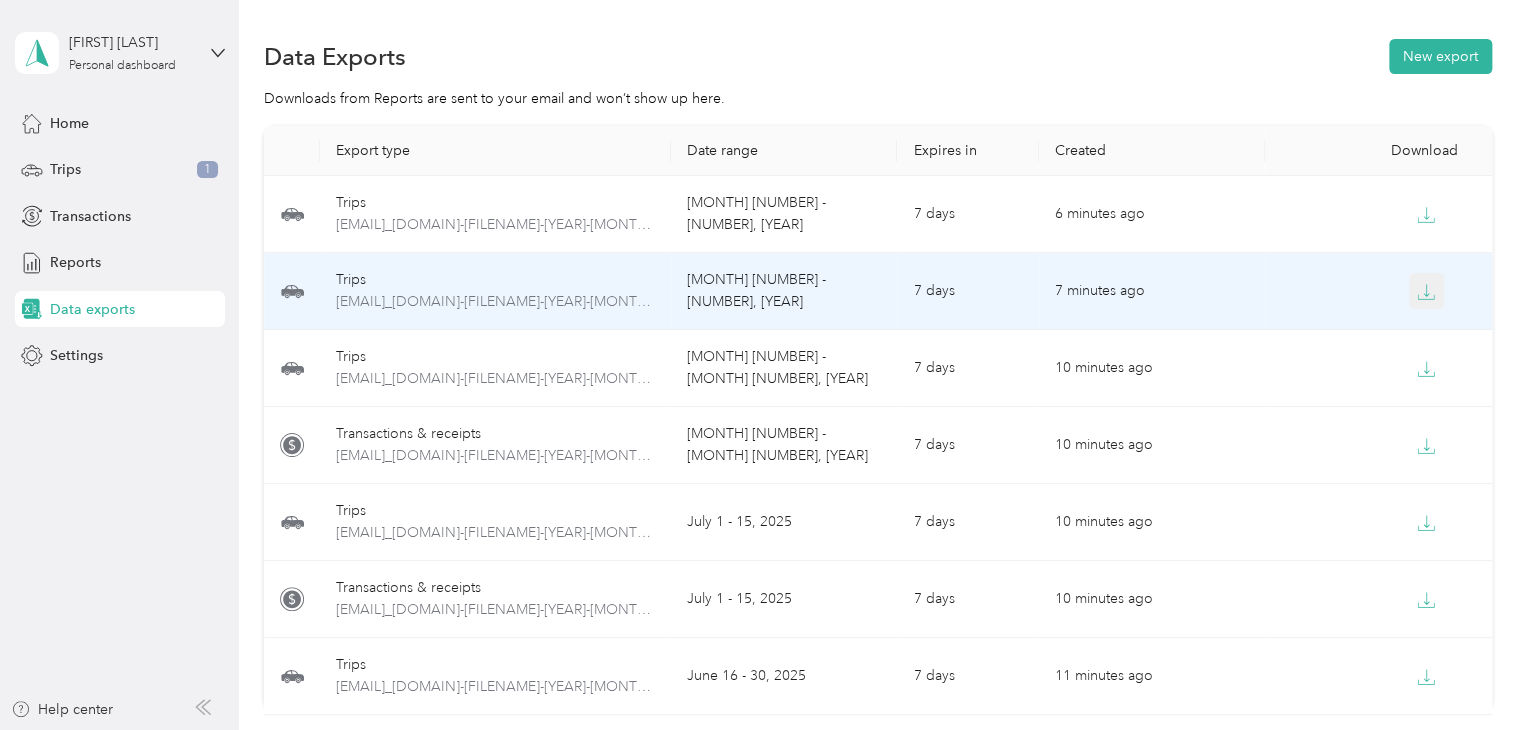click 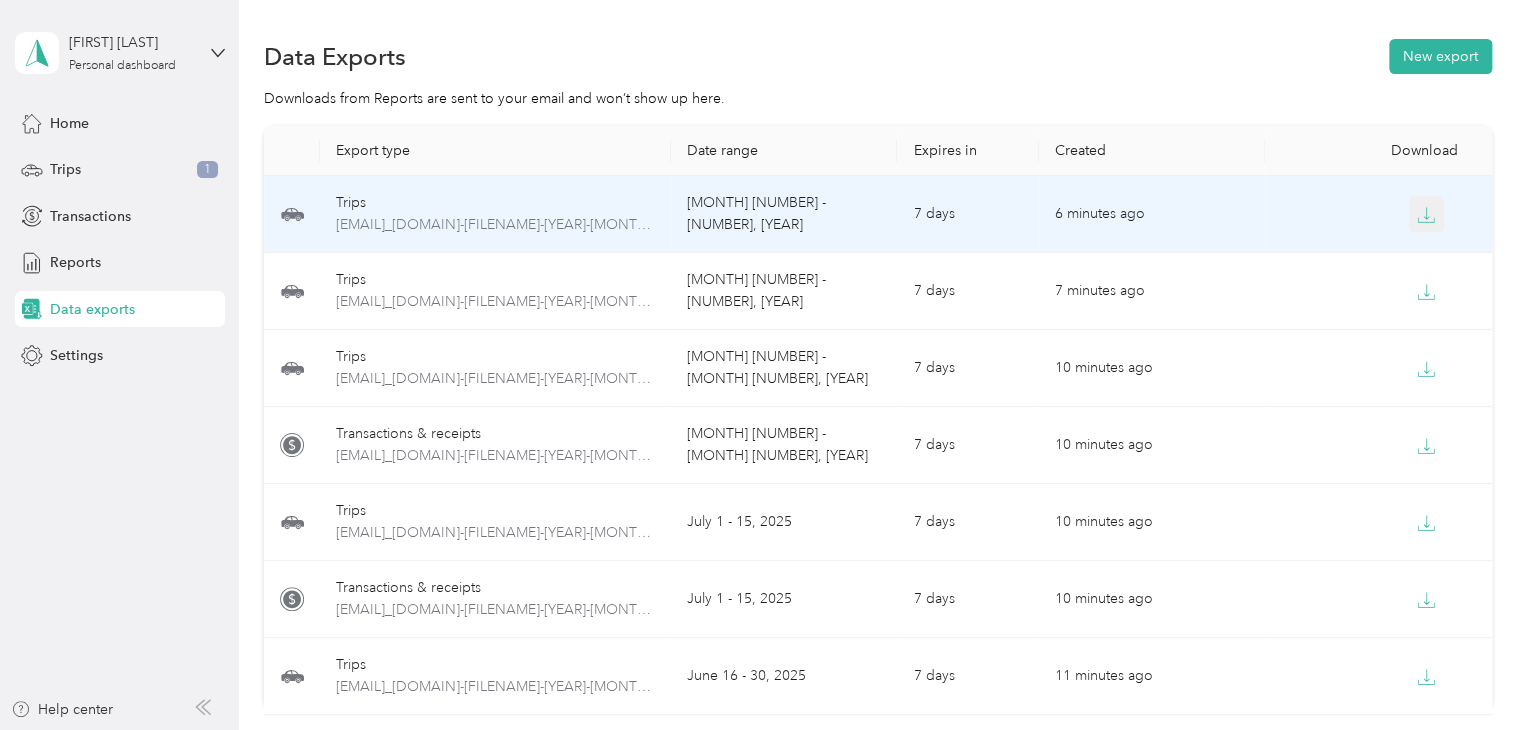 click 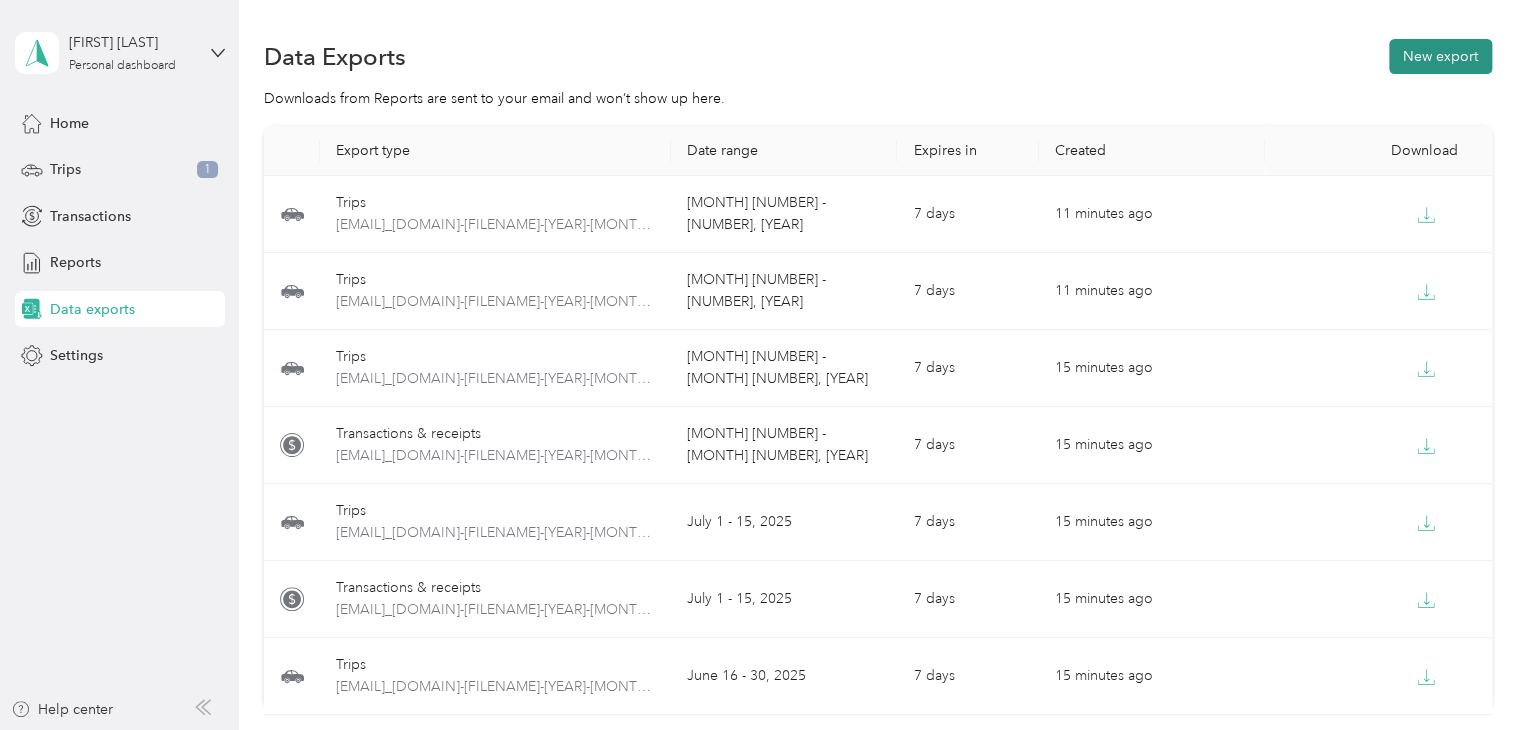 click on "New export" at bounding box center (1440, 56) 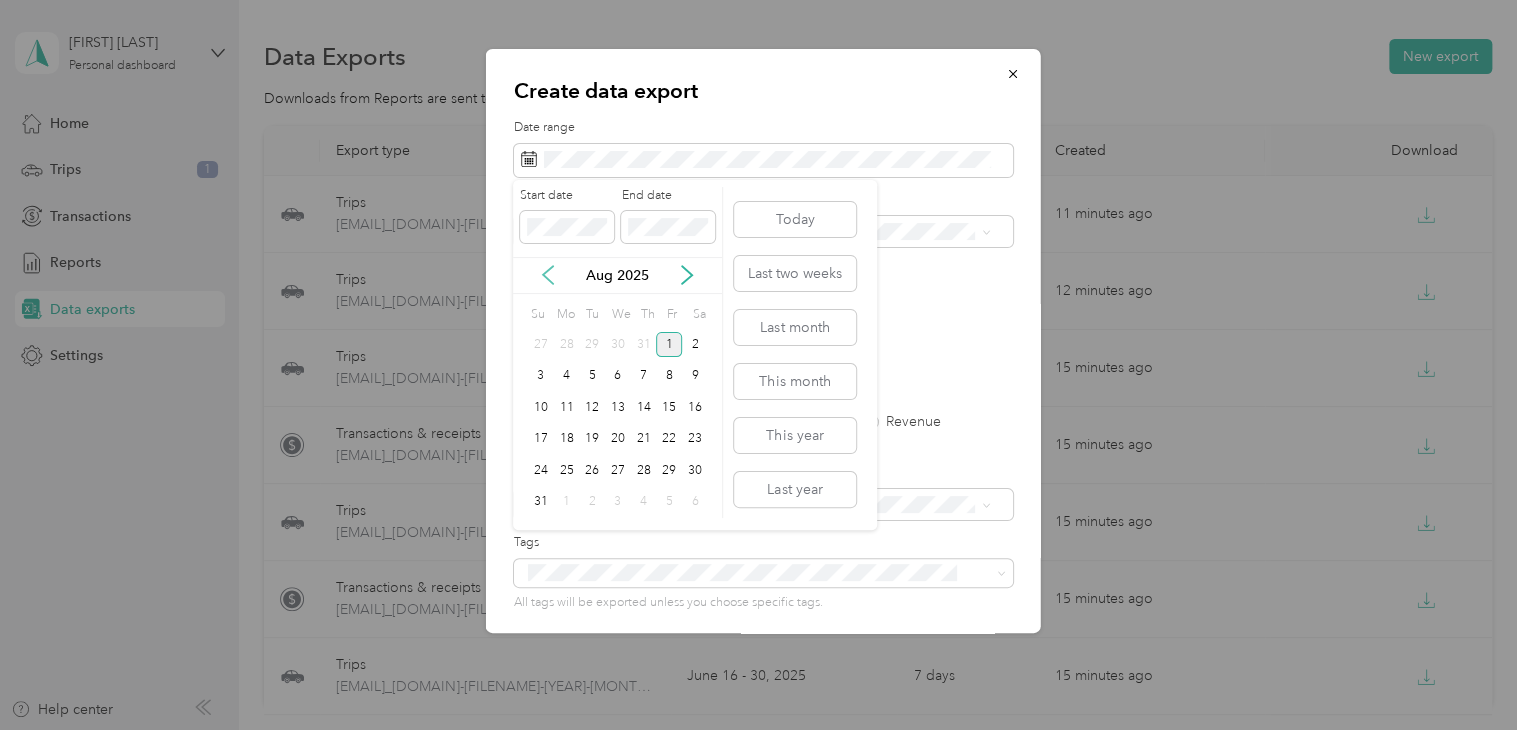 click 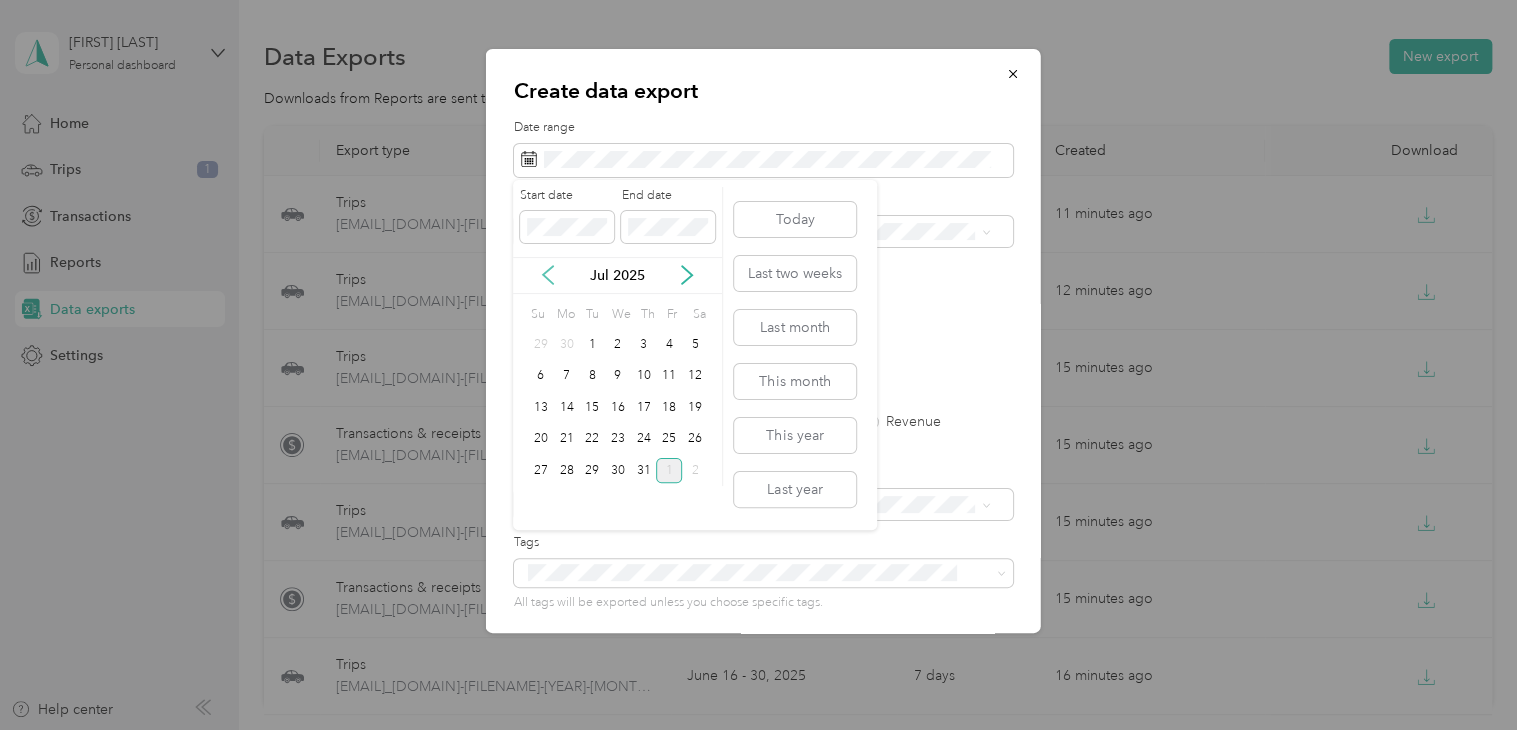 click 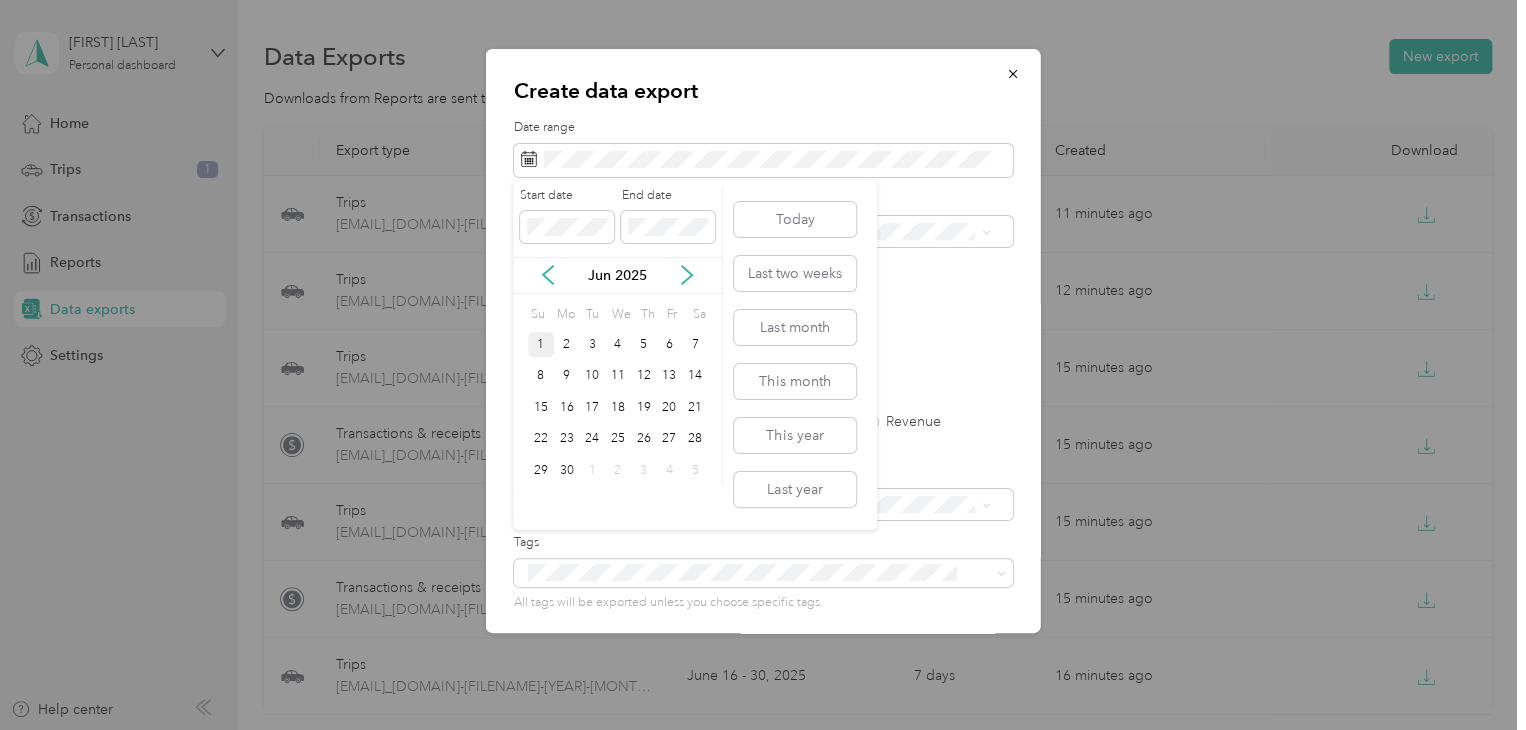 click on "1" at bounding box center [541, 344] 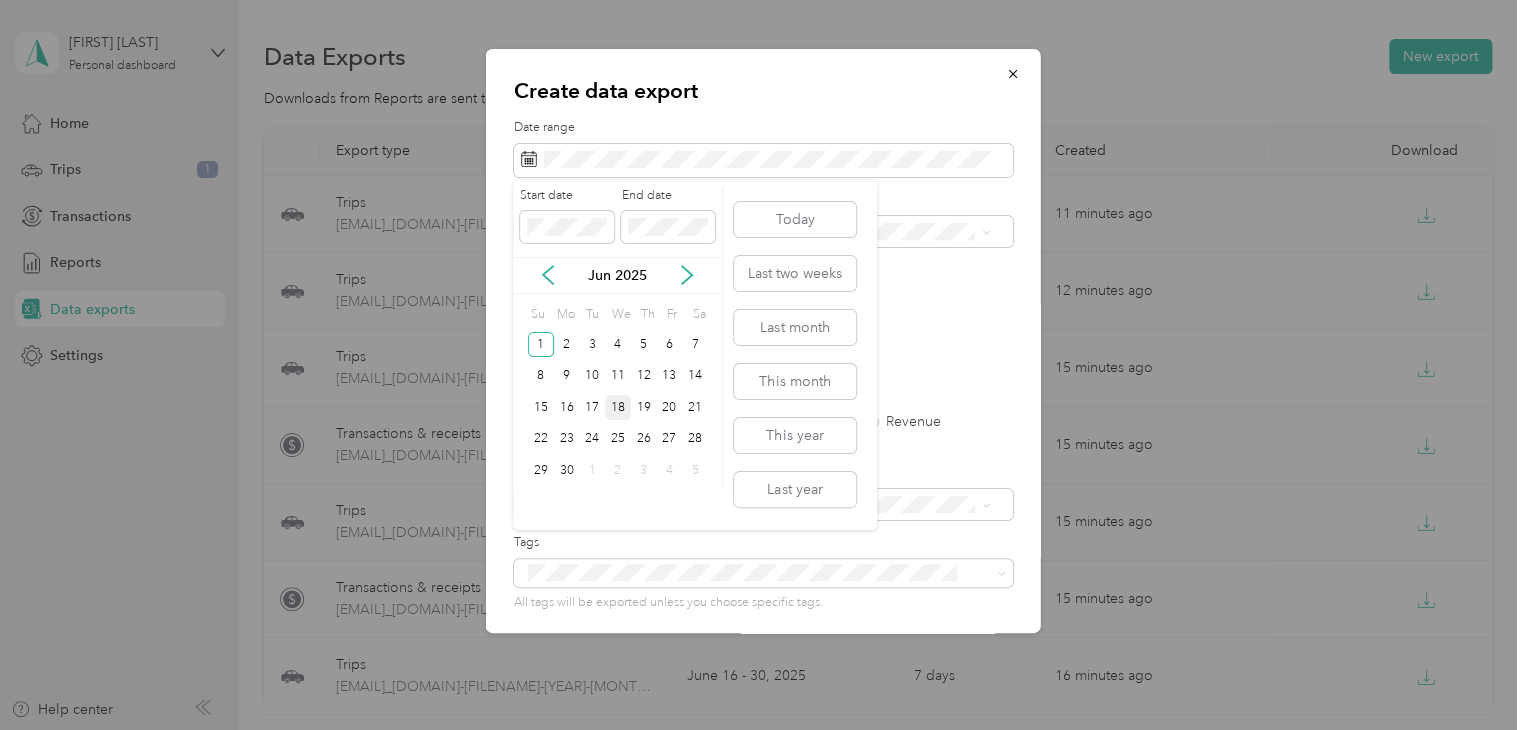 click on "18" at bounding box center [618, 407] 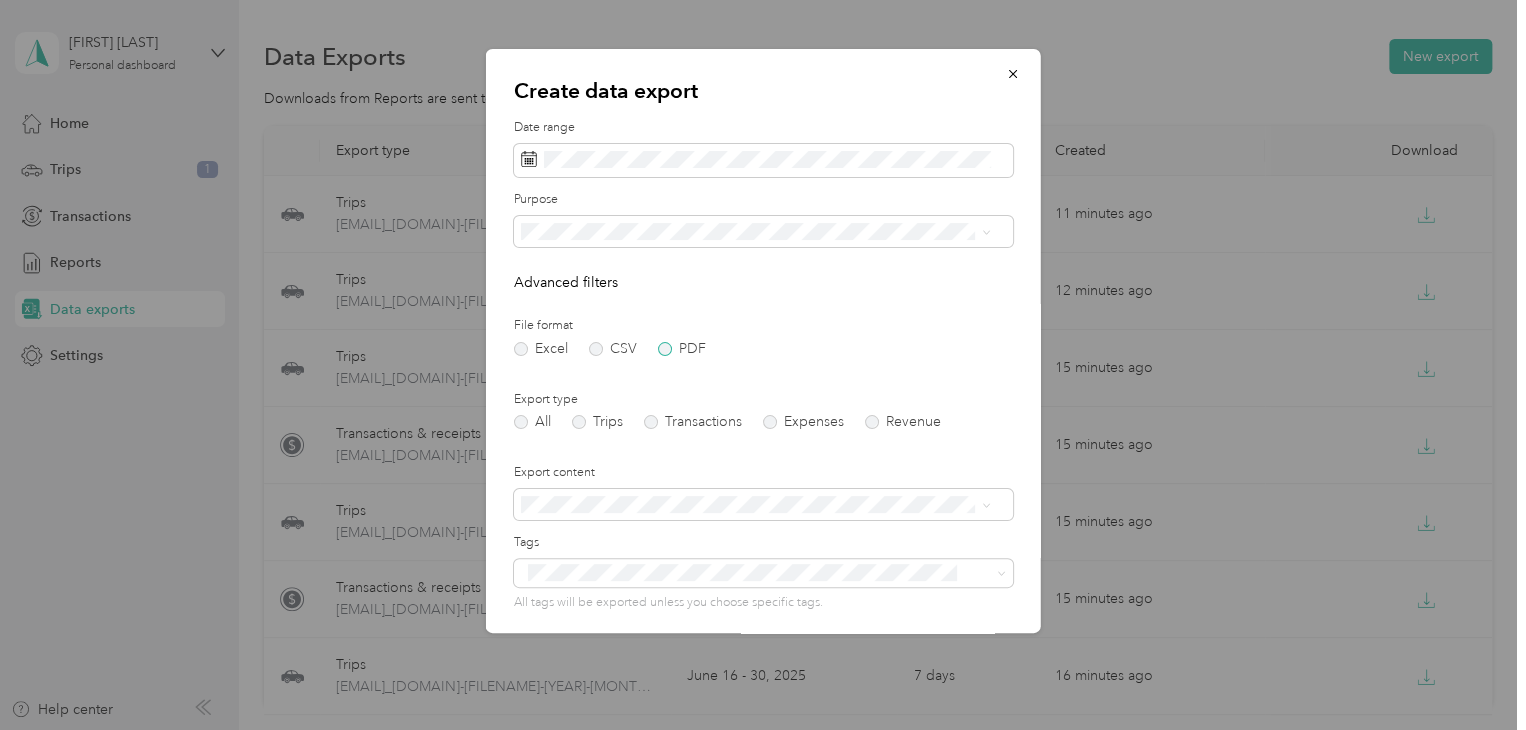 click on "PDF" at bounding box center (682, 349) 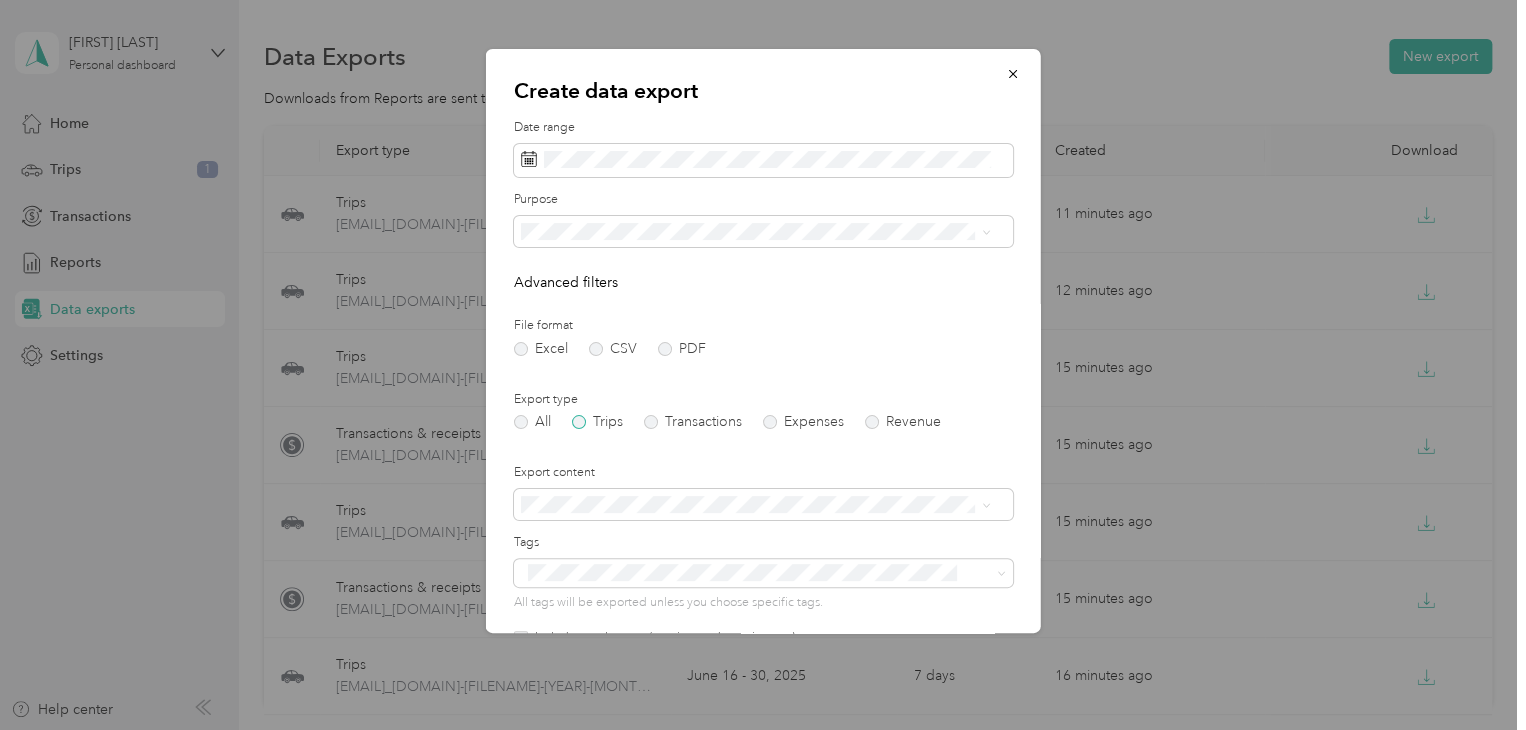 click on "Trips" at bounding box center [597, 422] 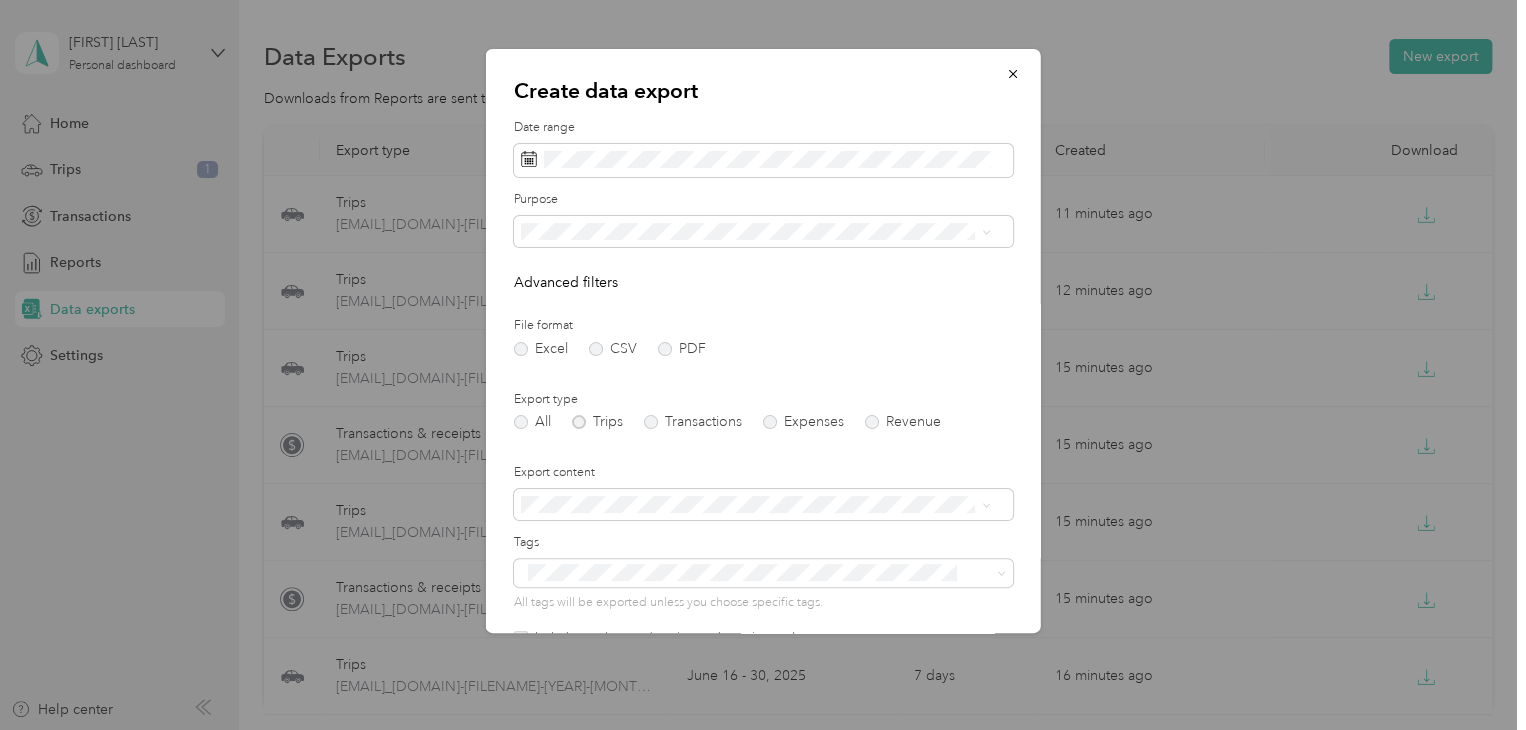 scroll, scrollTop: 178, scrollLeft: 0, axis: vertical 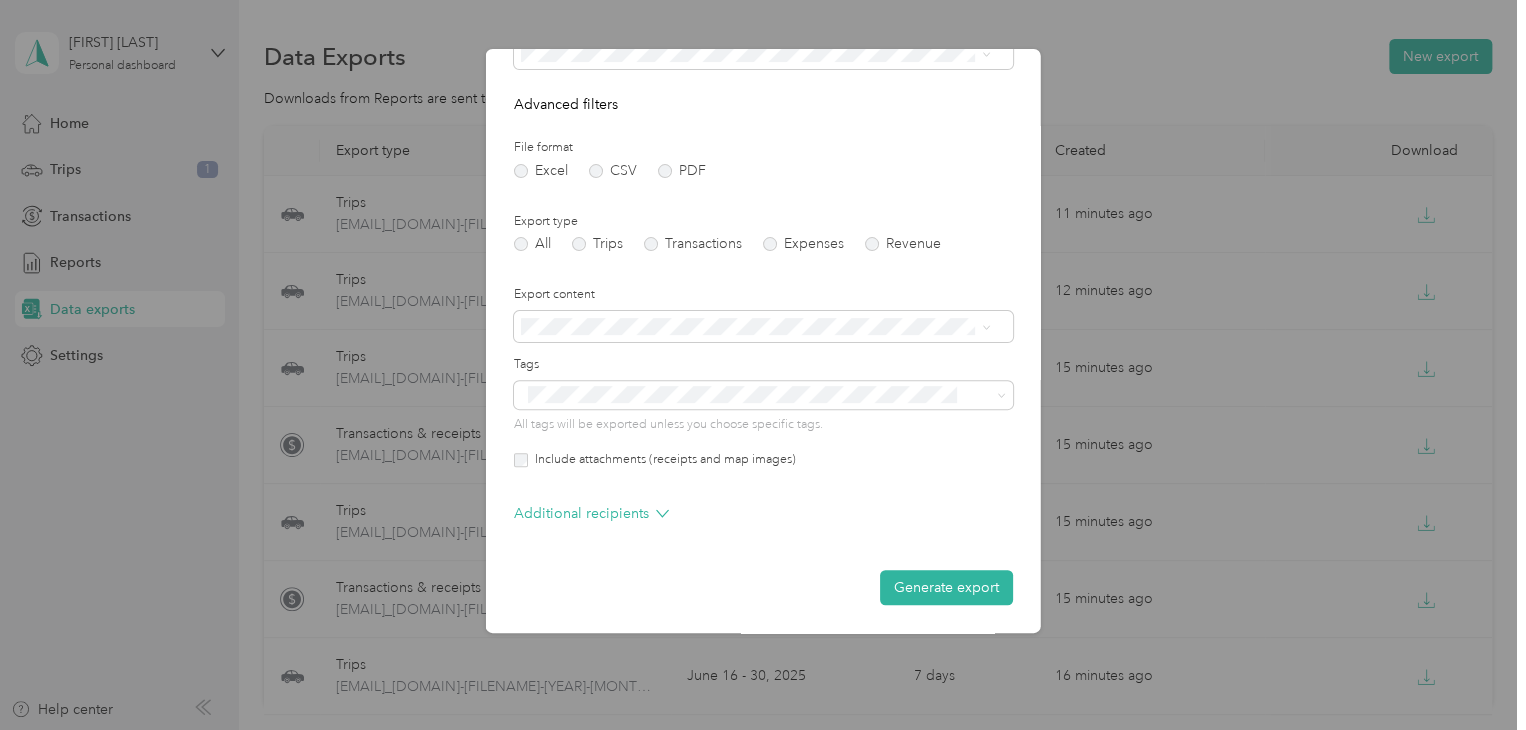 click on "Include attachments (receipts and map images)" at bounding box center (662, 460) 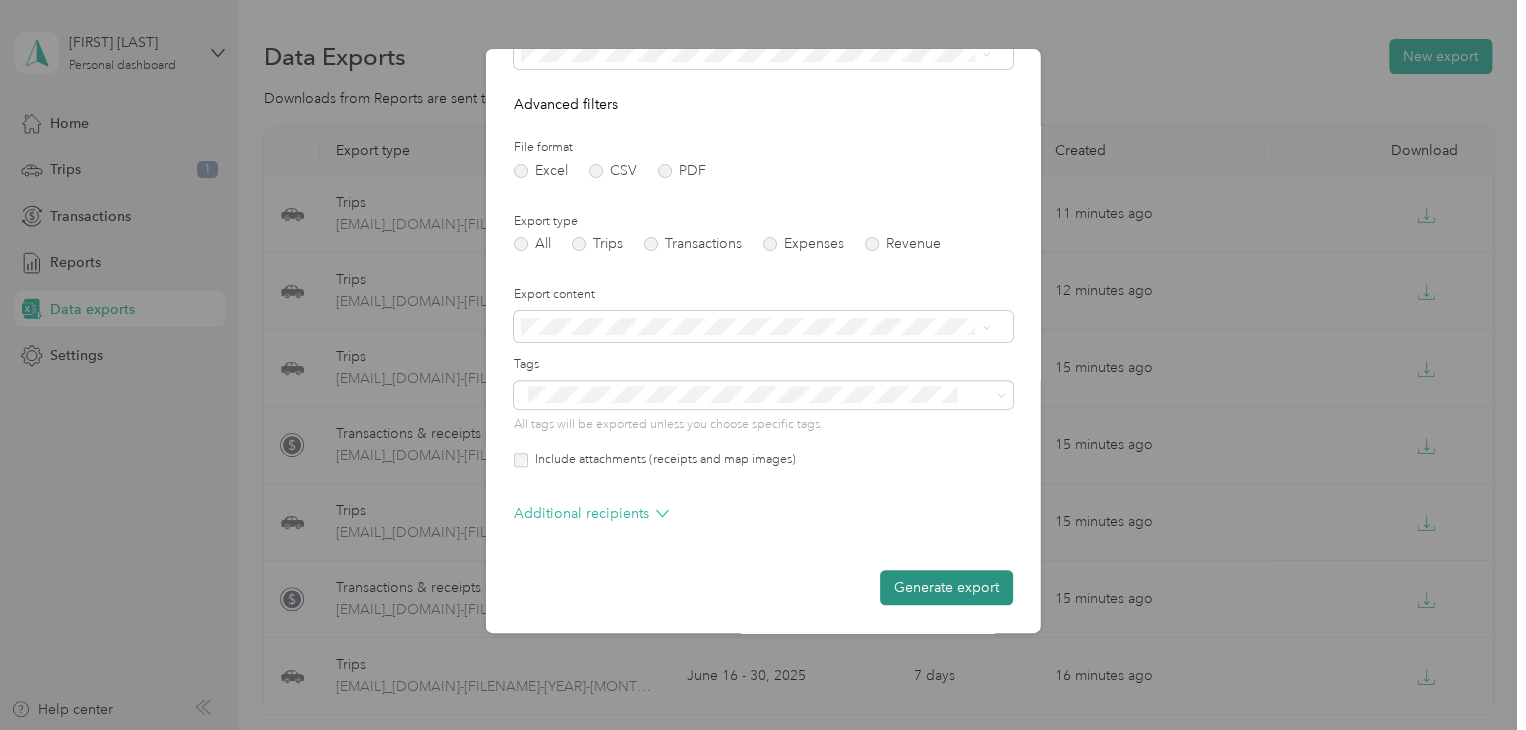 click on "Generate export" at bounding box center (946, 587) 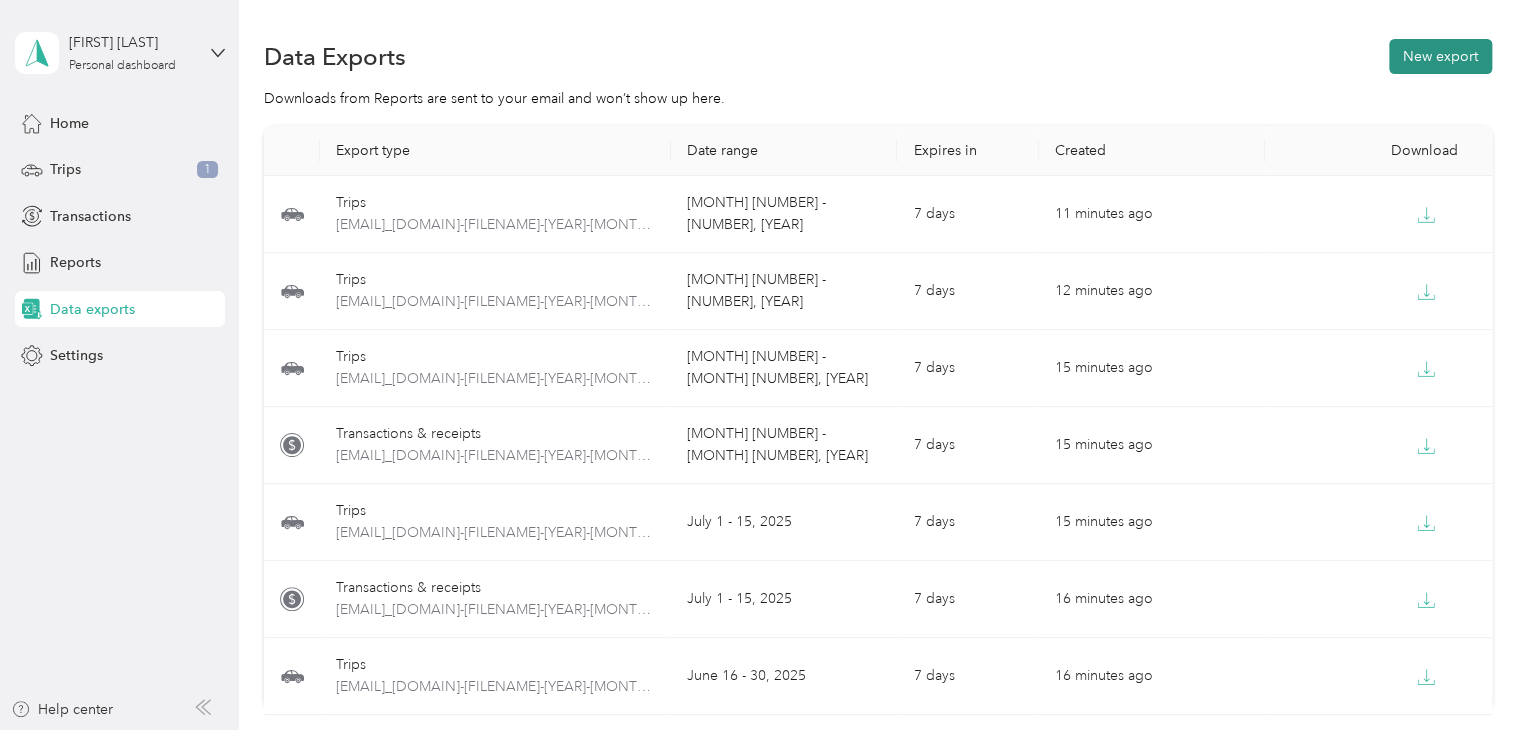 click on "New export" at bounding box center [1440, 56] 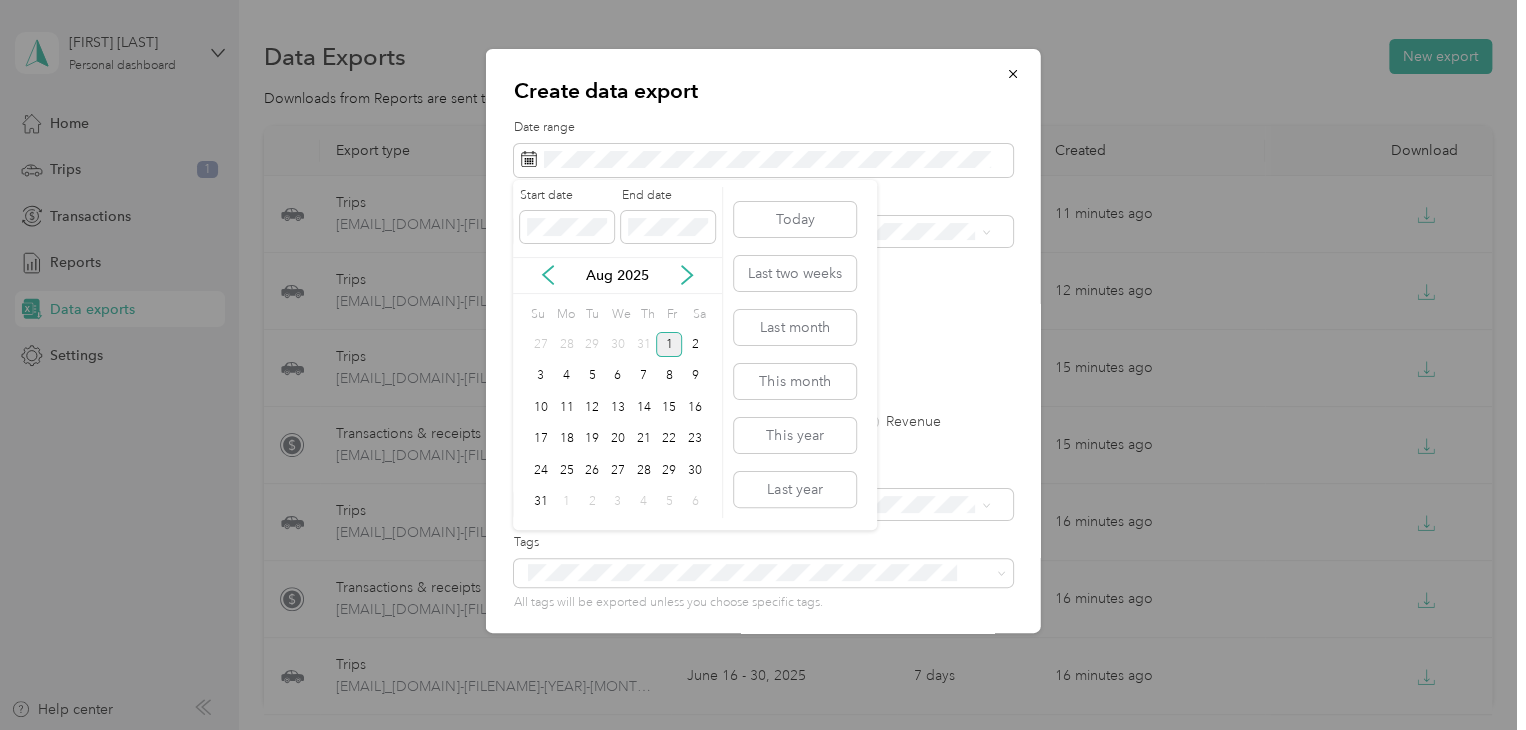 click on "Aug 2025" at bounding box center (617, 275) 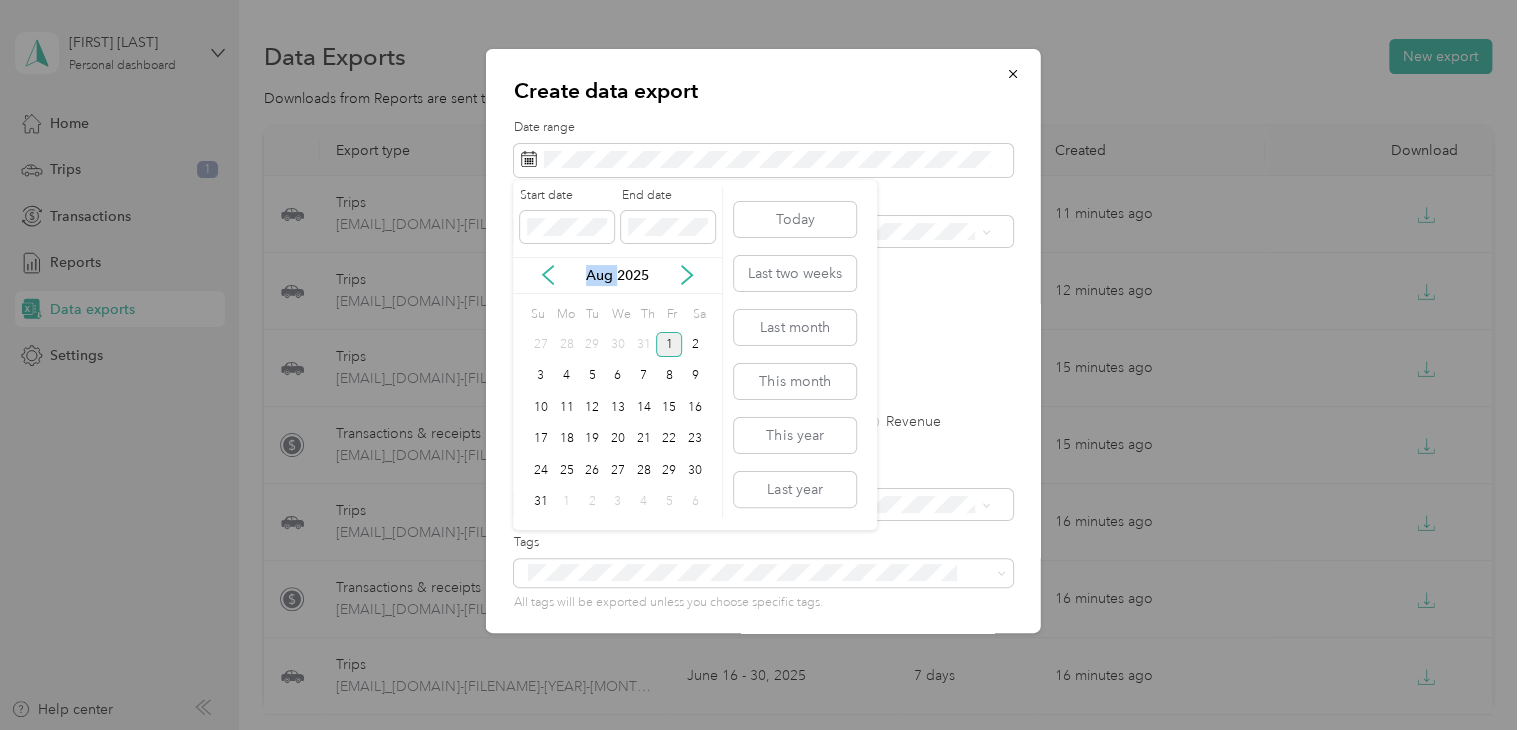 click on "Aug 2025" at bounding box center [617, 275] 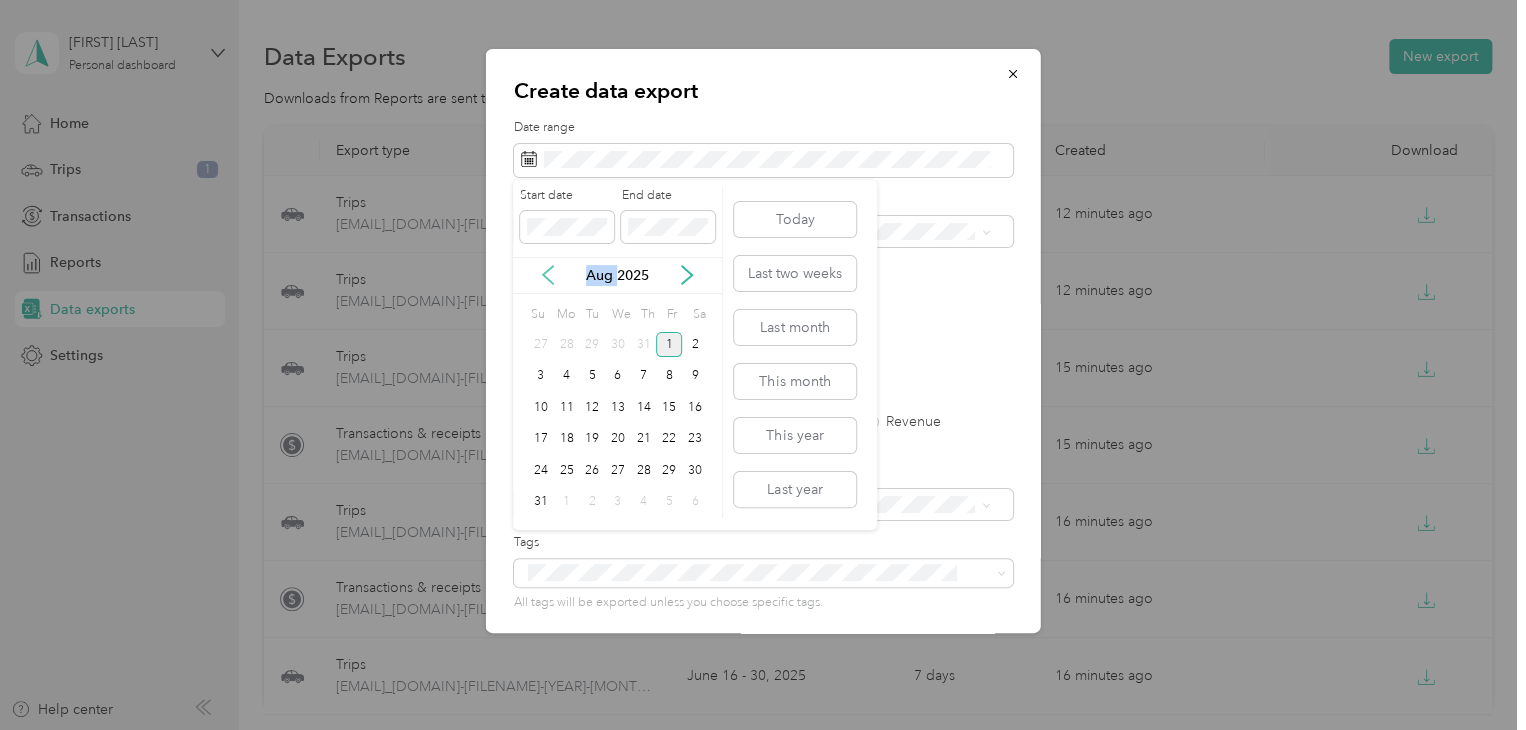 click 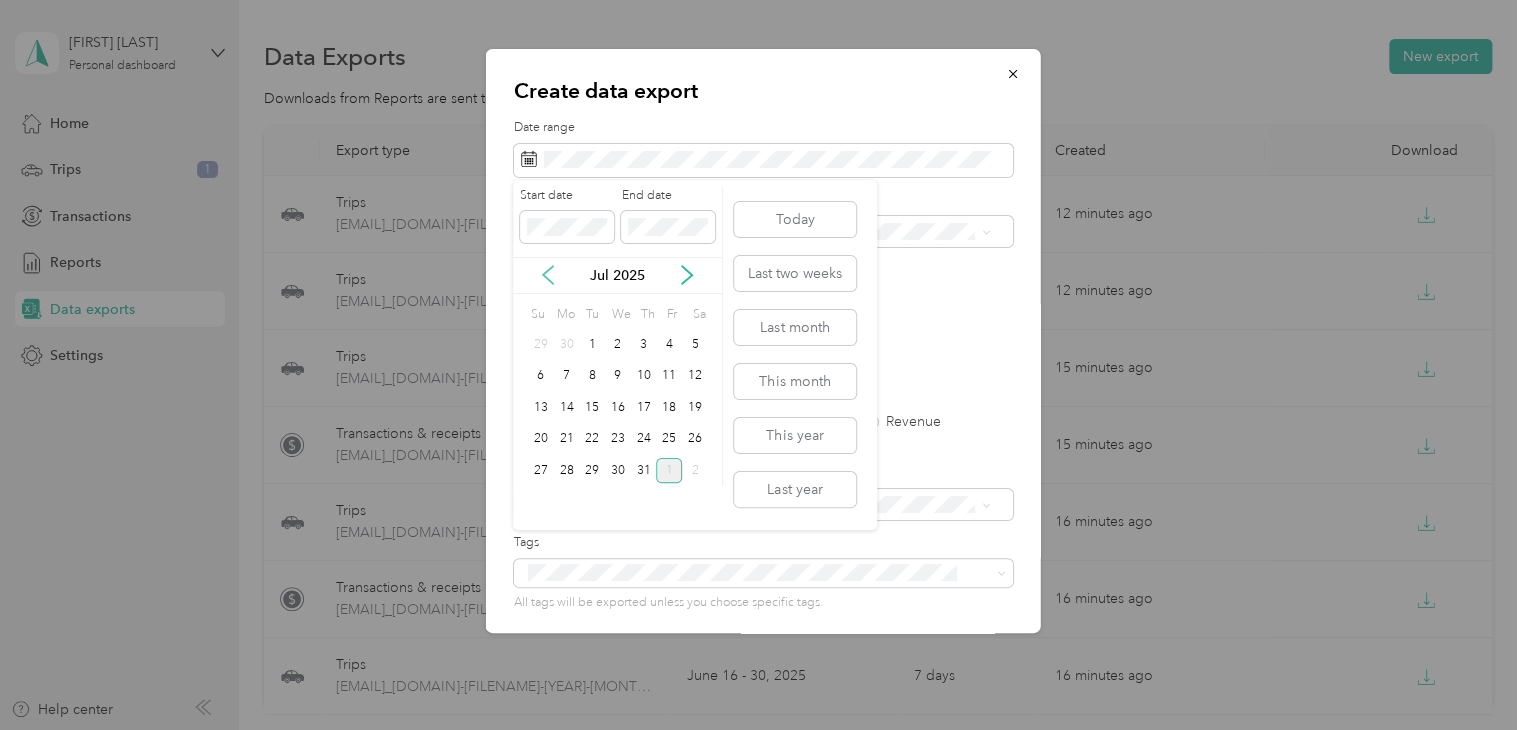 click 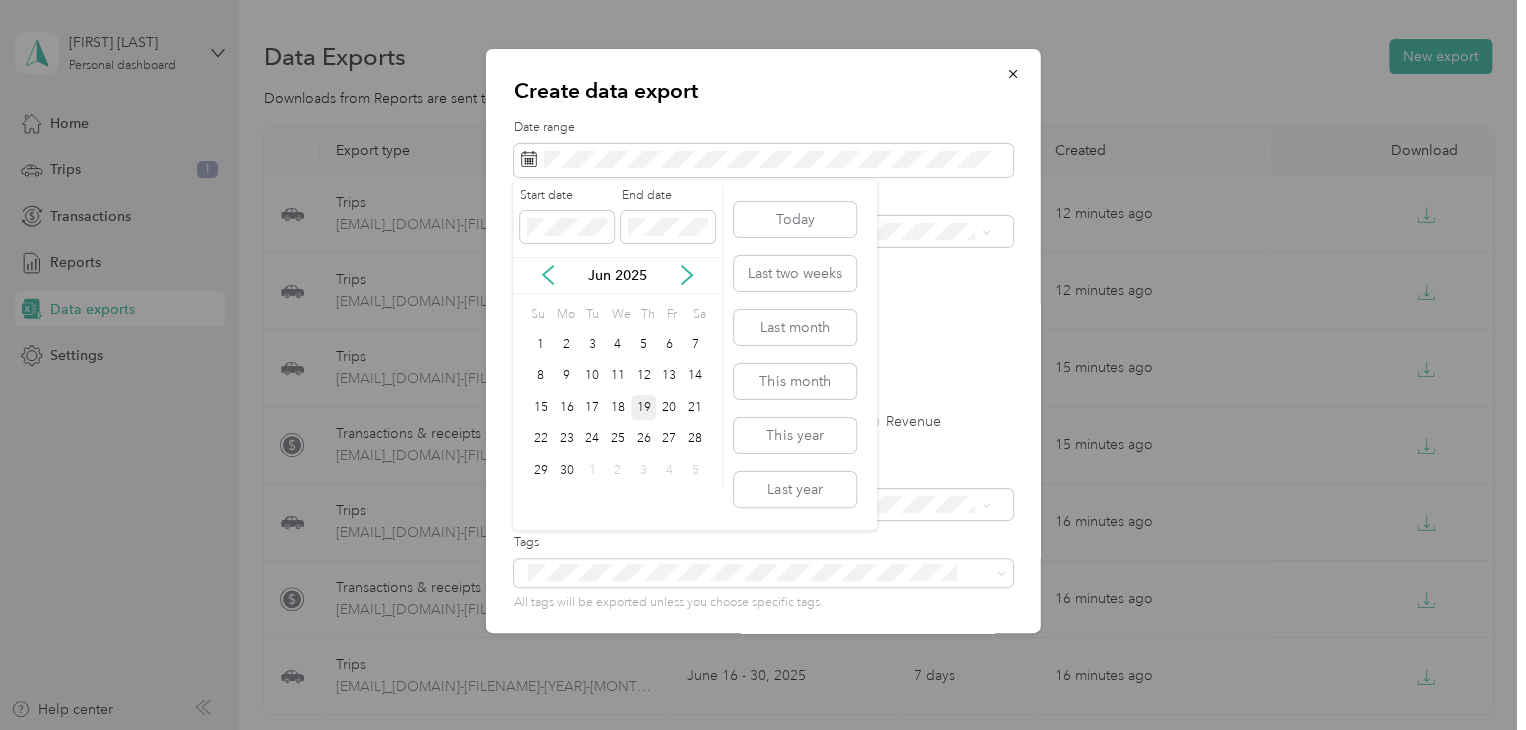 click on "19" at bounding box center [644, 407] 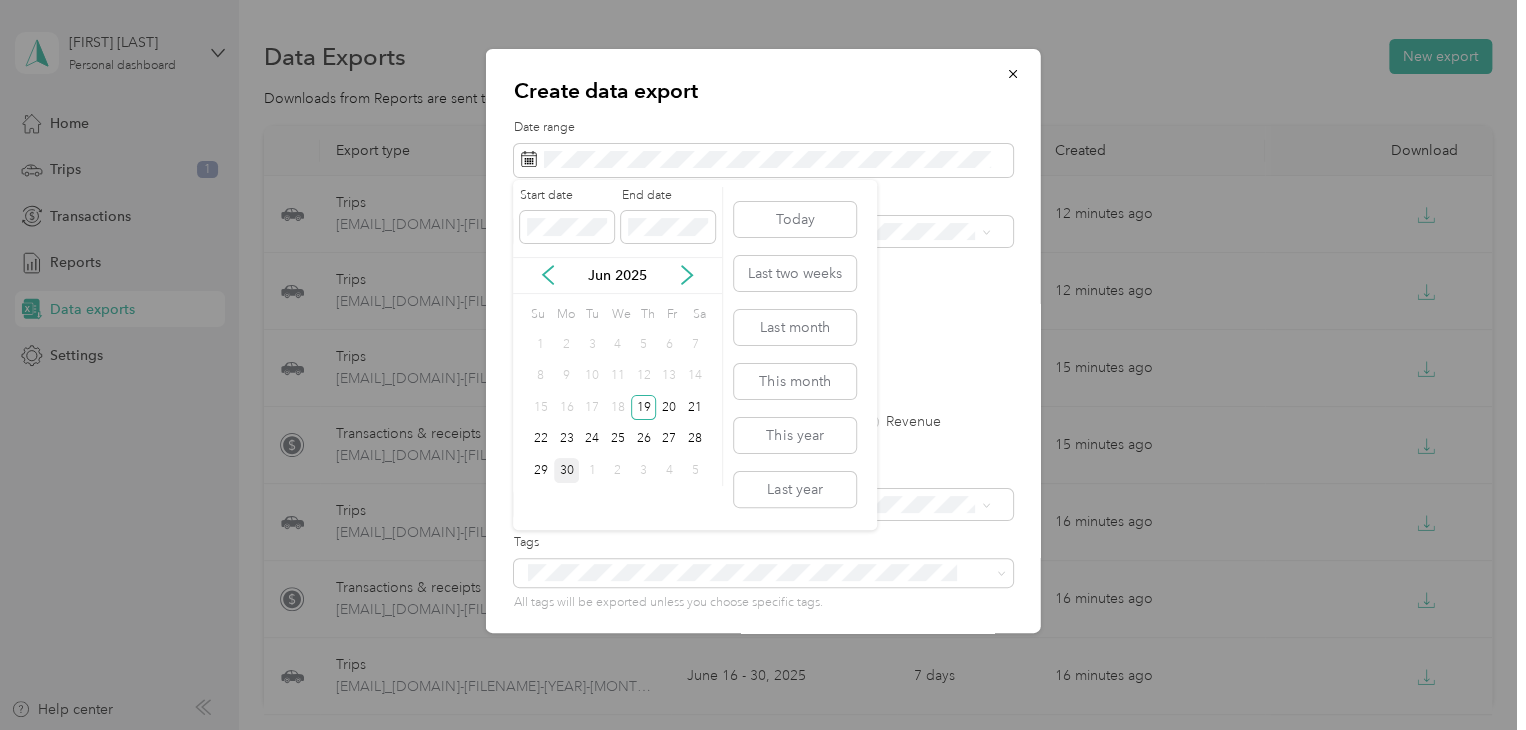 click on "30" at bounding box center (567, 470) 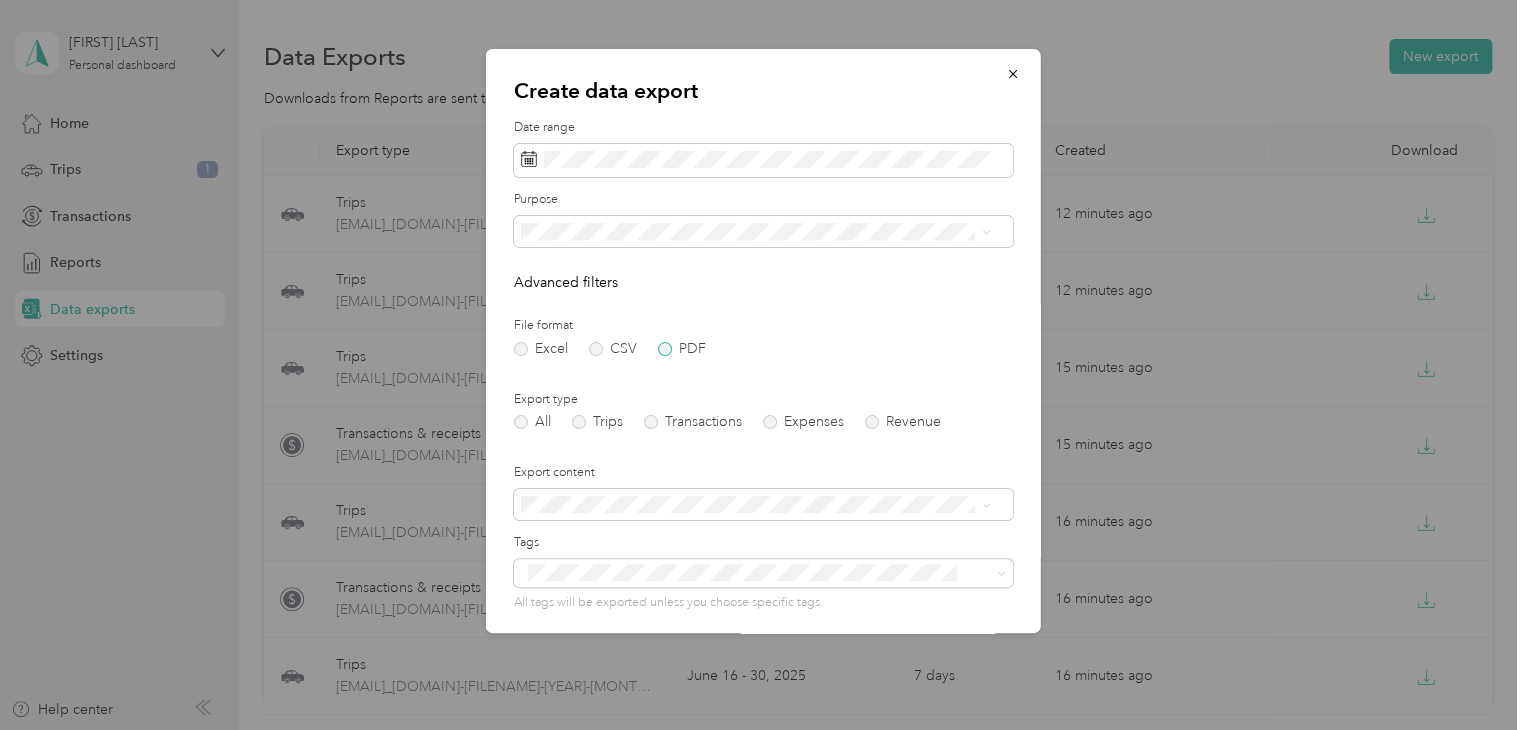 click on "PDF" at bounding box center [682, 349] 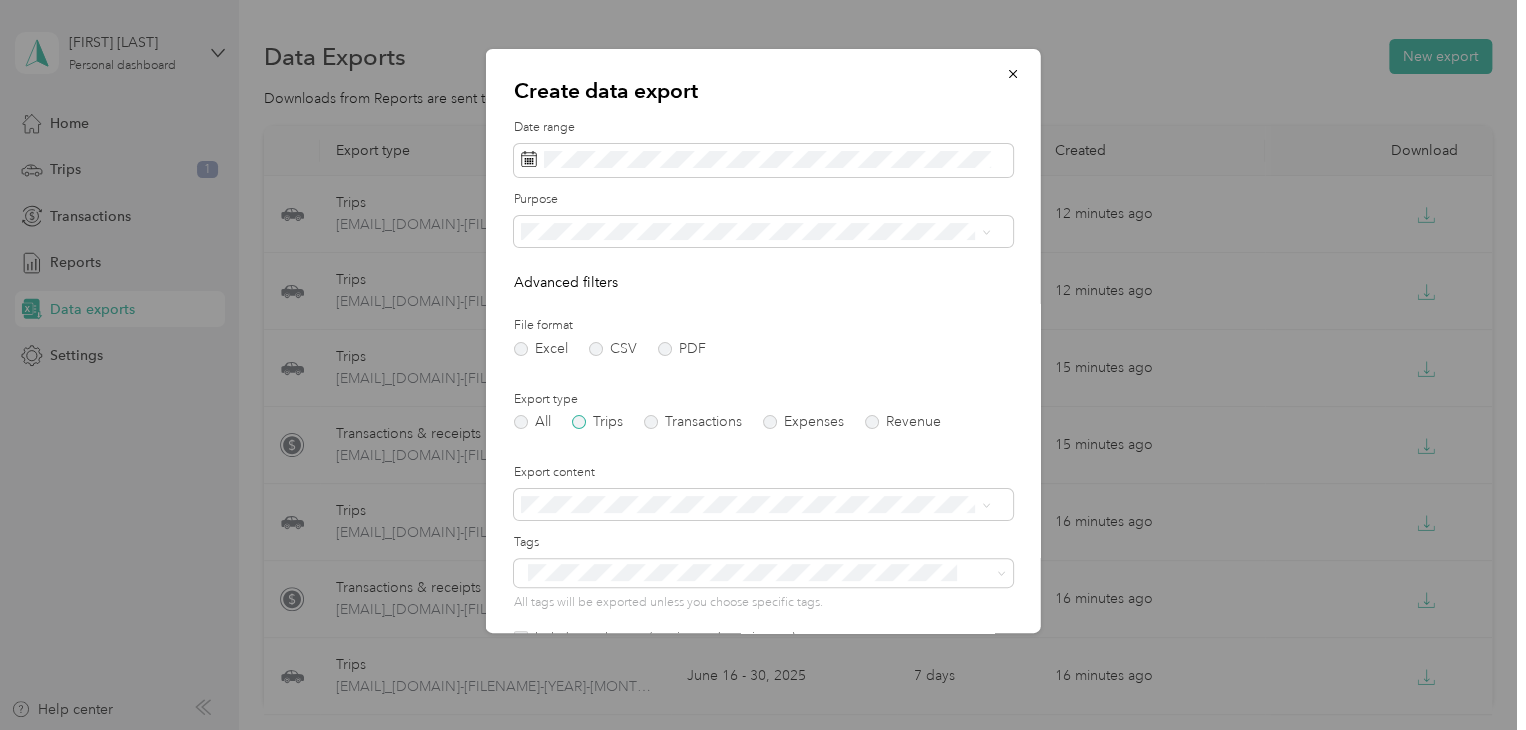 click on "Trips" at bounding box center (597, 422) 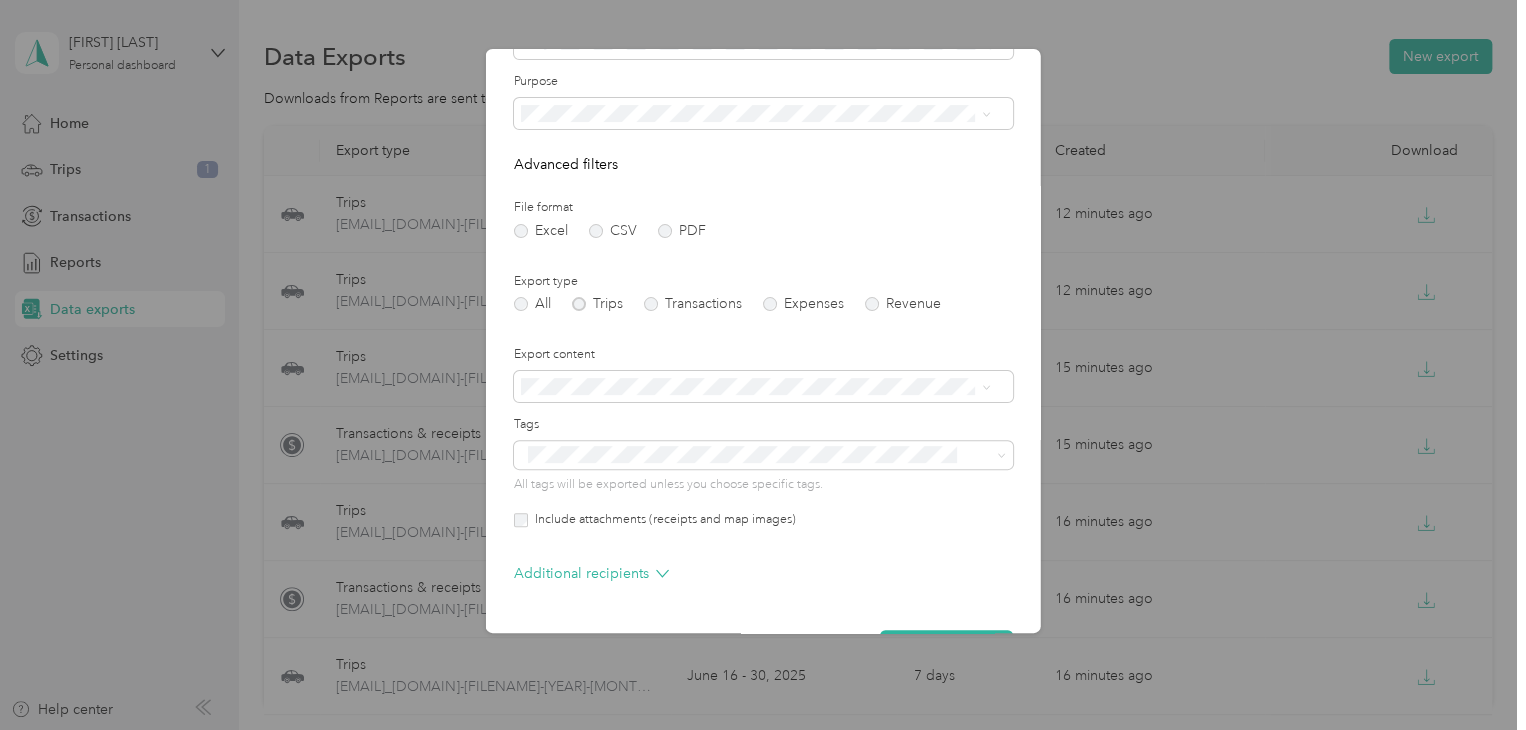 scroll, scrollTop: 178, scrollLeft: 0, axis: vertical 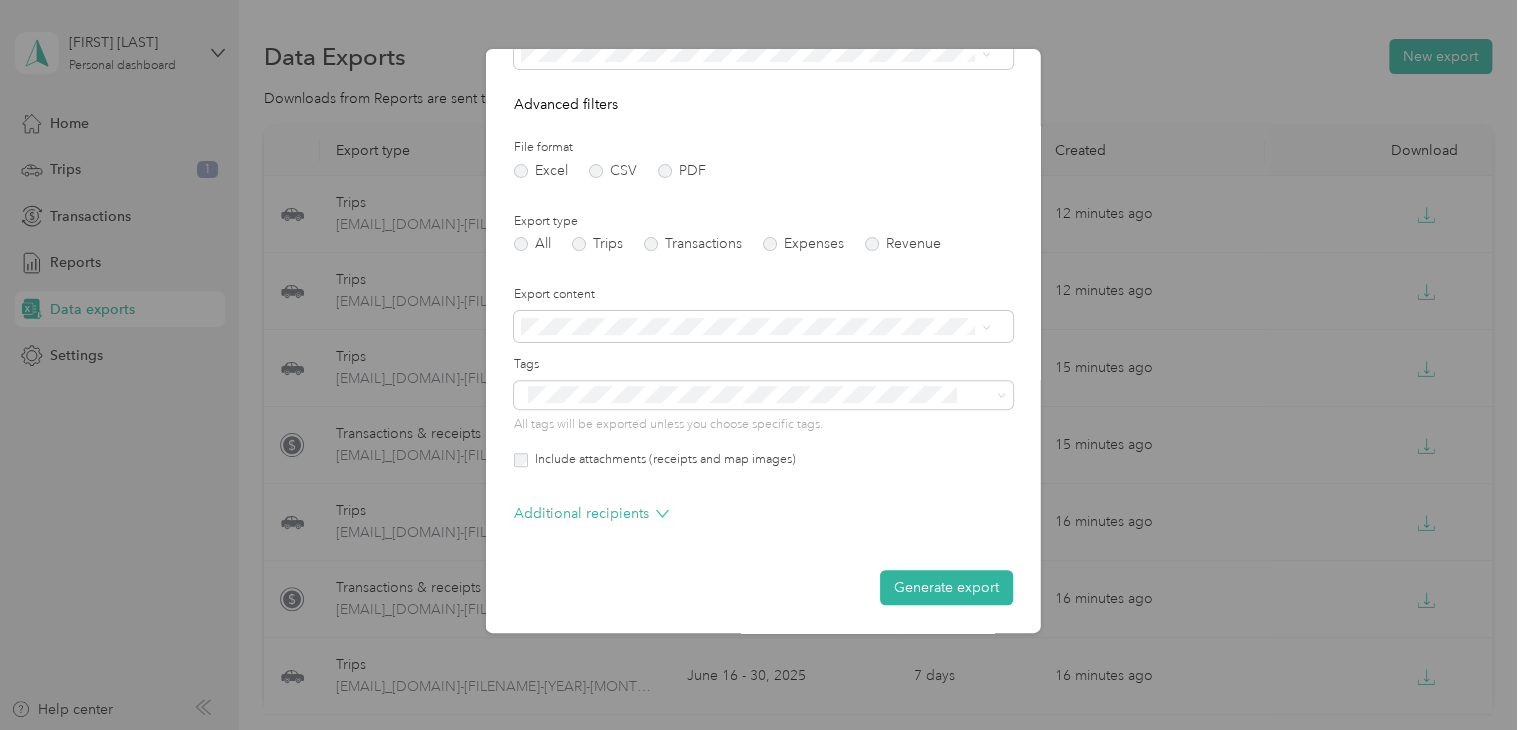 click on "Include attachments (receipts and map images)" at bounding box center (662, 460) 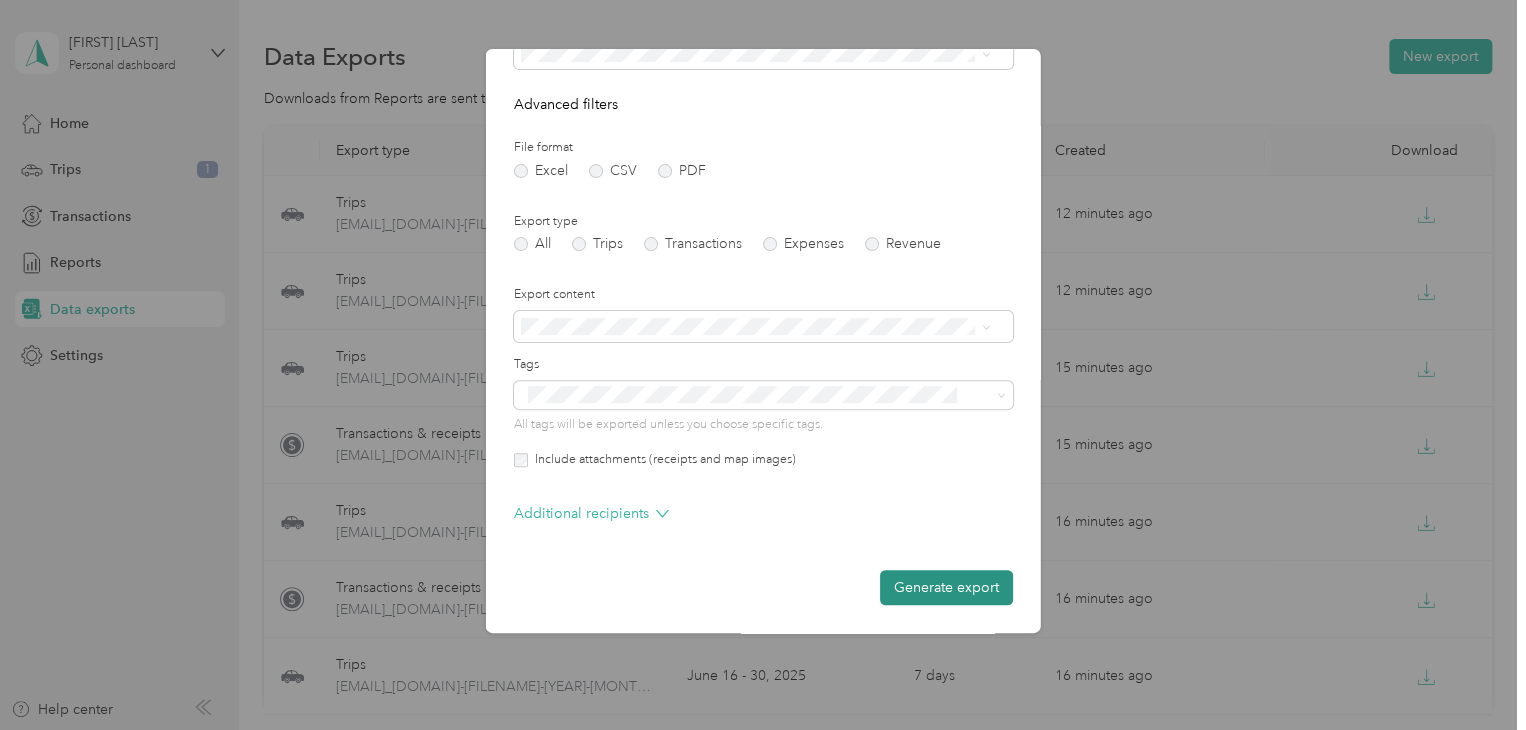 click on "Generate export" at bounding box center (946, 587) 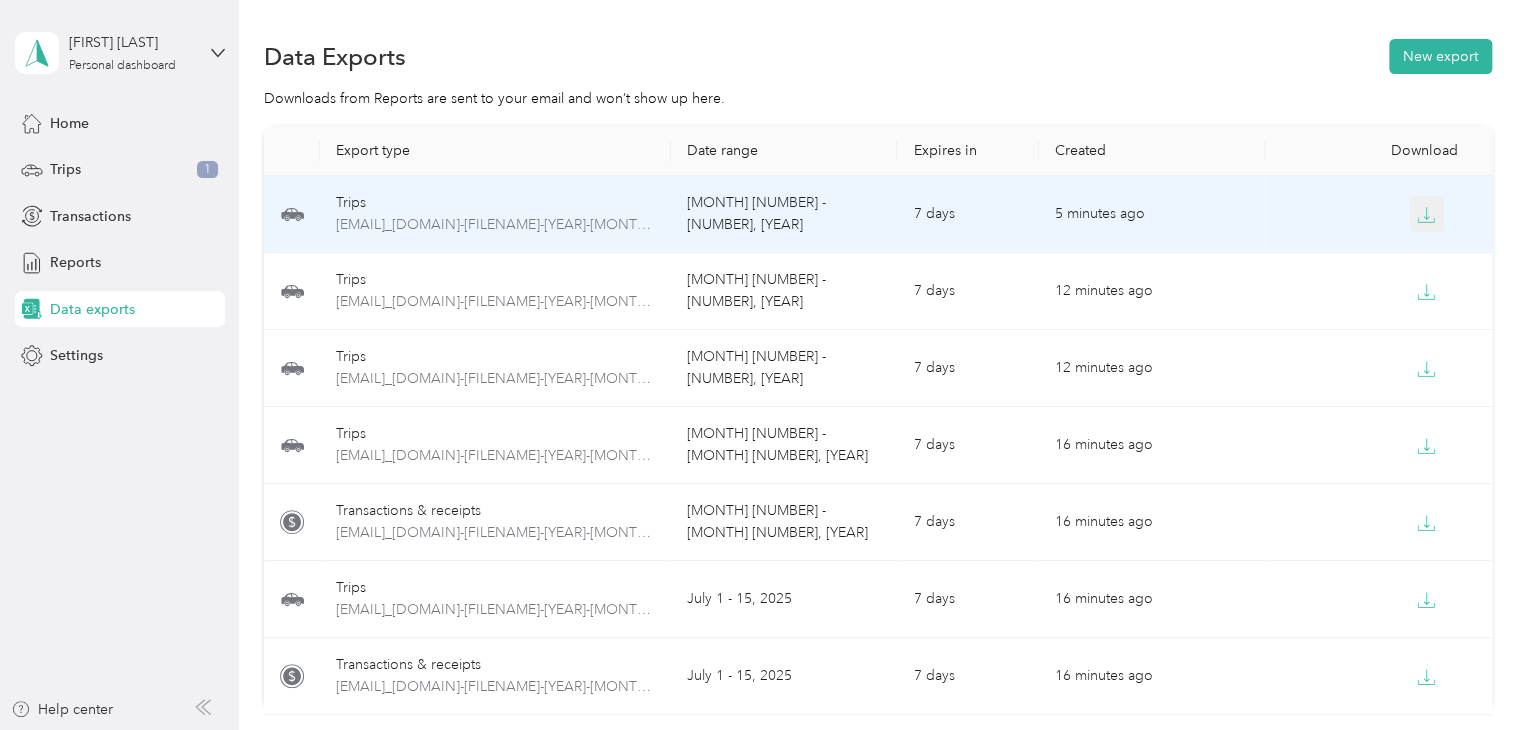 click 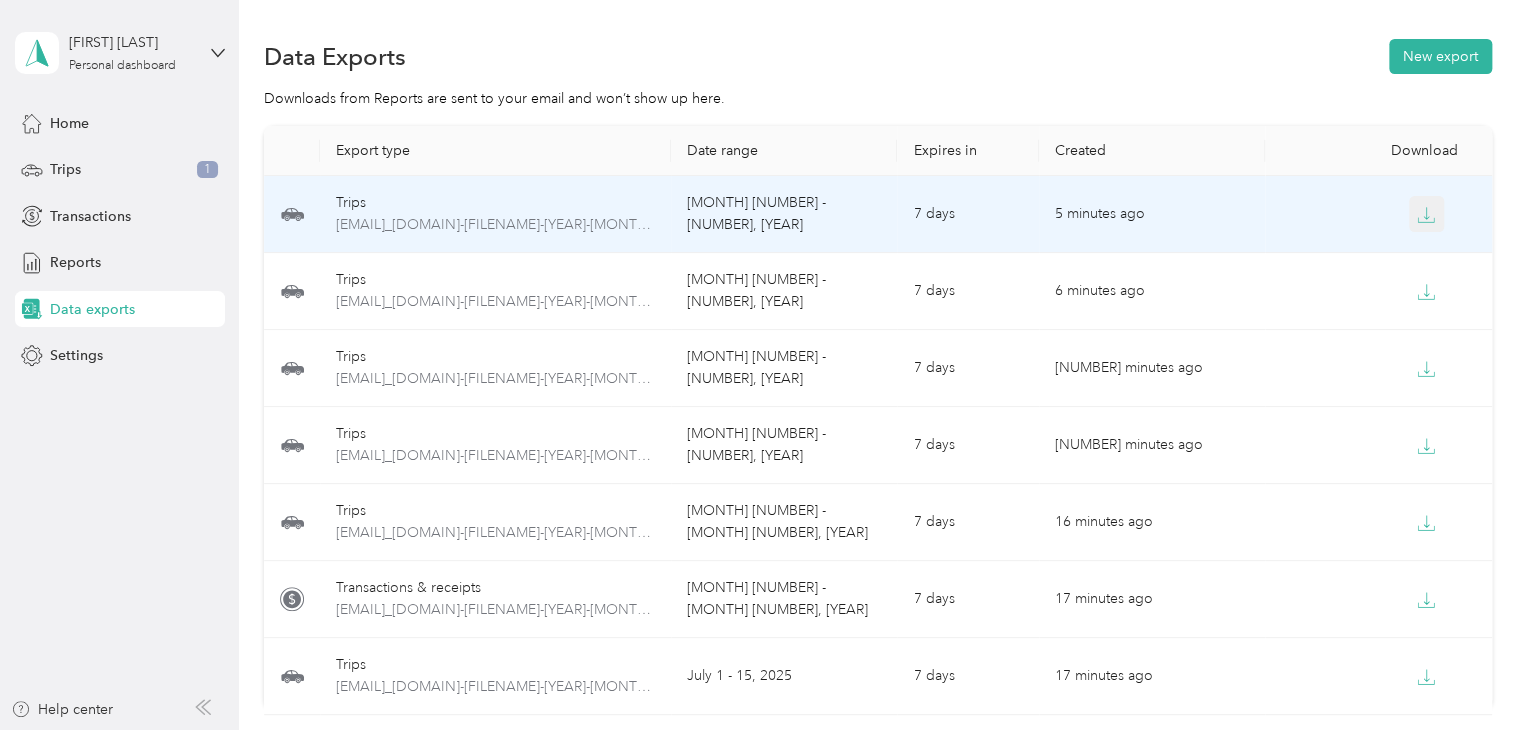 click 